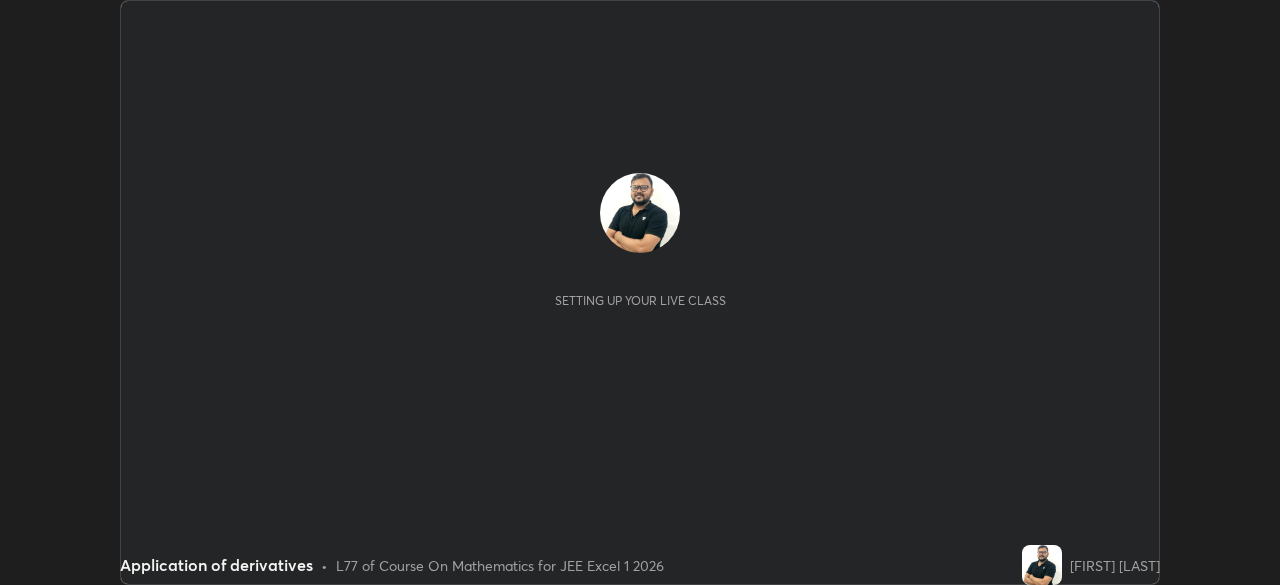 scroll, scrollTop: 0, scrollLeft: 0, axis: both 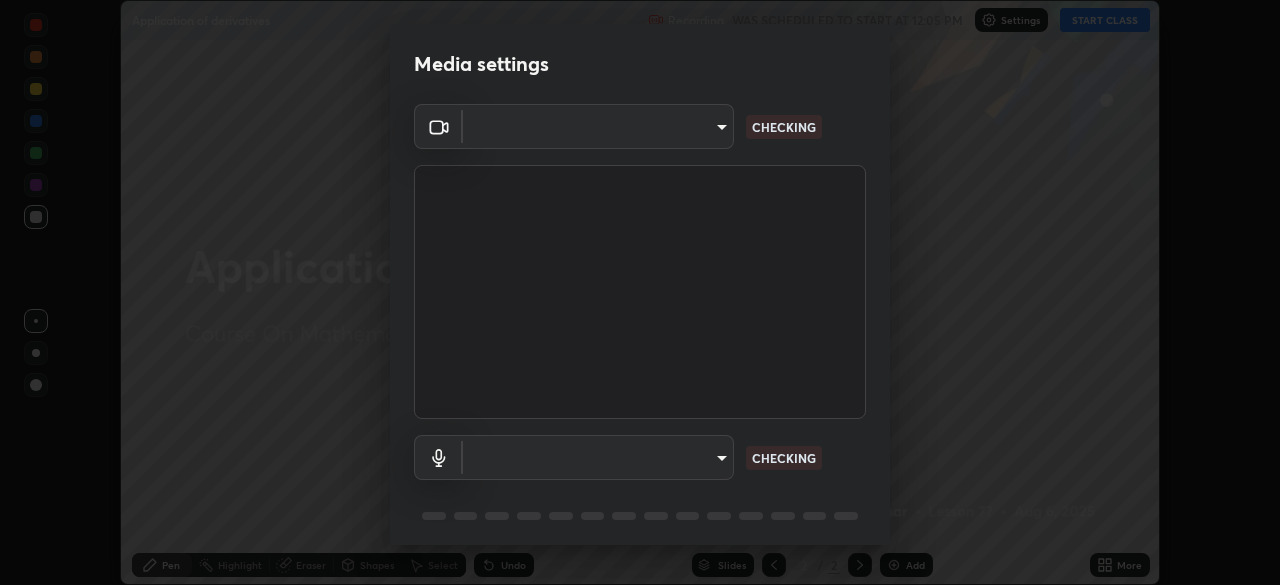 type on "1aa9a2346586593530aac2cf173ef8fd9a708ba55414d838fbce605f7d08cc12" 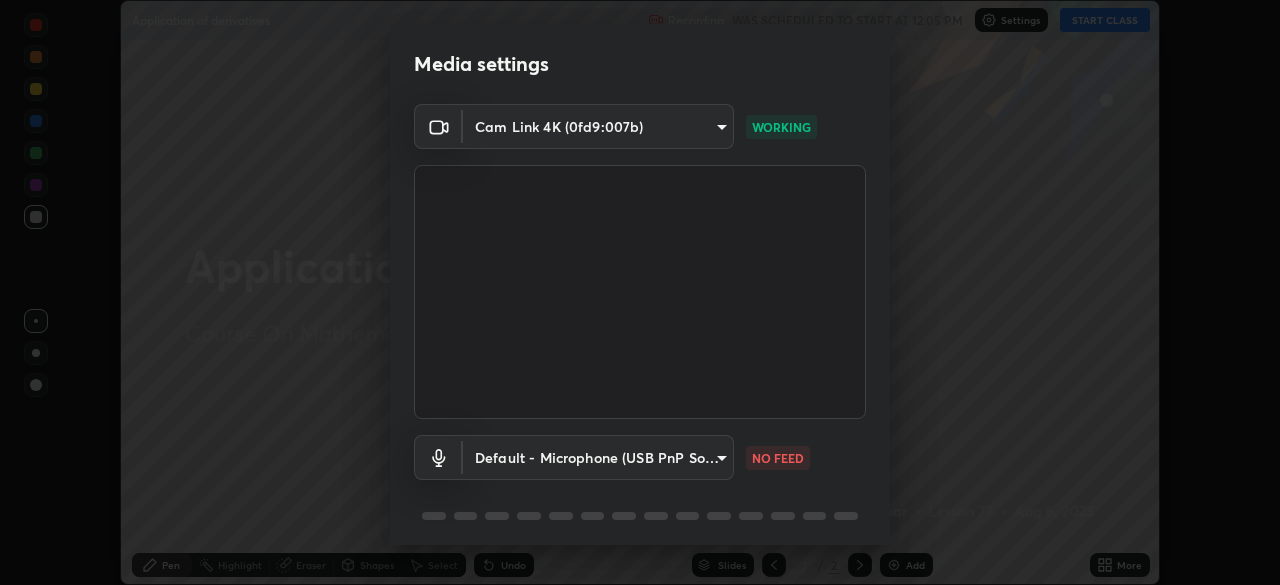 click on "Erase all Application of derivatives Recording WAS SCHEDULED TO START AT  12:05 PM Settings START CLASS Setting up your live class Application of derivatives • L77 of Course On Mathematics for JEE Excel 1 2026 [FIRST] [LAST] Pen Highlight Eraser Shapes Select Undo Slides 2 / 2 Add More No doubts shared Encourage your learners to ask a doubt for better clarity Report an issue Reason for reporting Buffering Chat not working Audio - Video sync issue Educator video quality low ​ Attach an image Report Media settings Cam Link 4K (0fd9:007b) 1aa9a2346586593530aac2cf173ef8fd9a708ba55414d838fbce605f7d08cc12 WORKING Default - Microphone (USB PnP Sound Device) default NO FEED 1 / 5 Next" at bounding box center [640, 292] 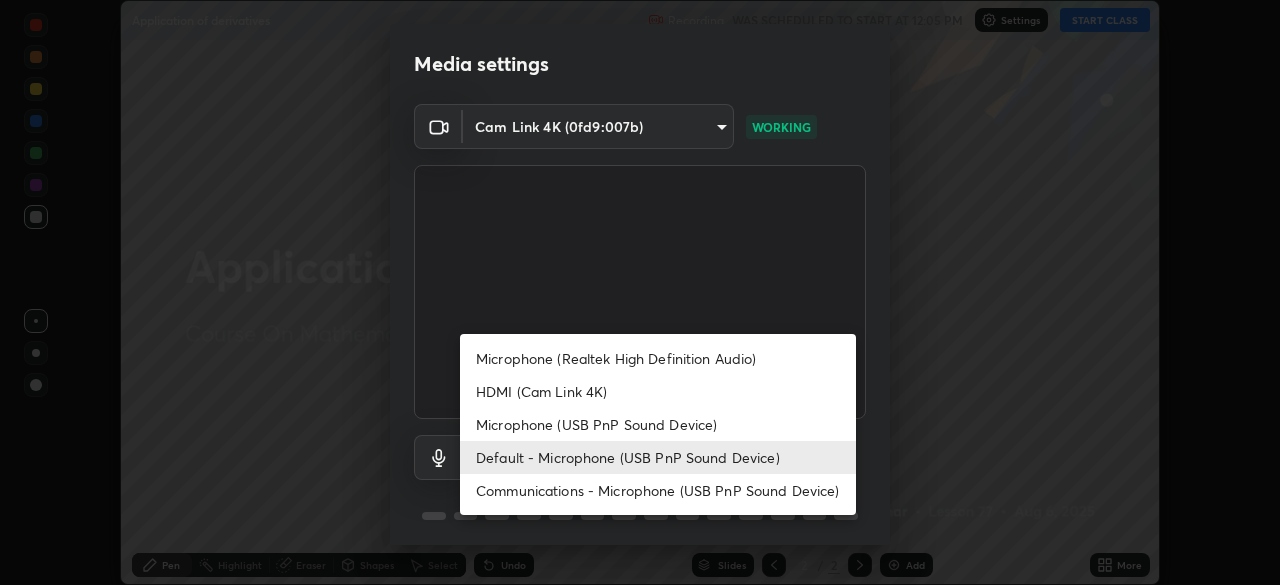 click on "Communications - Microphone (USB PnP Sound Device)" at bounding box center [658, 490] 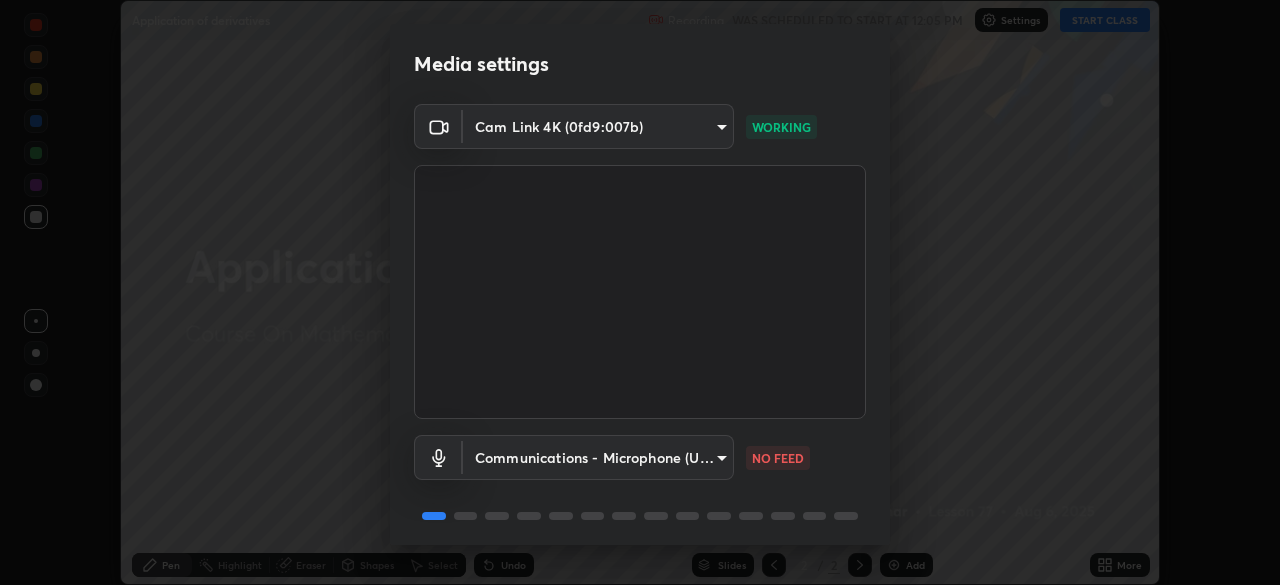 scroll, scrollTop: 71, scrollLeft: 0, axis: vertical 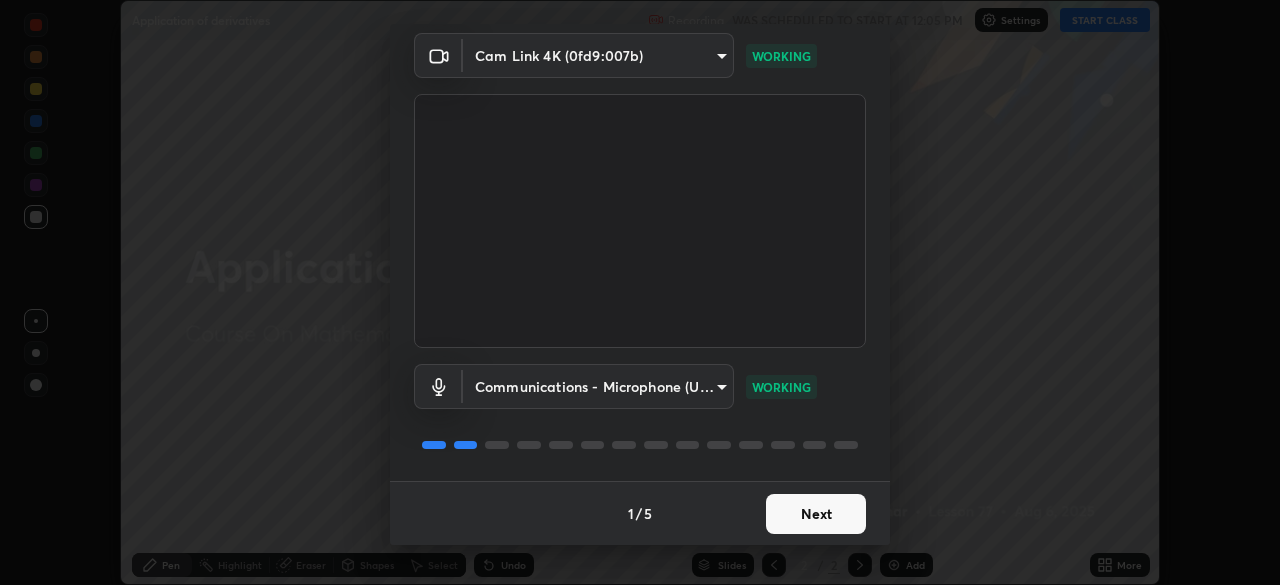 click on "Next" at bounding box center [816, 514] 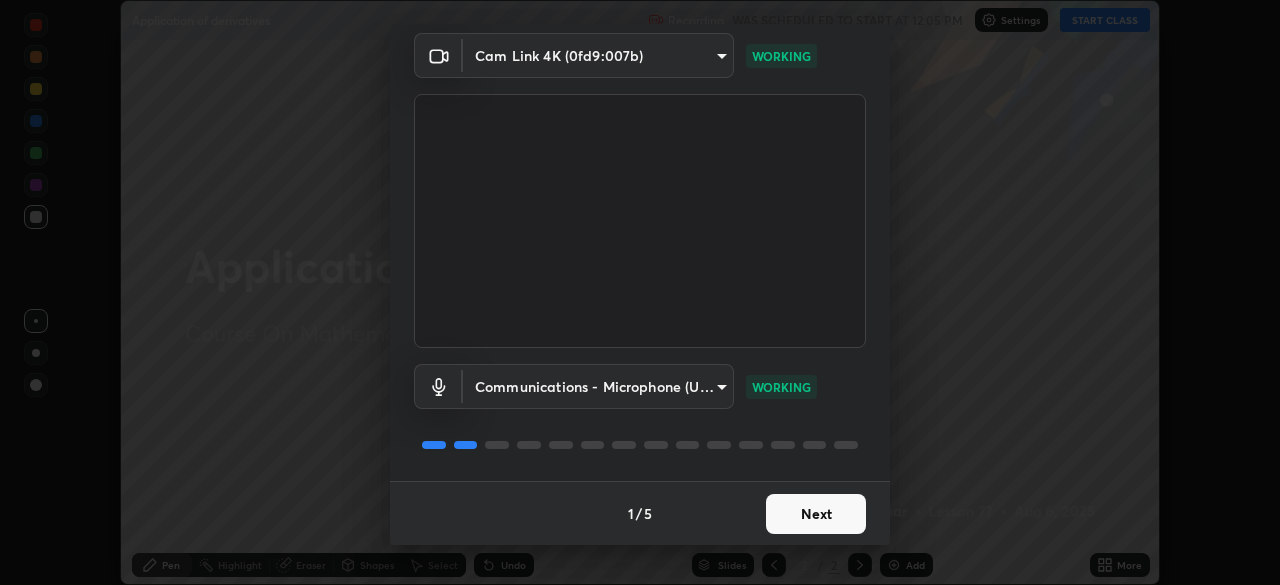 scroll, scrollTop: 0, scrollLeft: 0, axis: both 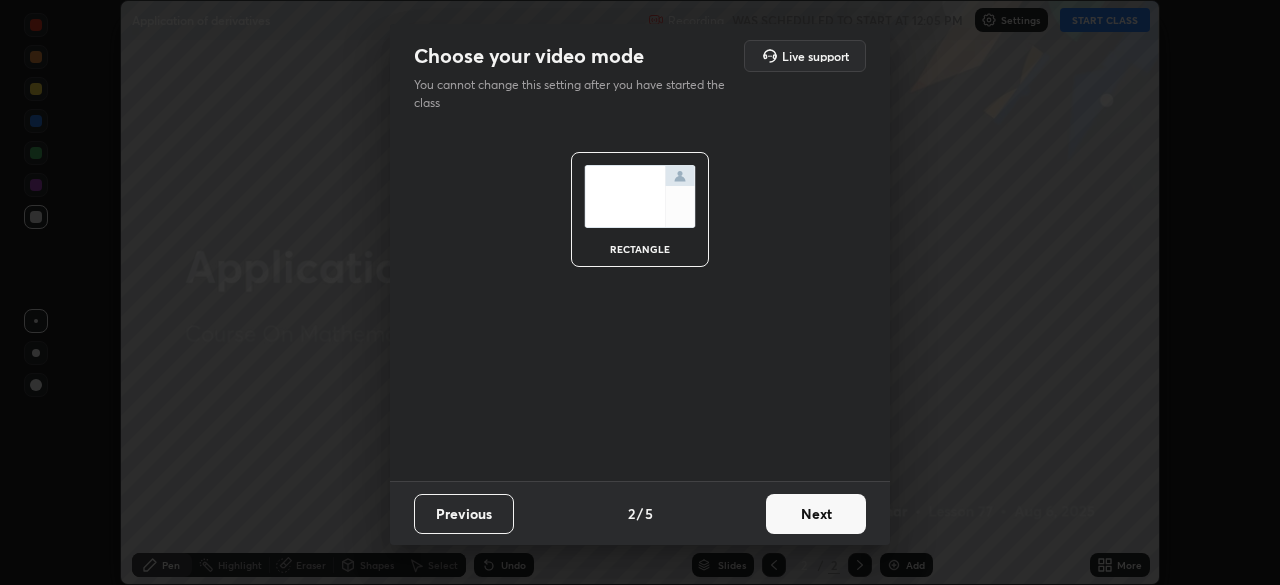 click on "Next" at bounding box center [816, 514] 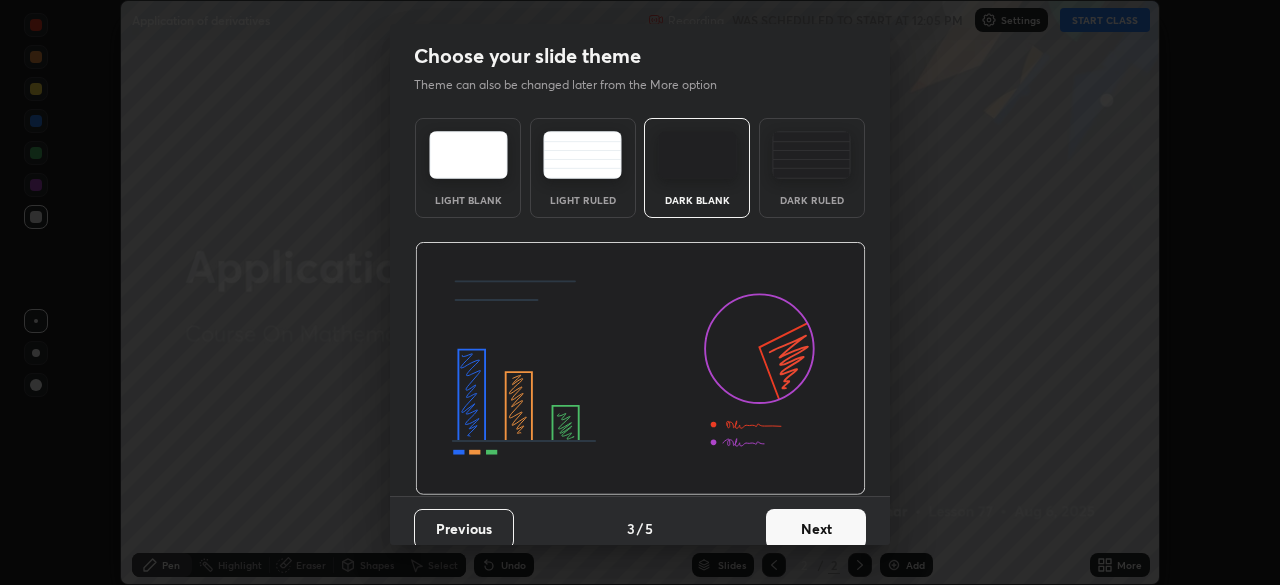 click on "Next" at bounding box center [816, 529] 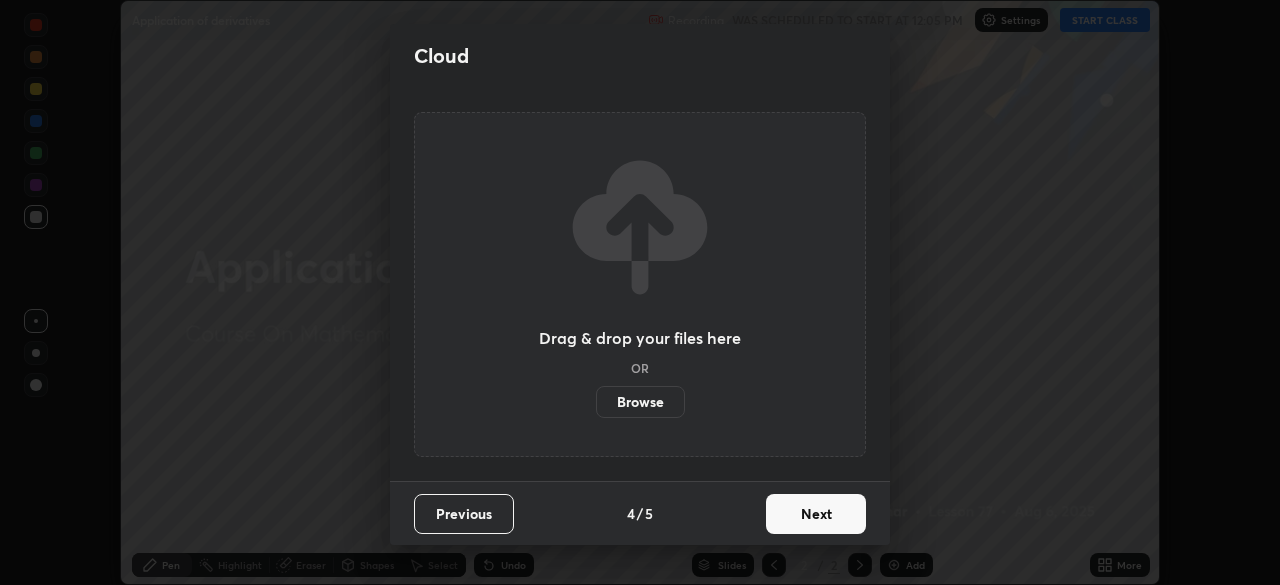 click on "Next" at bounding box center (816, 514) 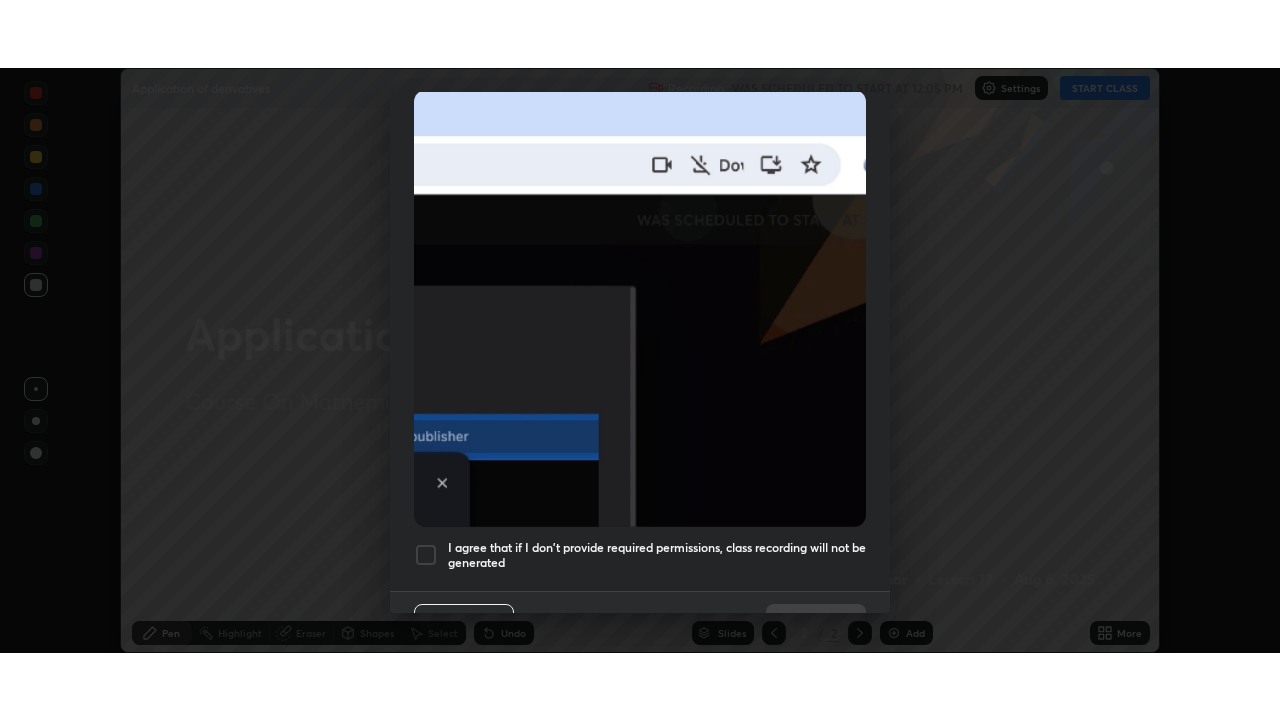 scroll, scrollTop: 479, scrollLeft: 0, axis: vertical 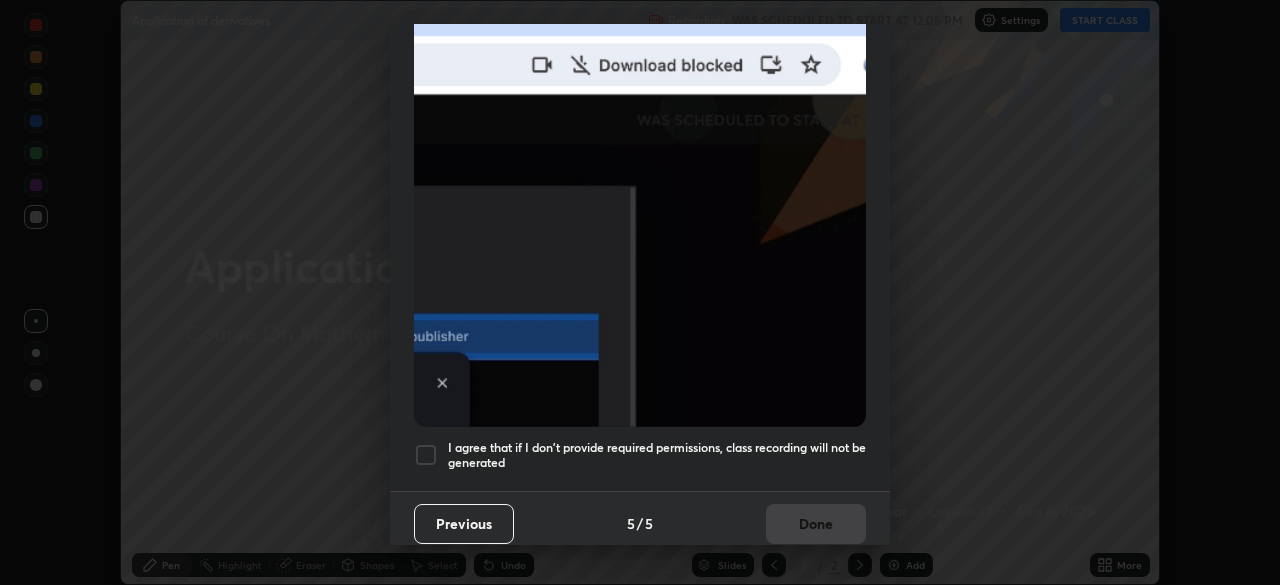 click at bounding box center (426, 455) 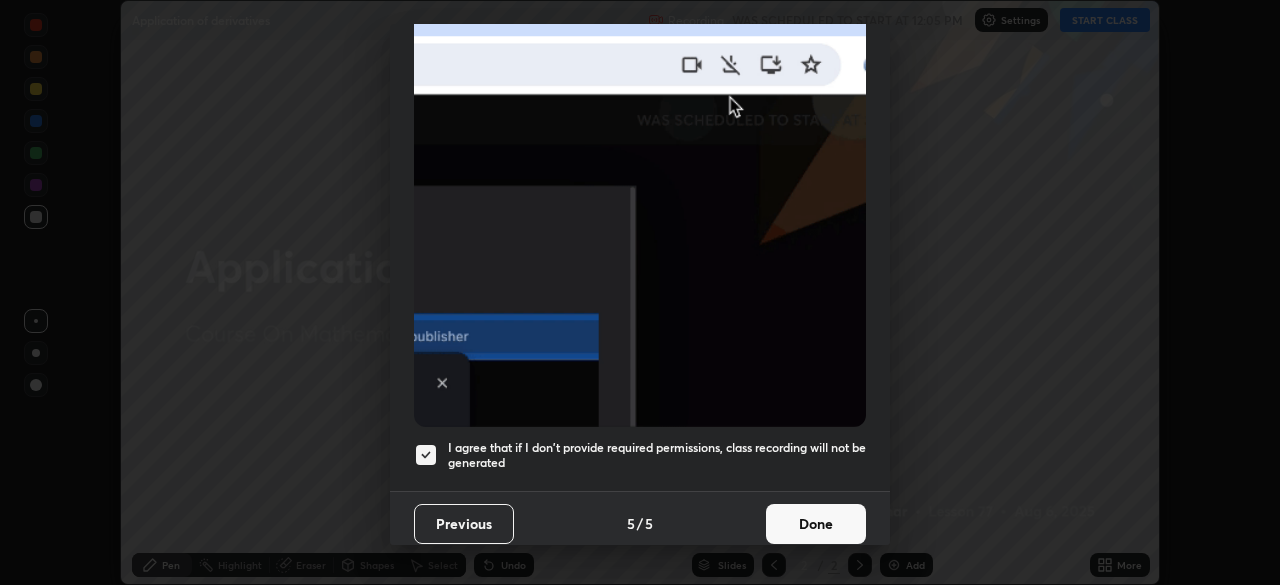 click on "Done" at bounding box center [816, 524] 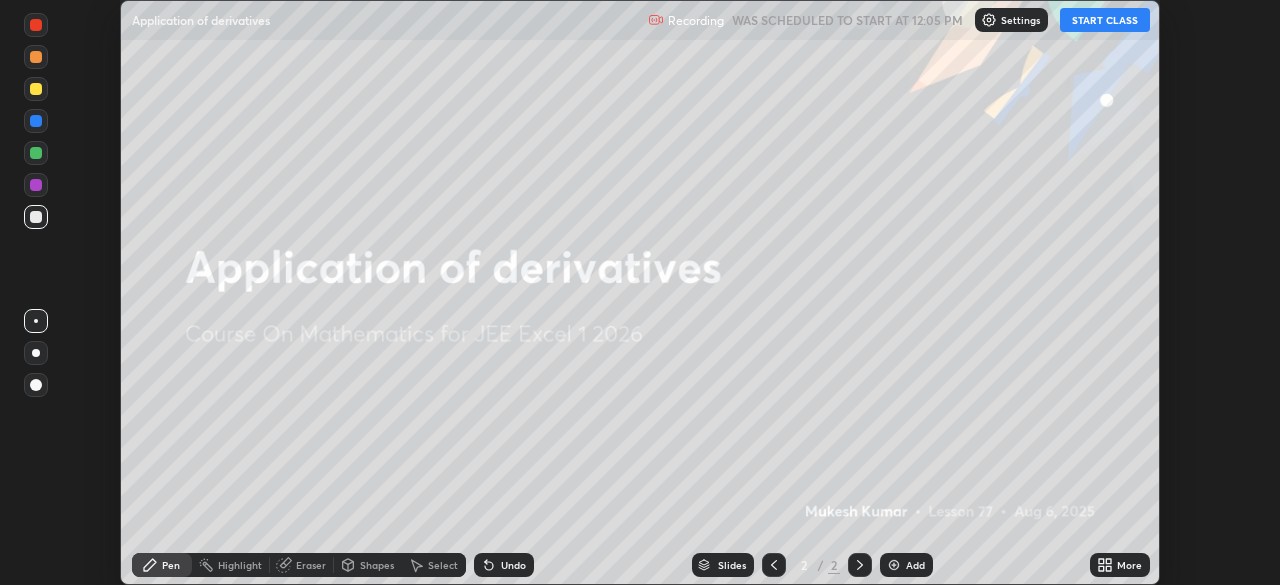 click on "START CLASS" at bounding box center [1105, 20] 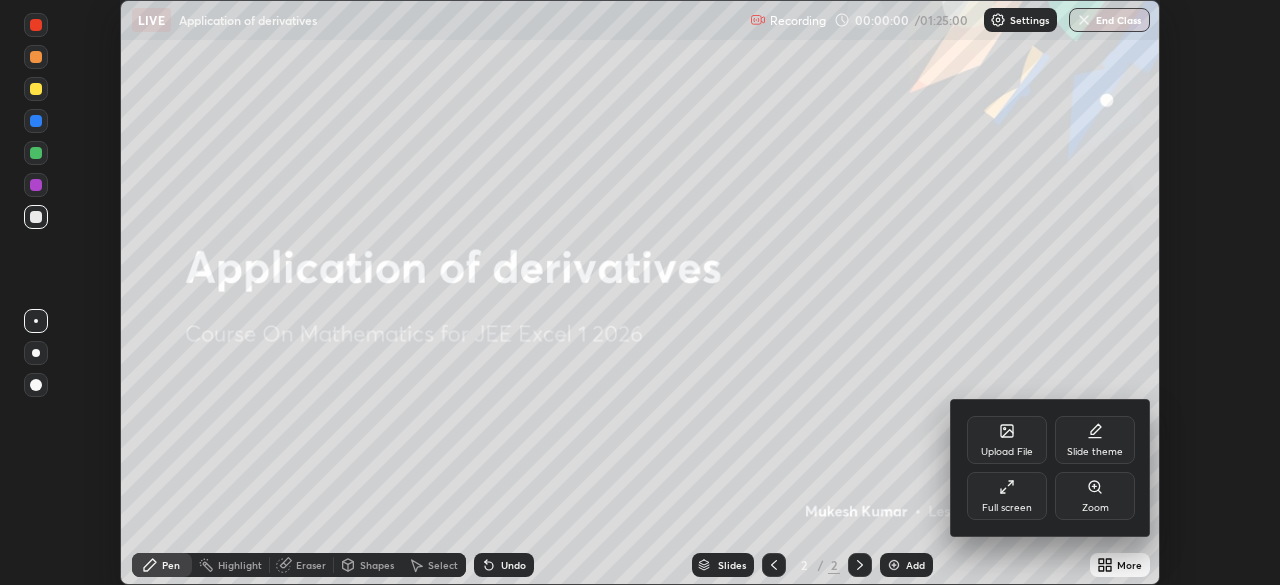 click 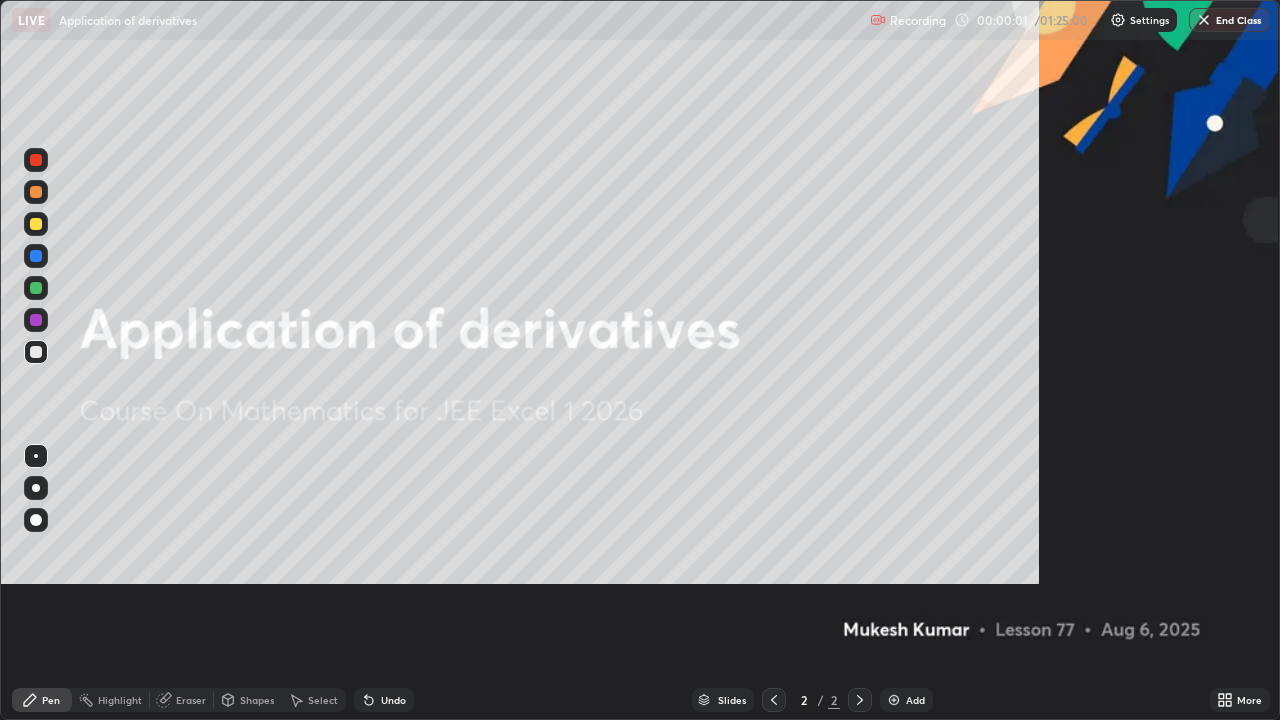 scroll, scrollTop: 99280, scrollLeft: 98720, axis: both 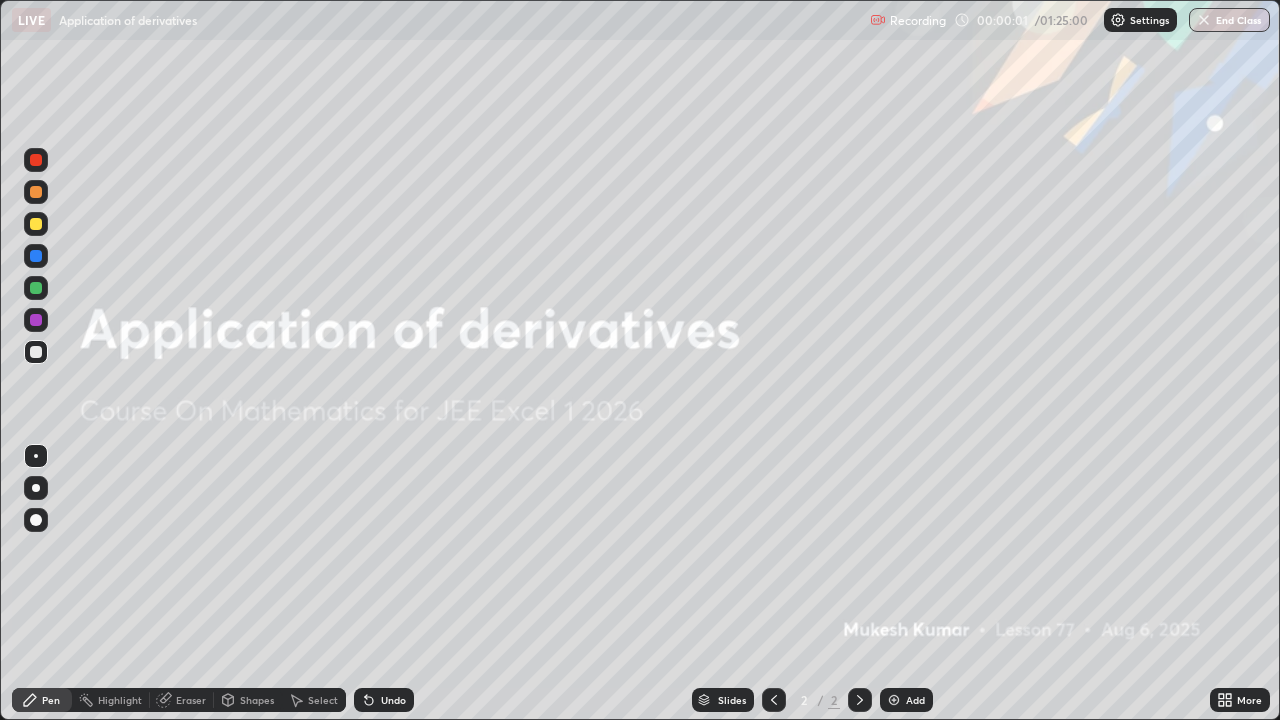 click at bounding box center [894, 700] 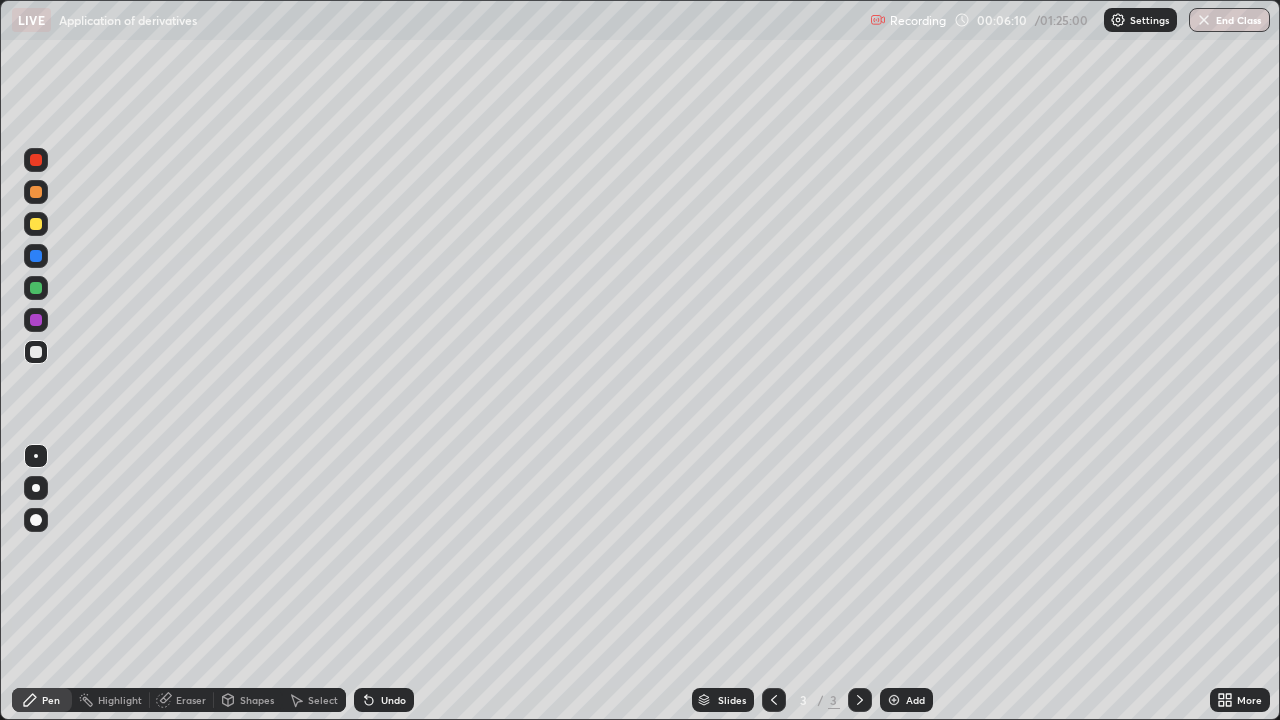 click on "Eraser" at bounding box center [191, 700] 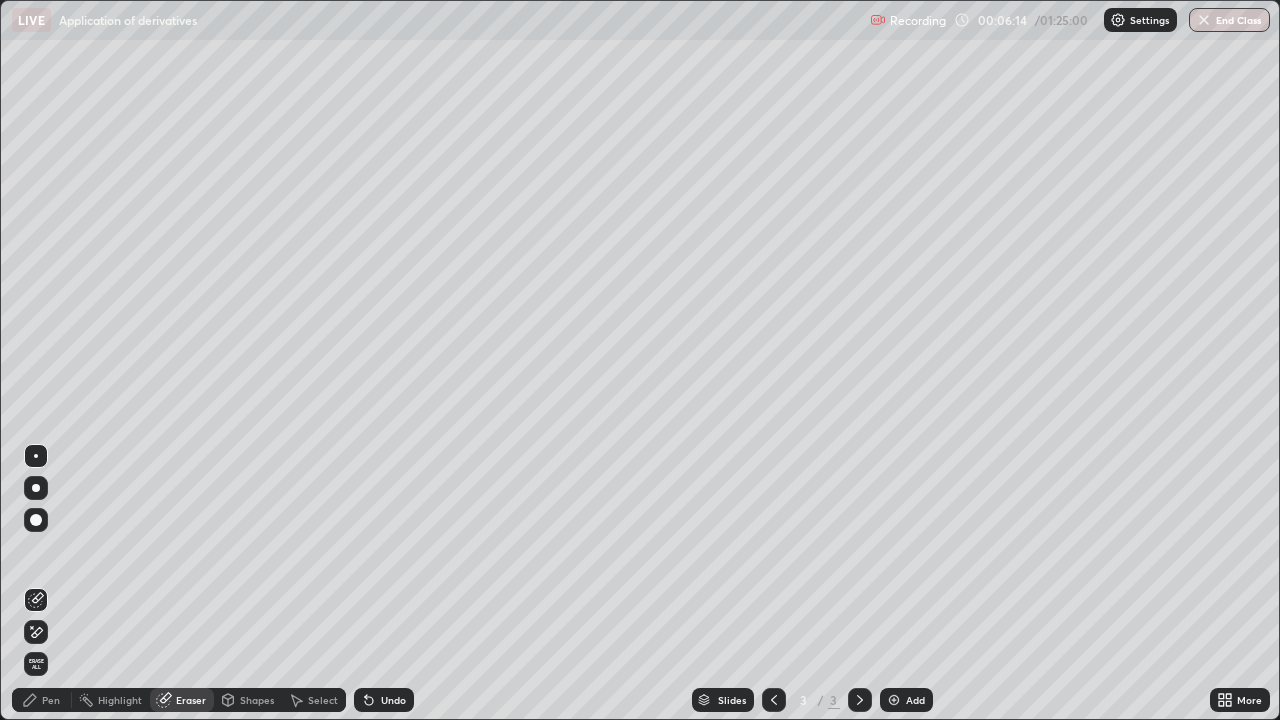 click on "Pen" at bounding box center (51, 700) 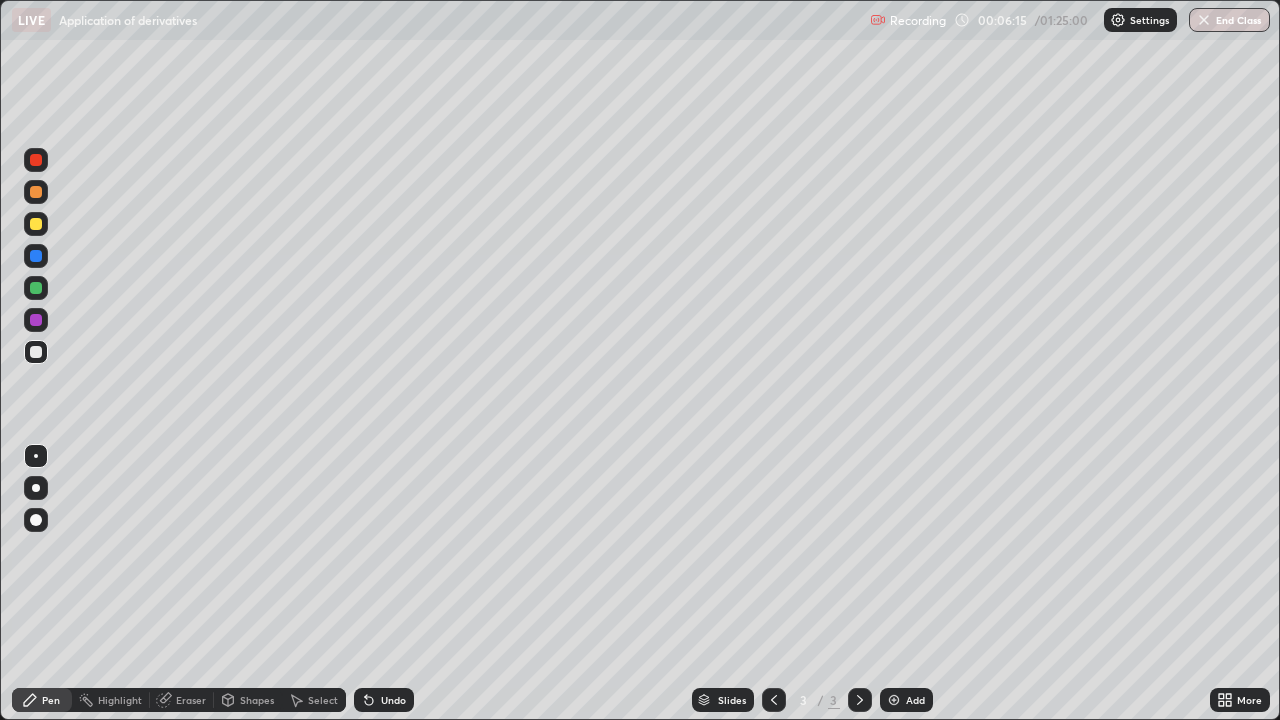 click at bounding box center [36, 288] 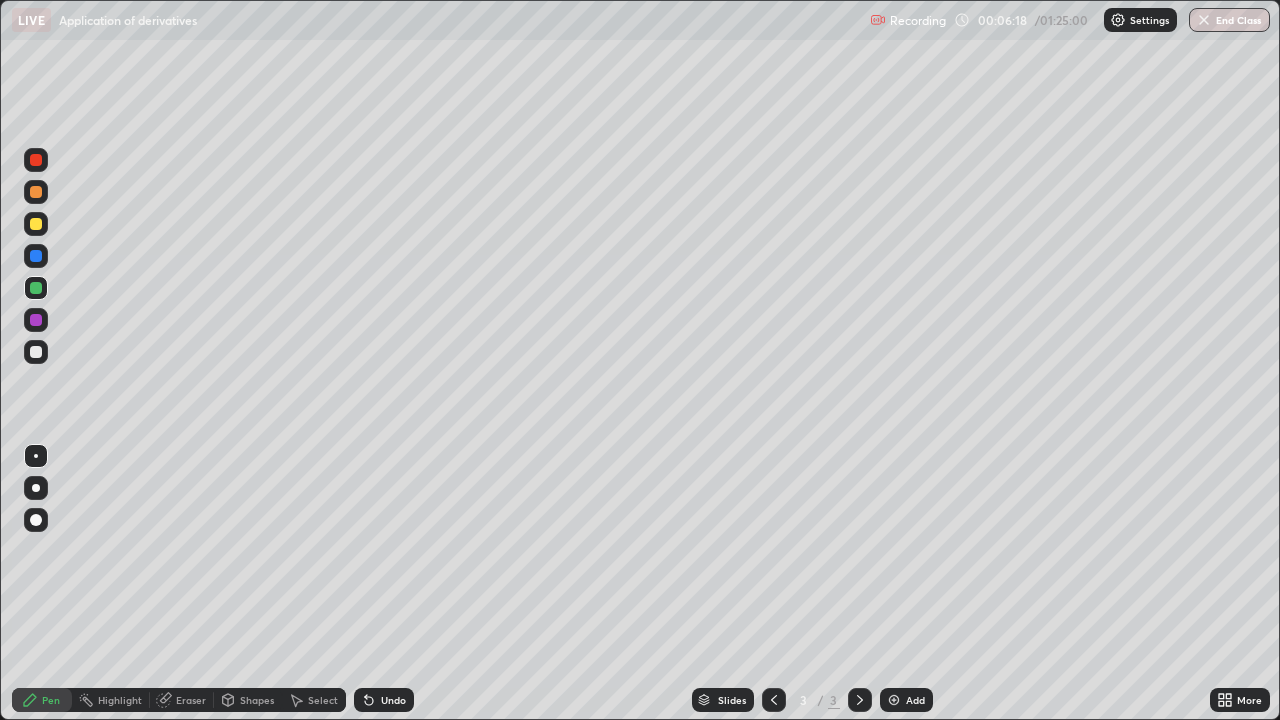 click on "Eraser" at bounding box center [191, 700] 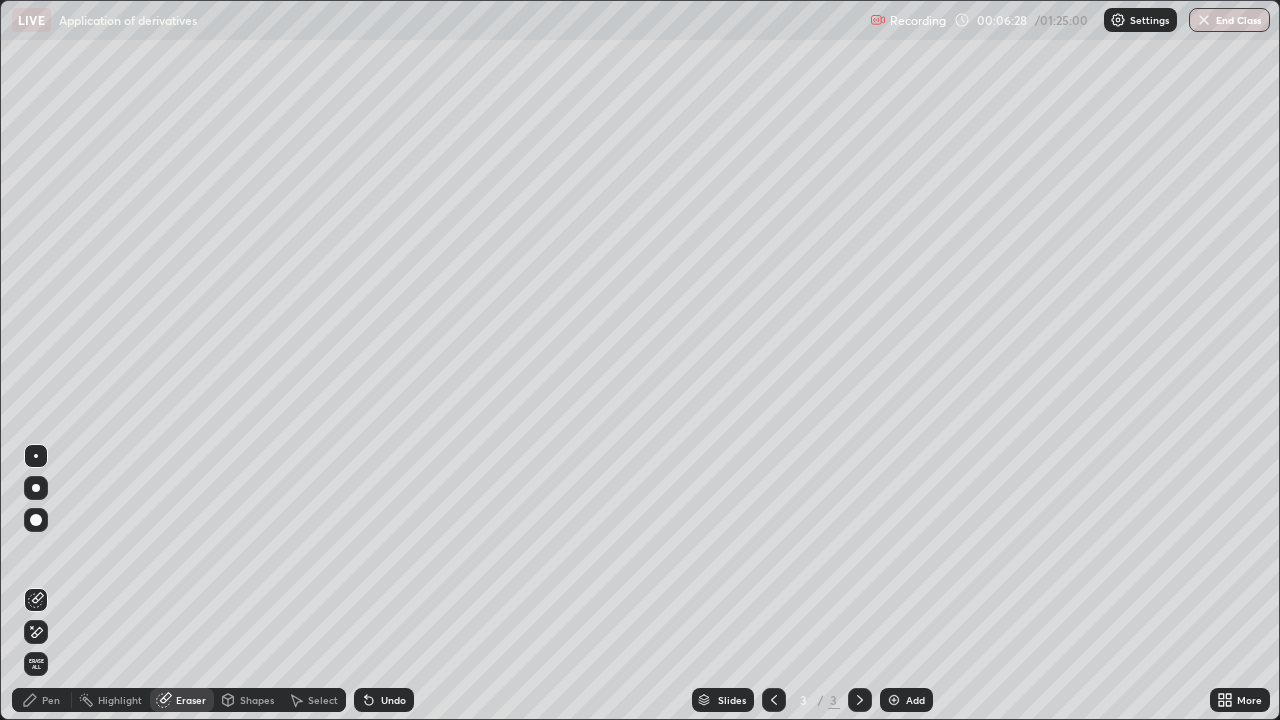 click on "Pen" at bounding box center (51, 700) 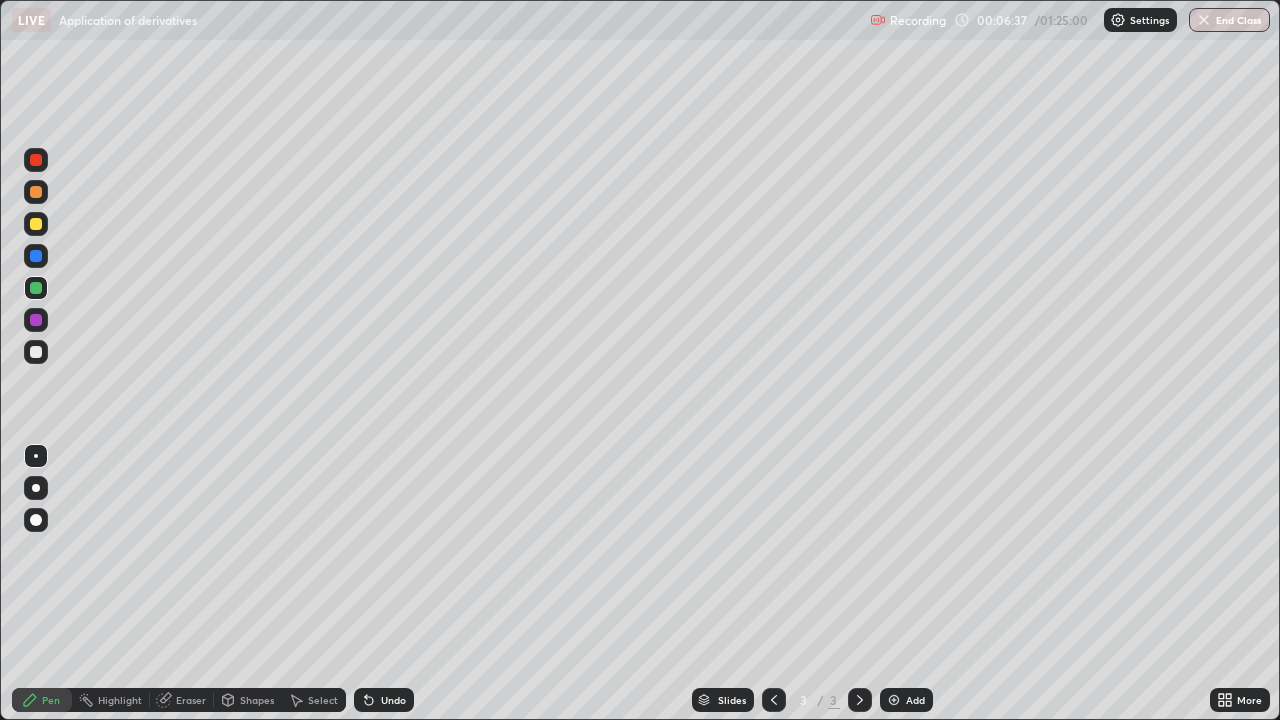 click at bounding box center [36, 352] 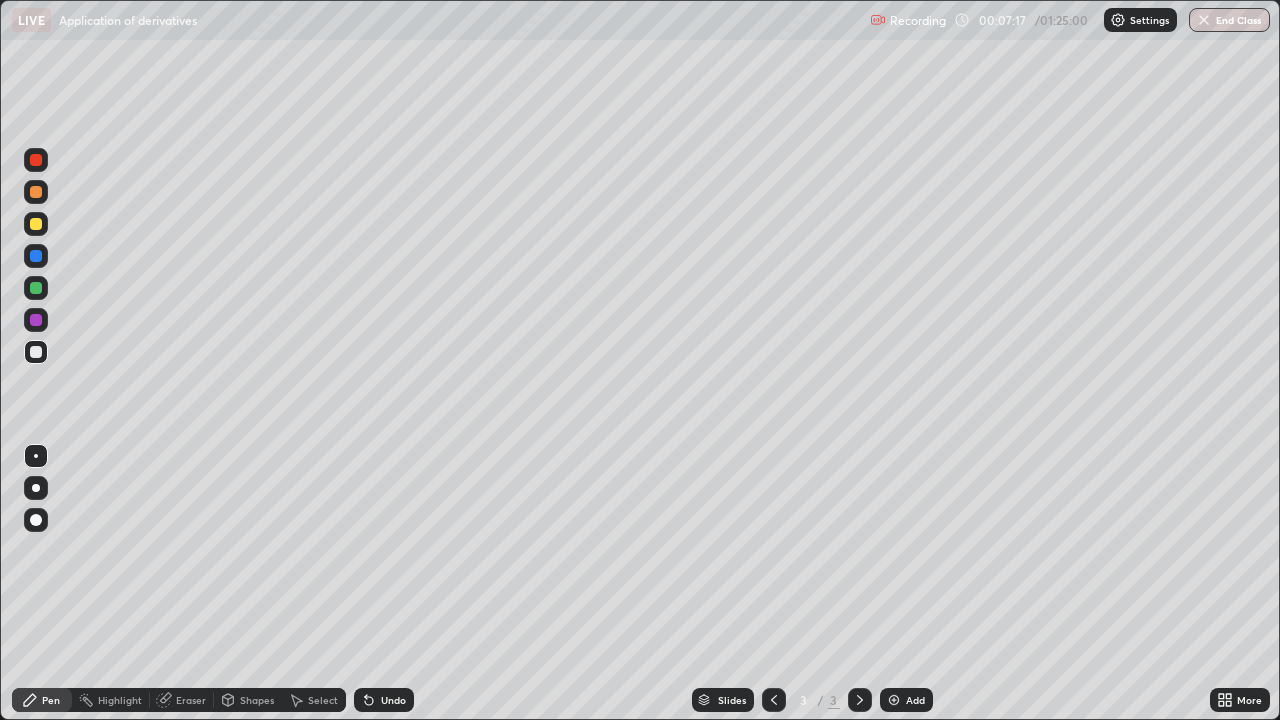 click at bounding box center (36, 288) 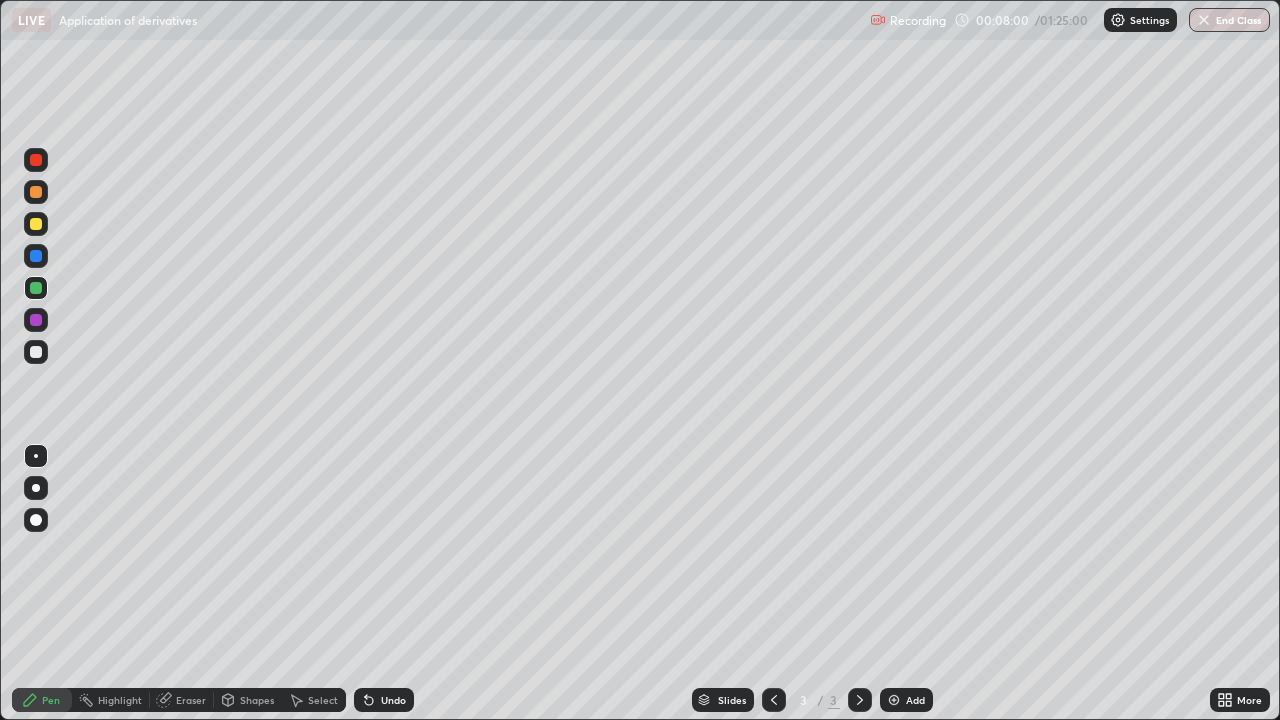 click at bounding box center [36, 352] 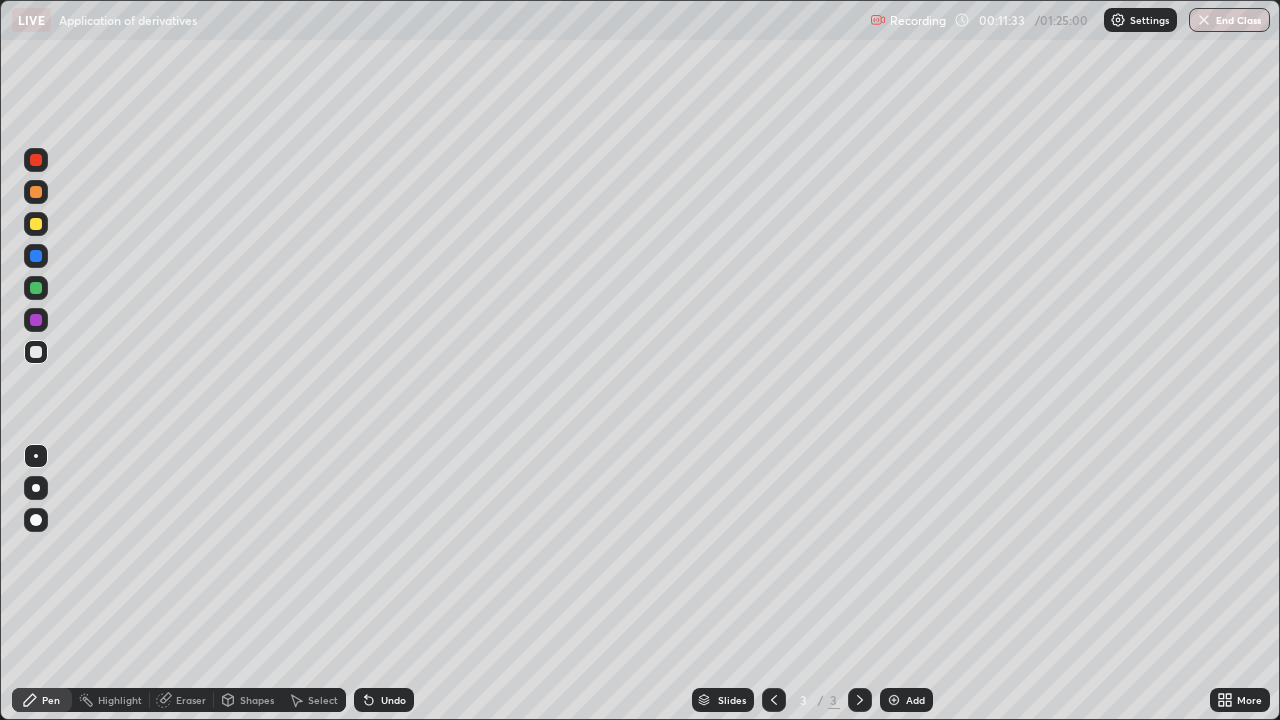 click on "Undo" at bounding box center [393, 700] 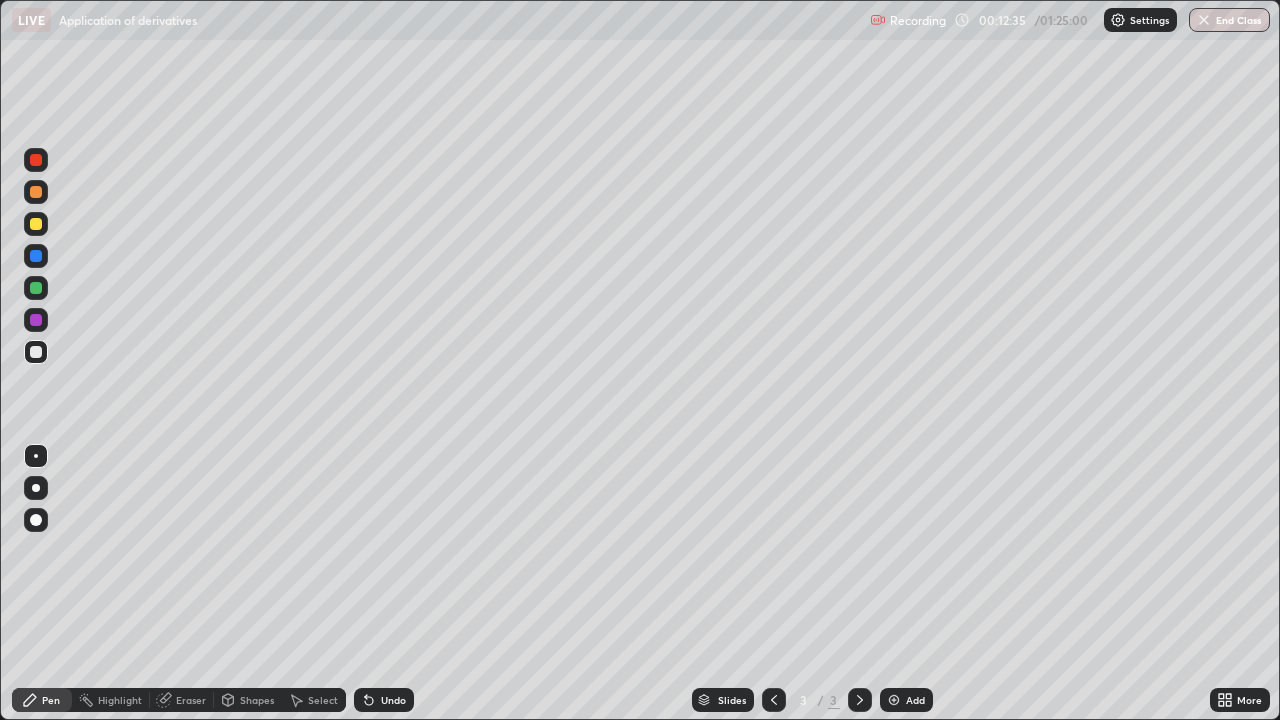 click at bounding box center [36, 288] 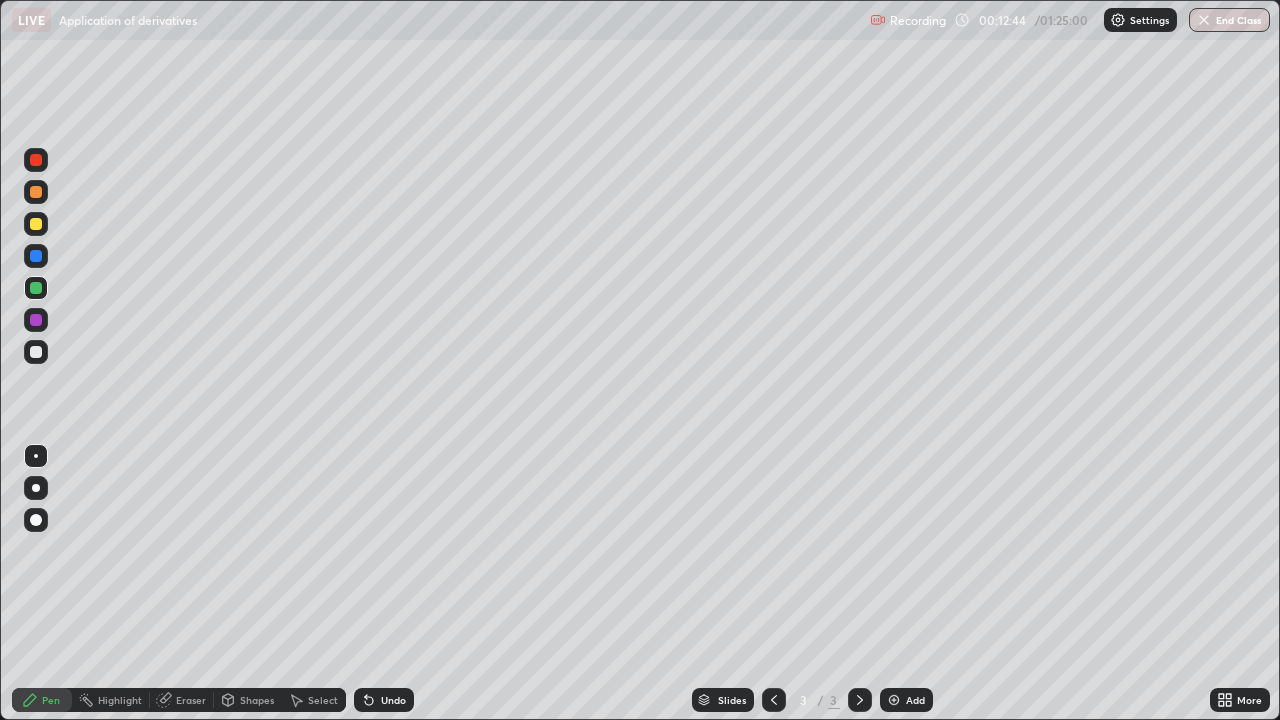 click on "Add" at bounding box center (906, 700) 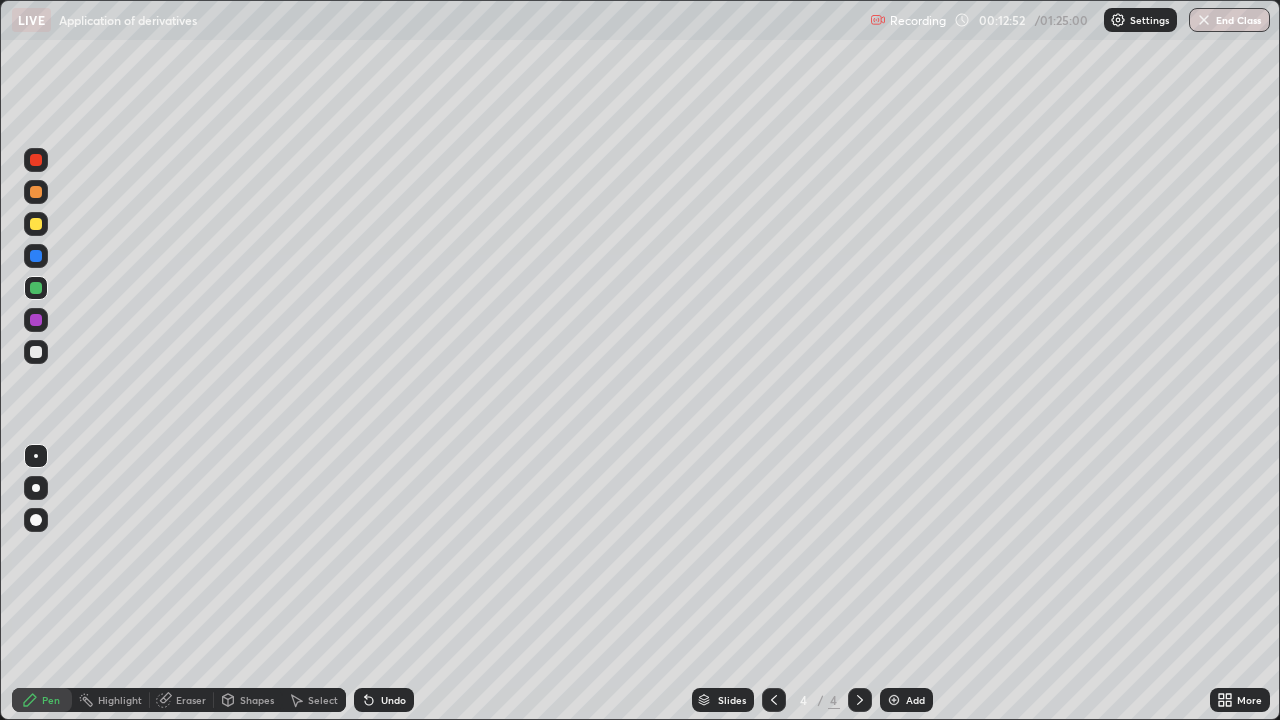 click 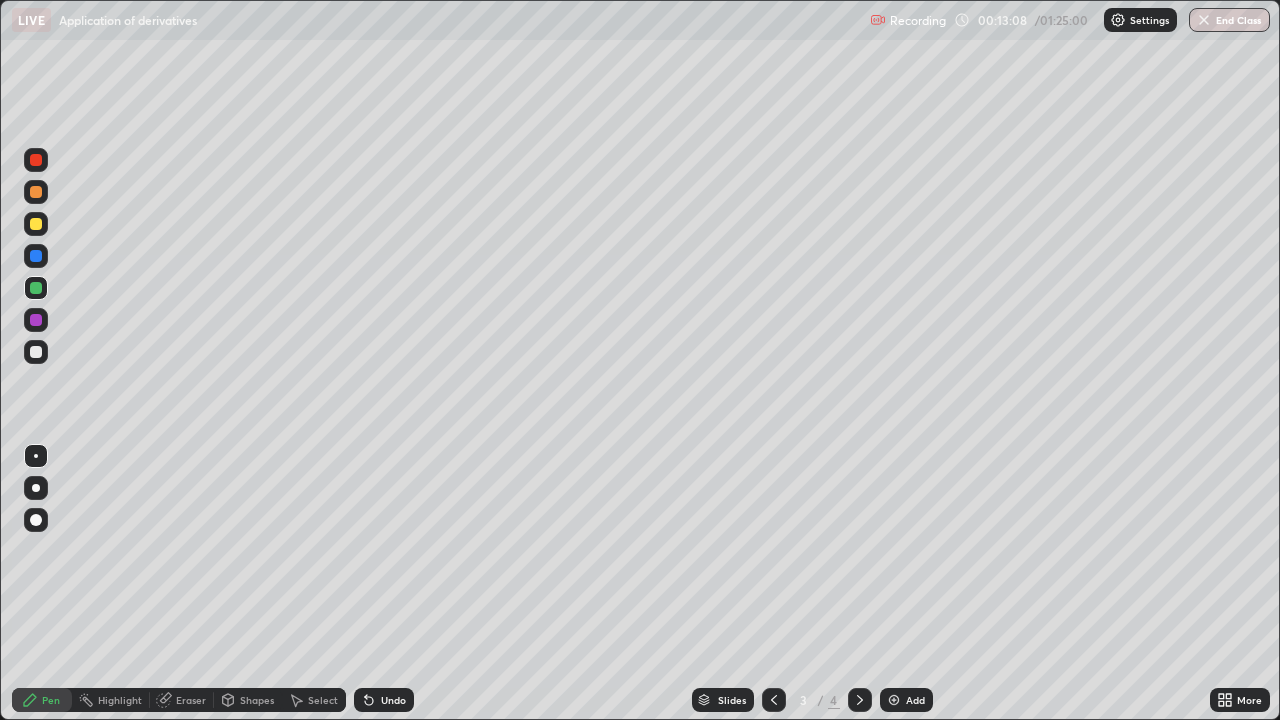 click 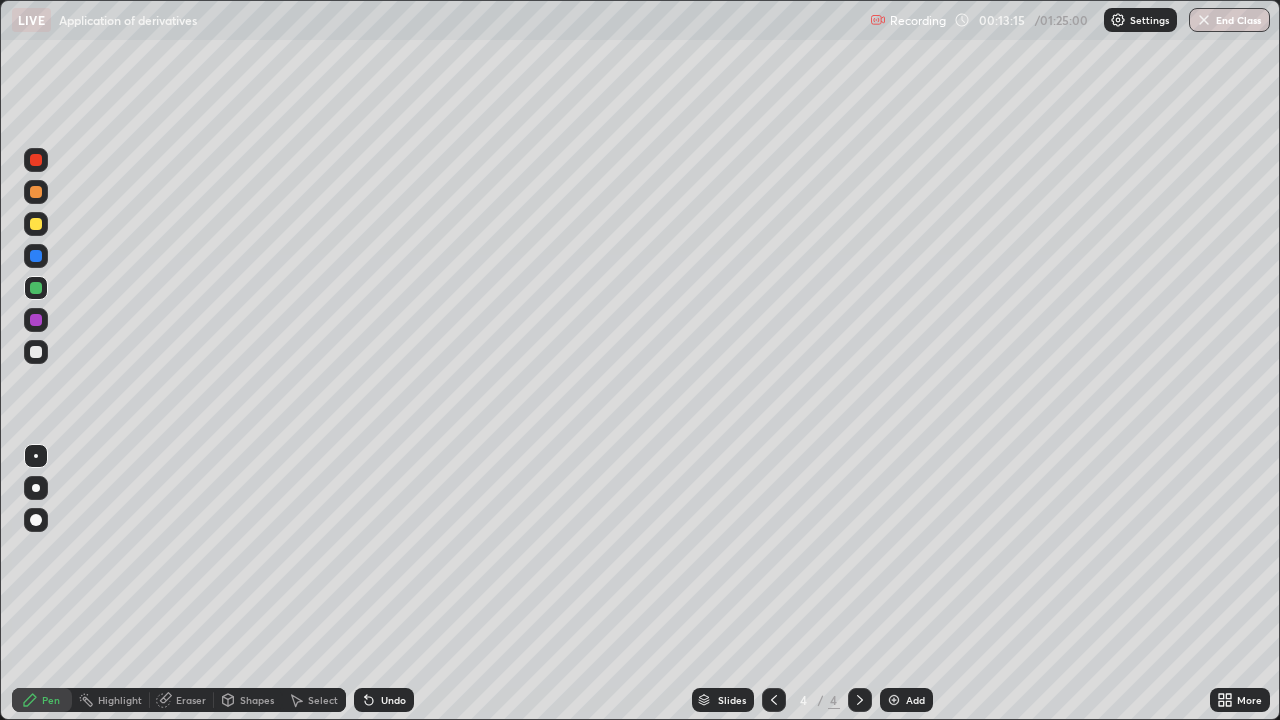 click 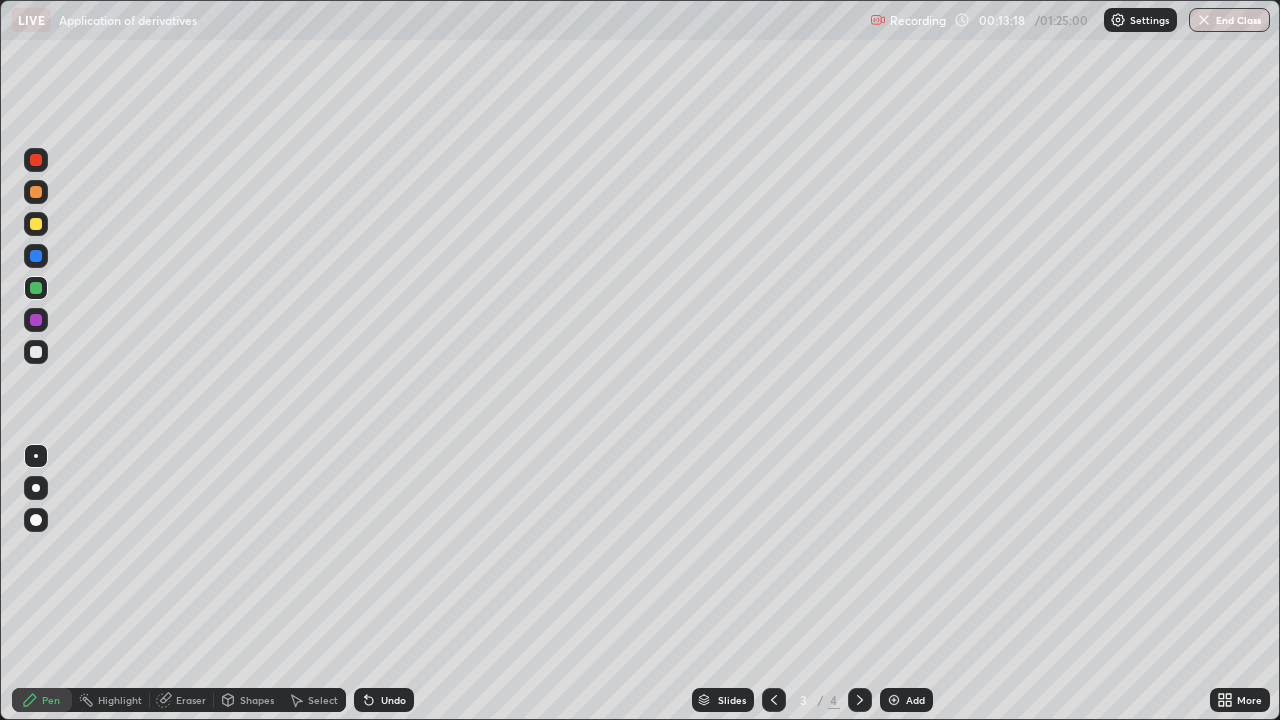 click 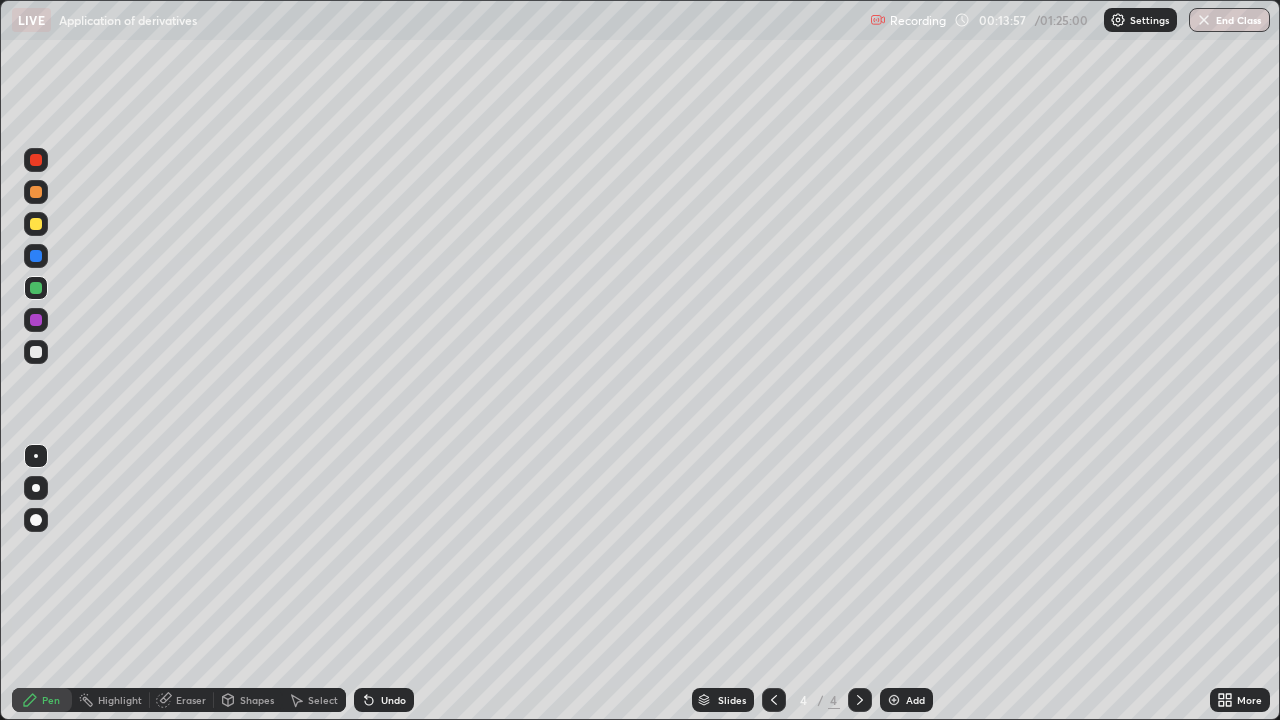 click at bounding box center [36, 352] 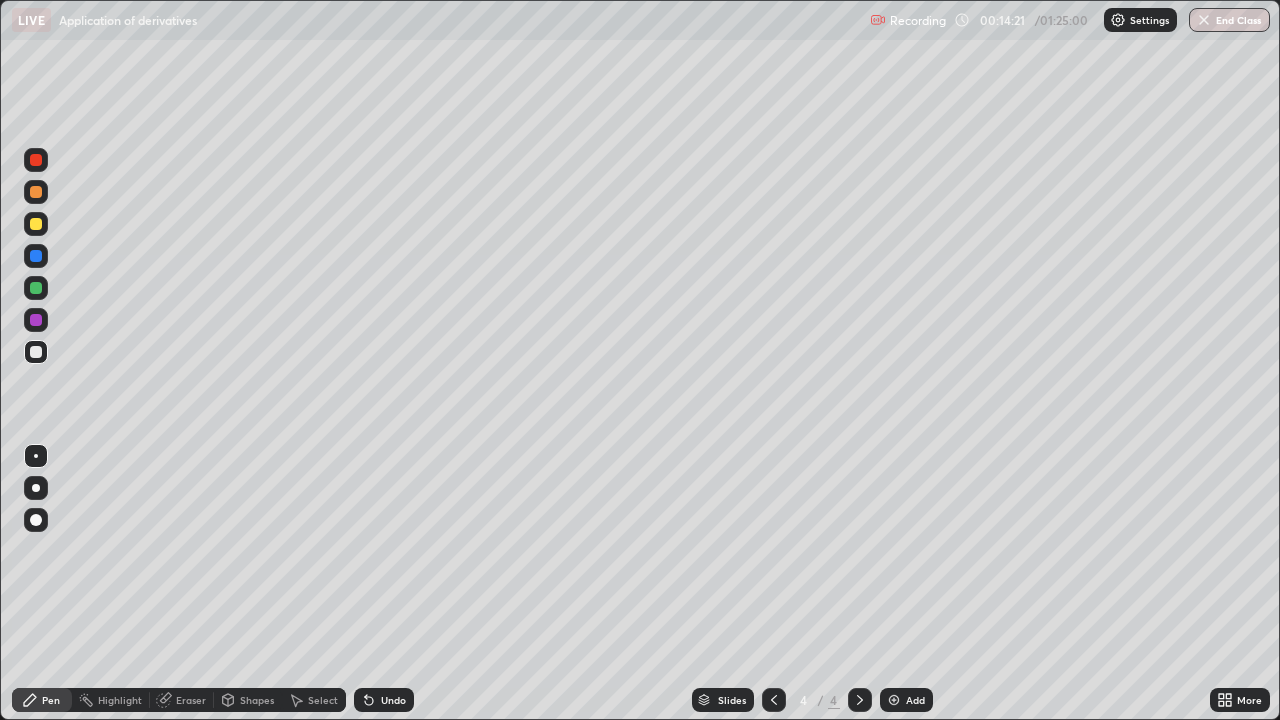 click 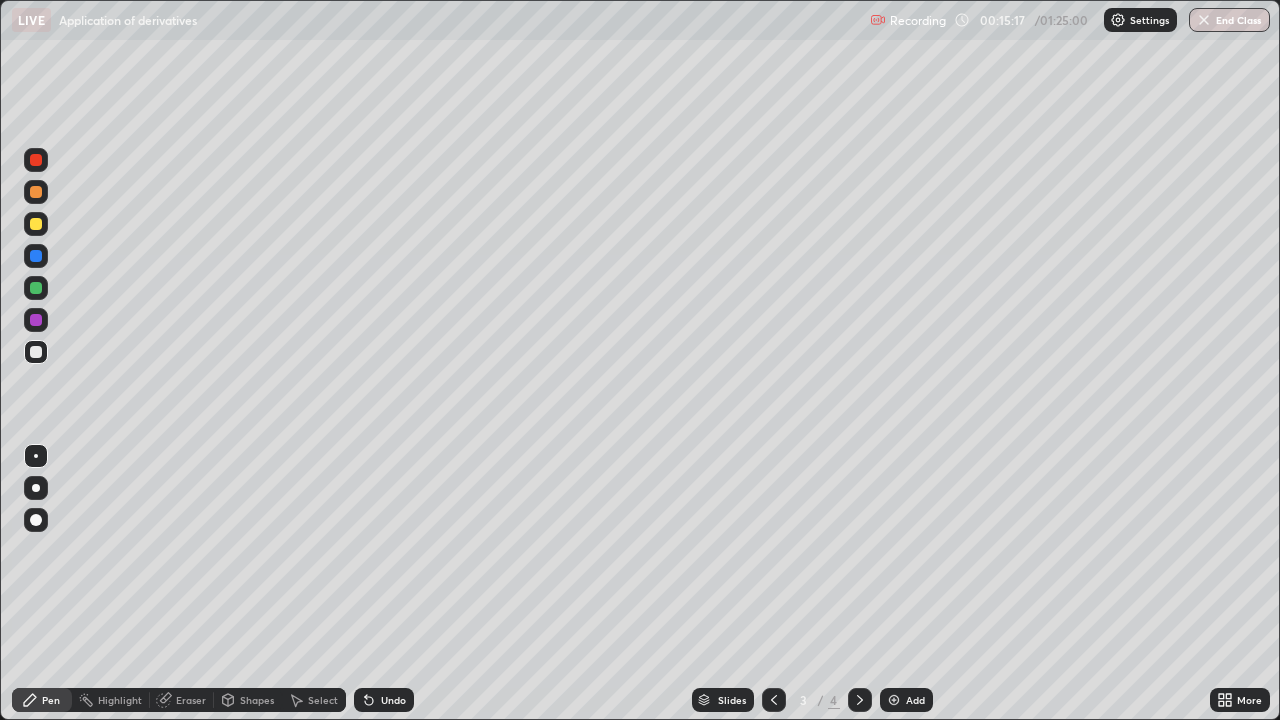 click 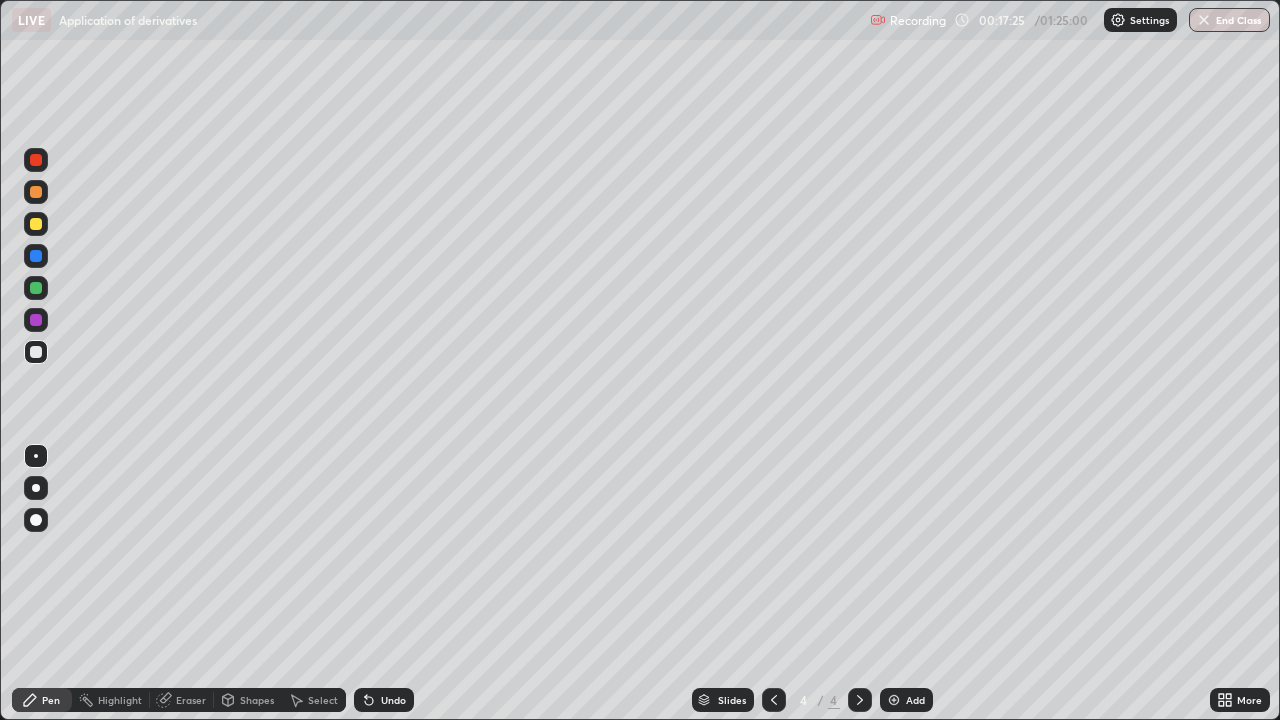 click on "Shapes" at bounding box center (257, 700) 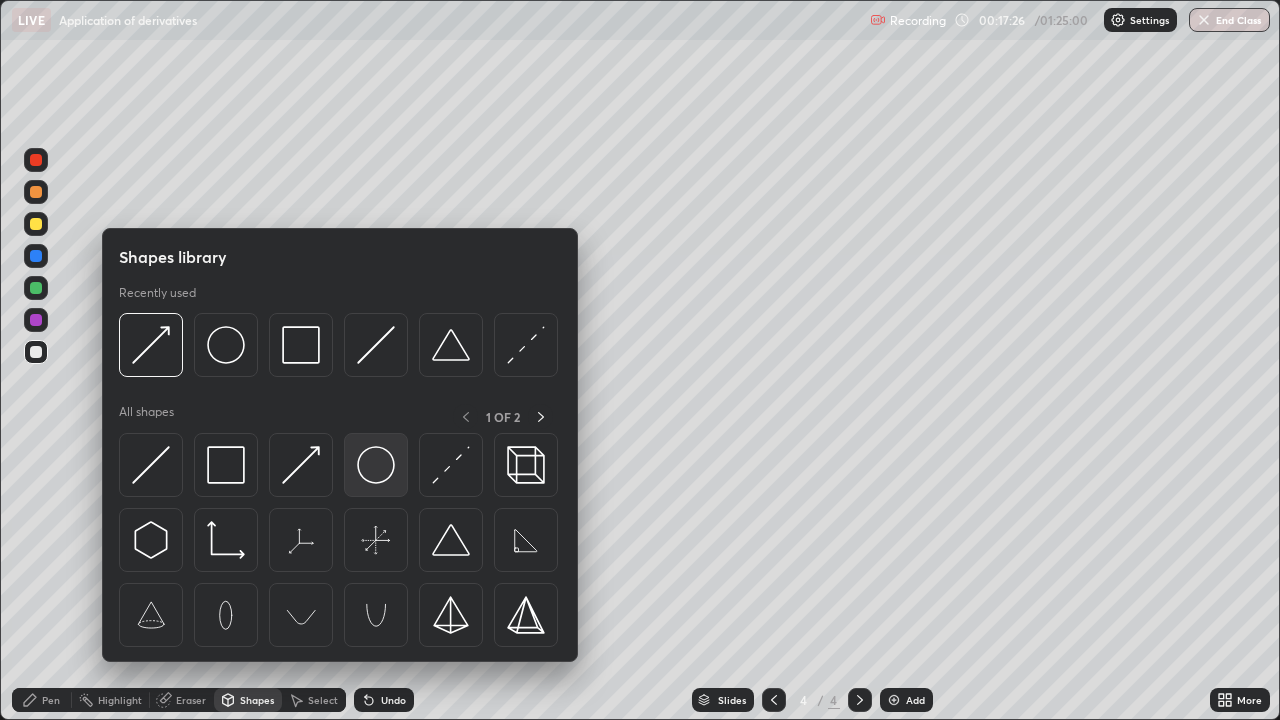 click at bounding box center (376, 465) 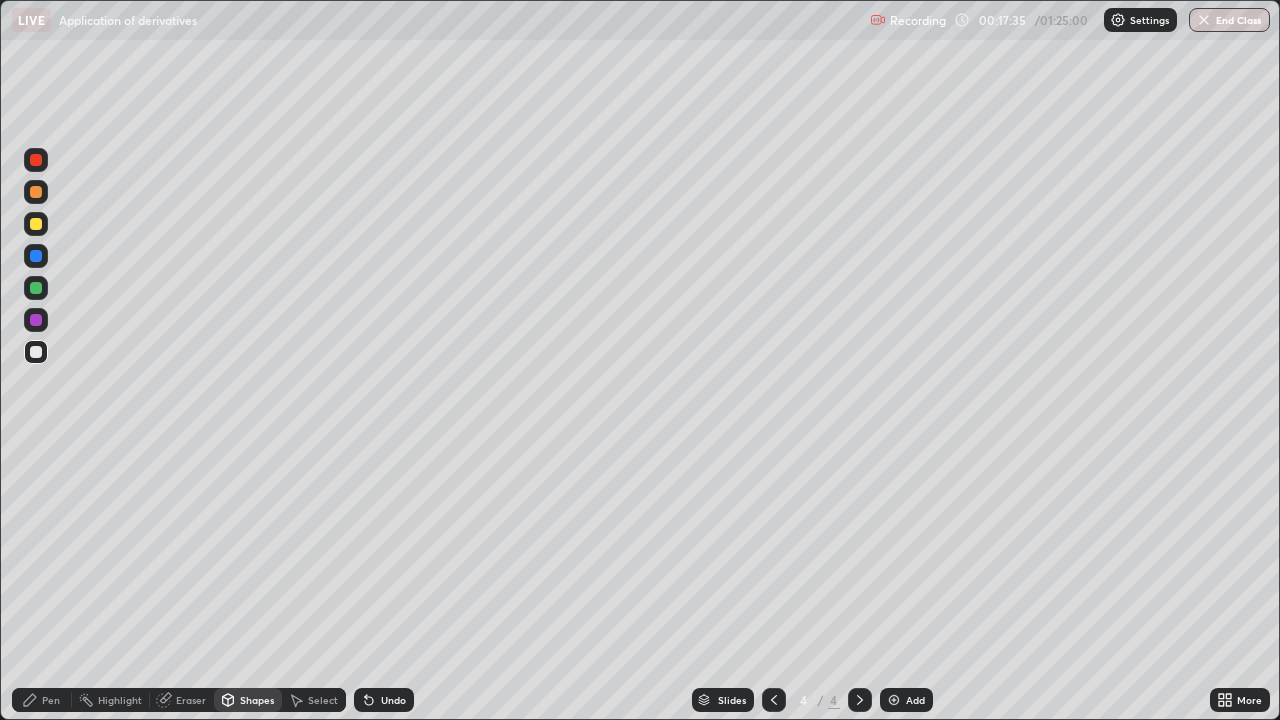 click on "Pen" at bounding box center [51, 700] 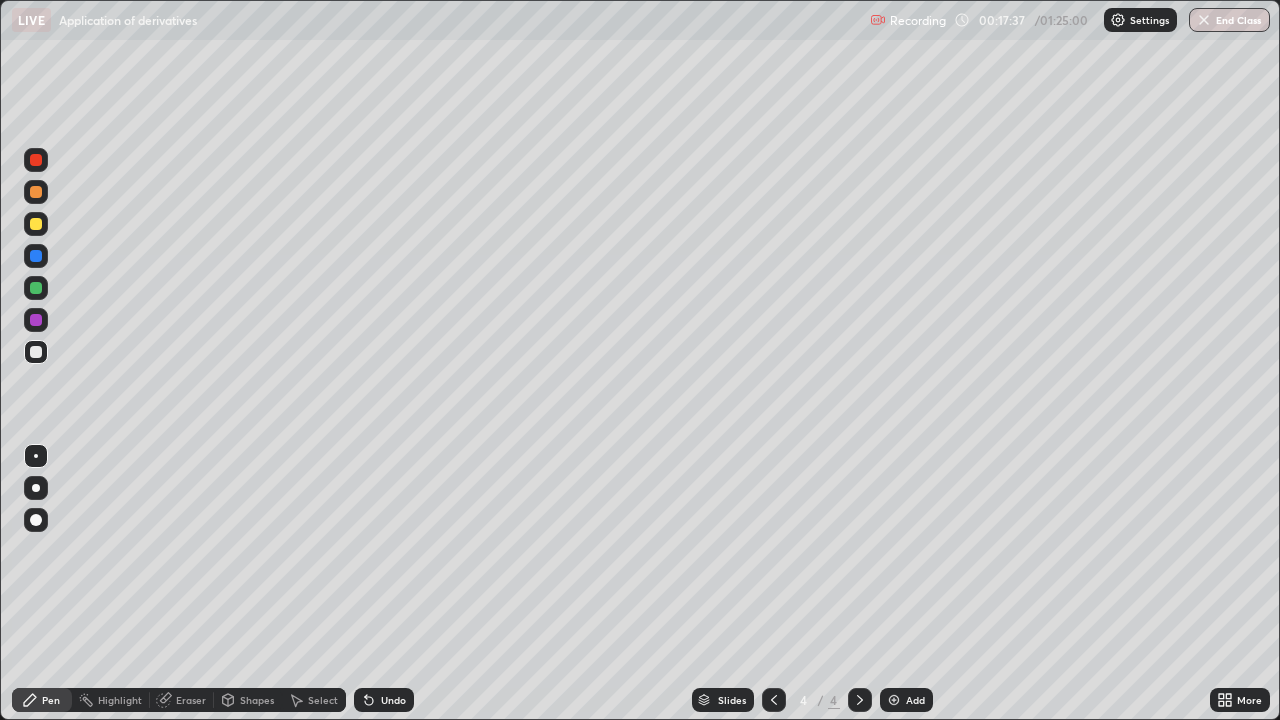 click at bounding box center (36, 288) 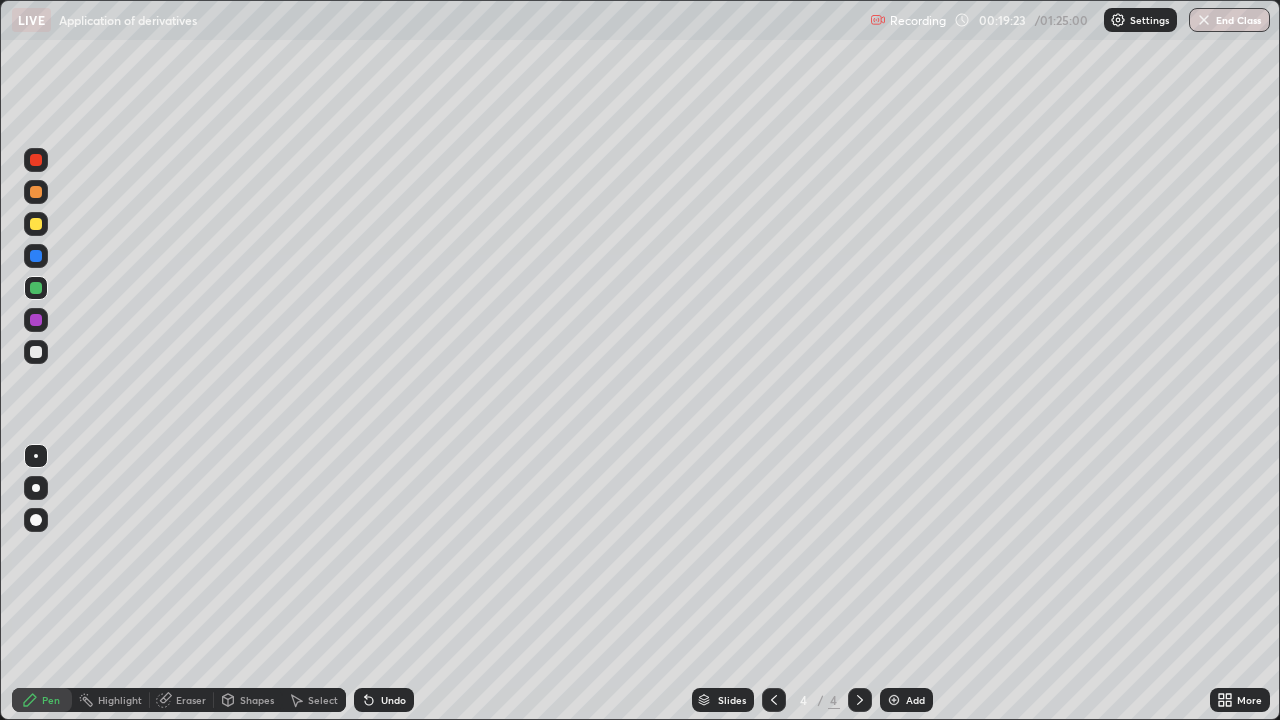 click at bounding box center [36, 352] 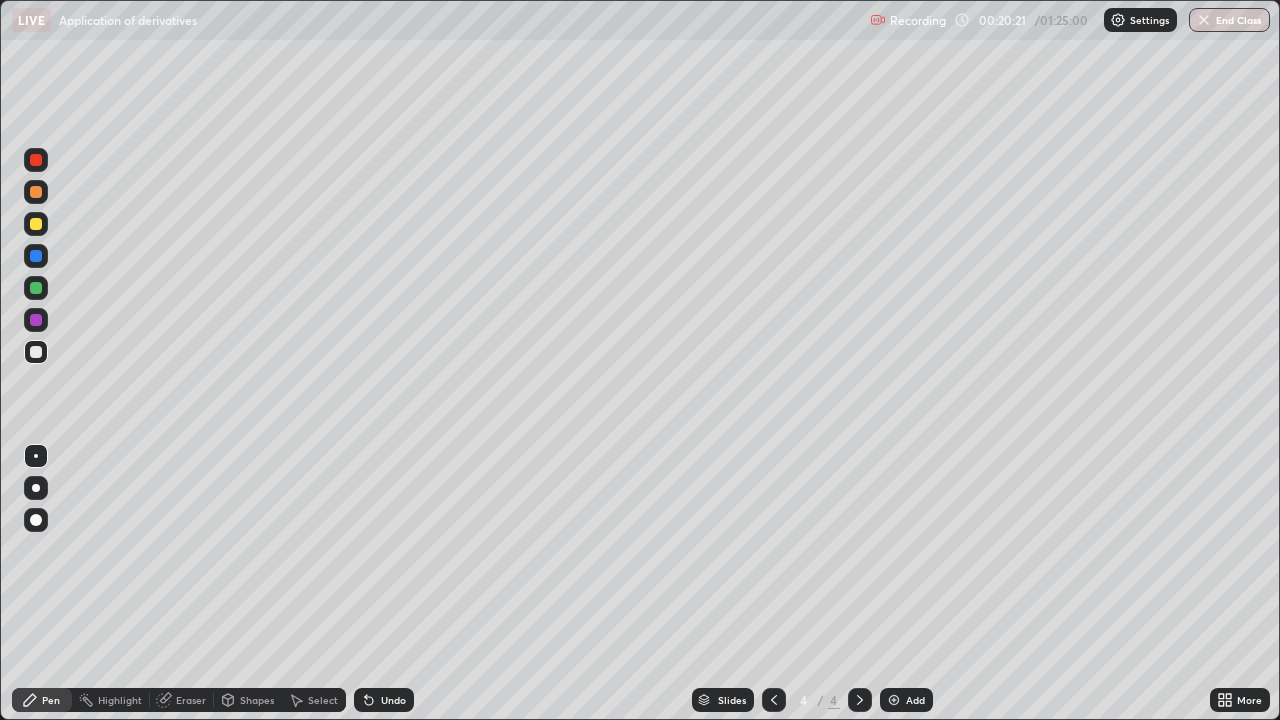 click on "Eraser" at bounding box center (191, 700) 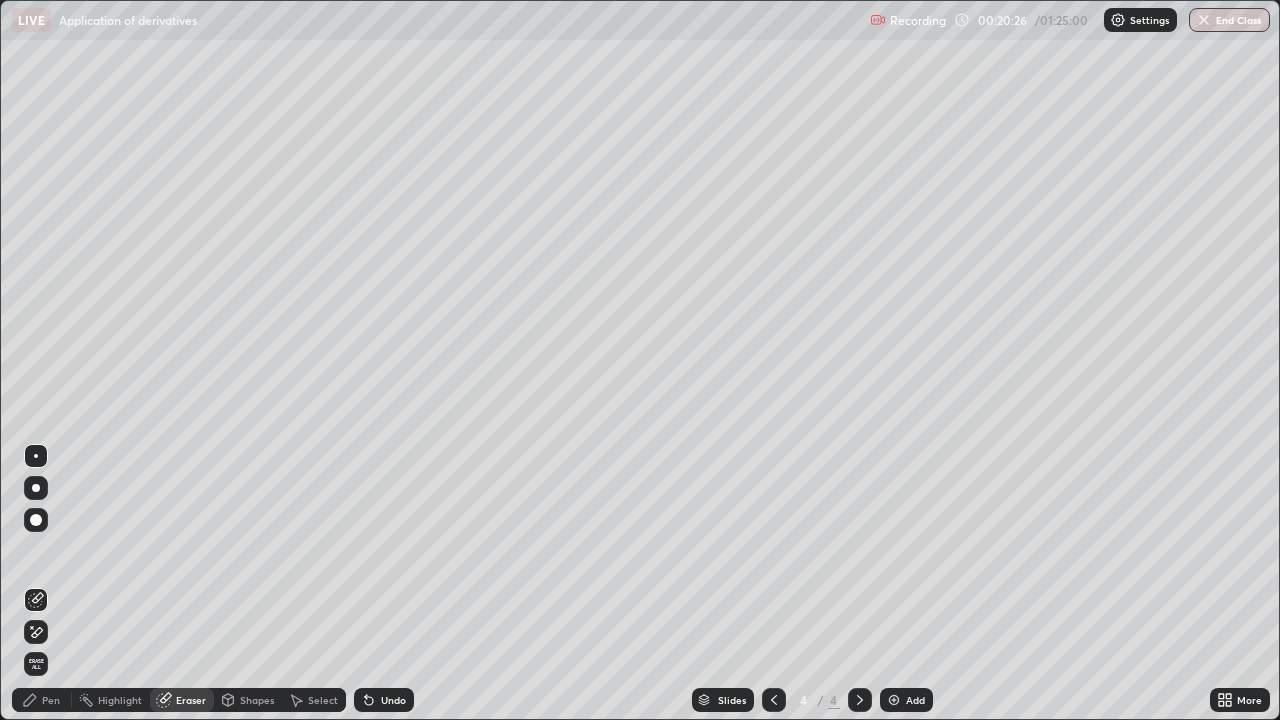 click on "Pen" at bounding box center [51, 700] 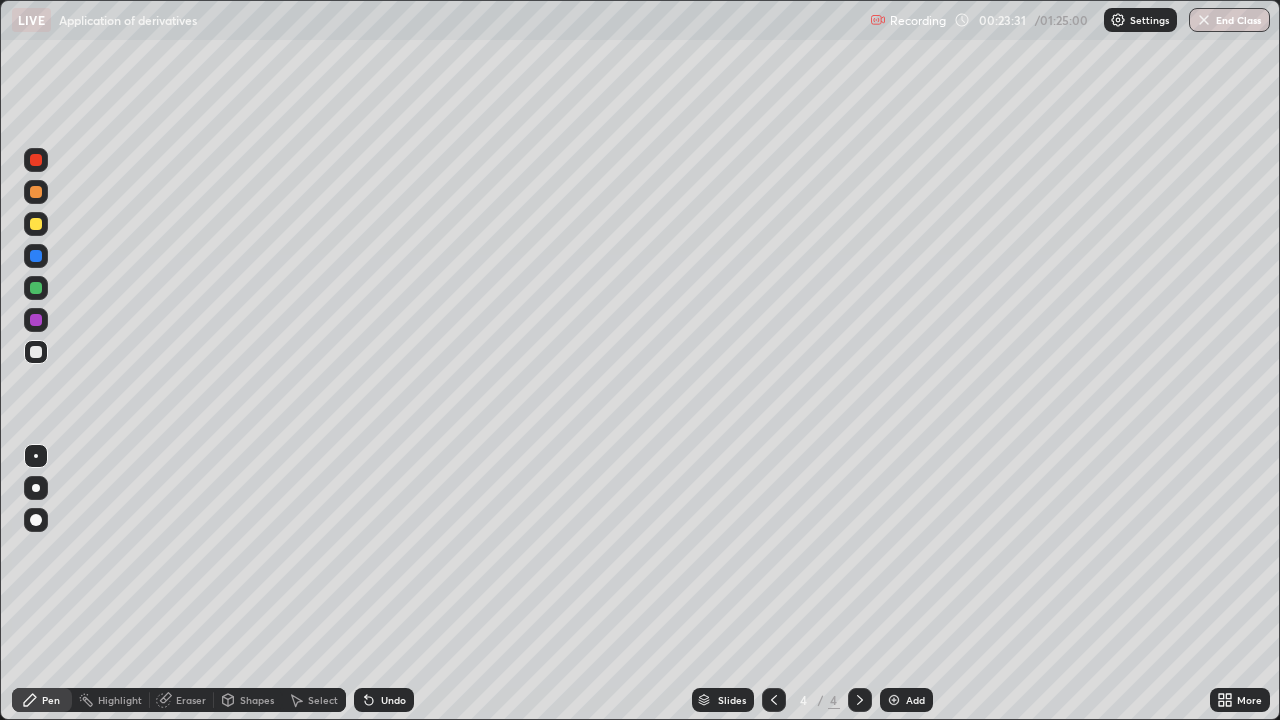 click on "Add" at bounding box center [915, 700] 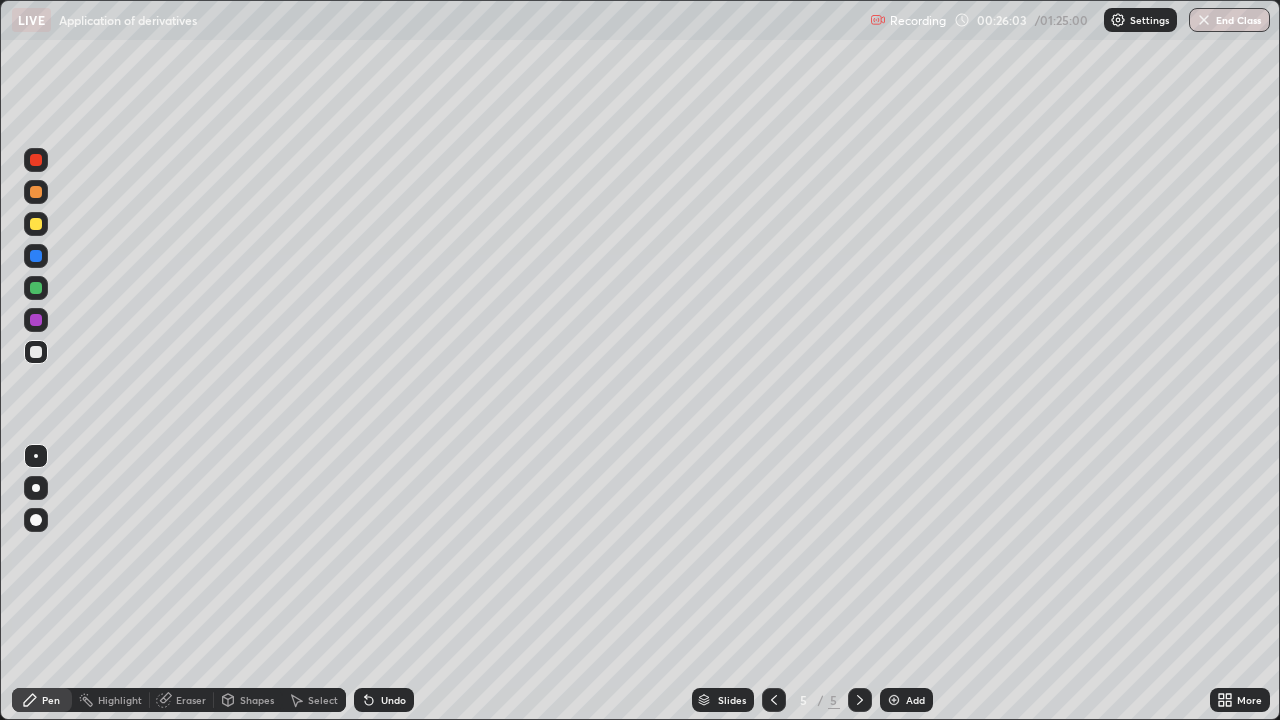 click at bounding box center [36, 352] 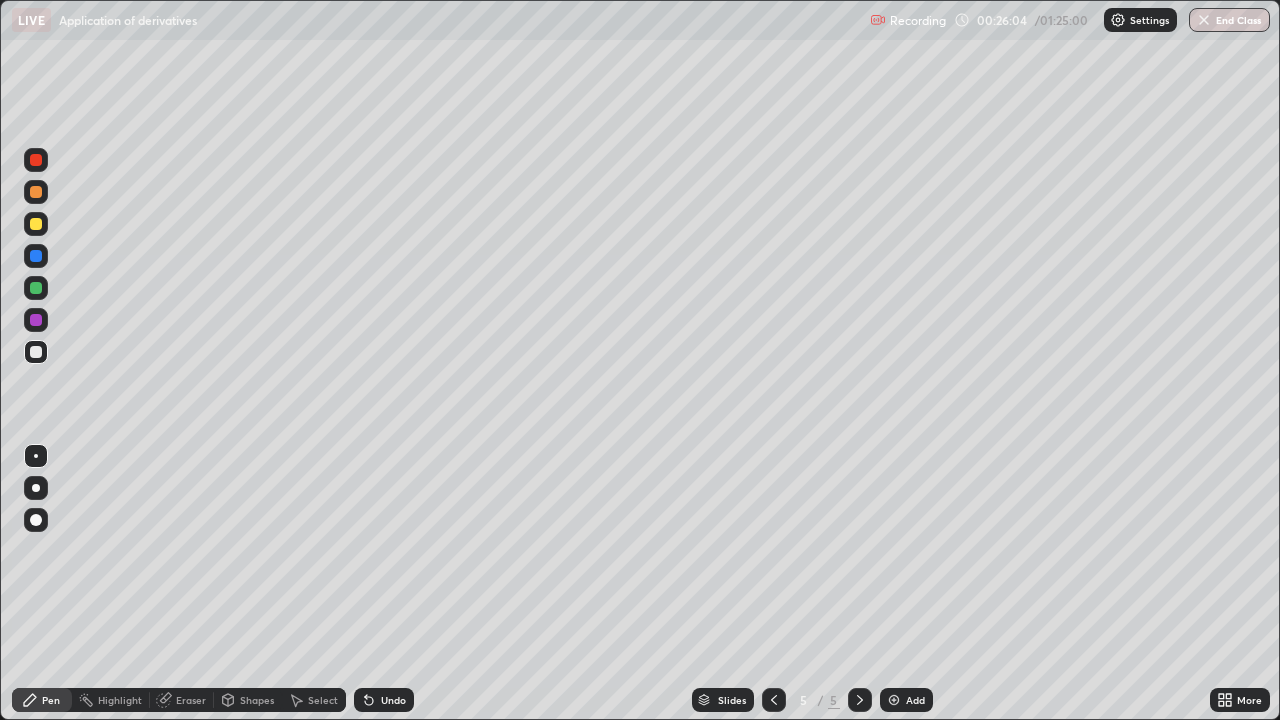 click on "Eraser" at bounding box center (182, 700) 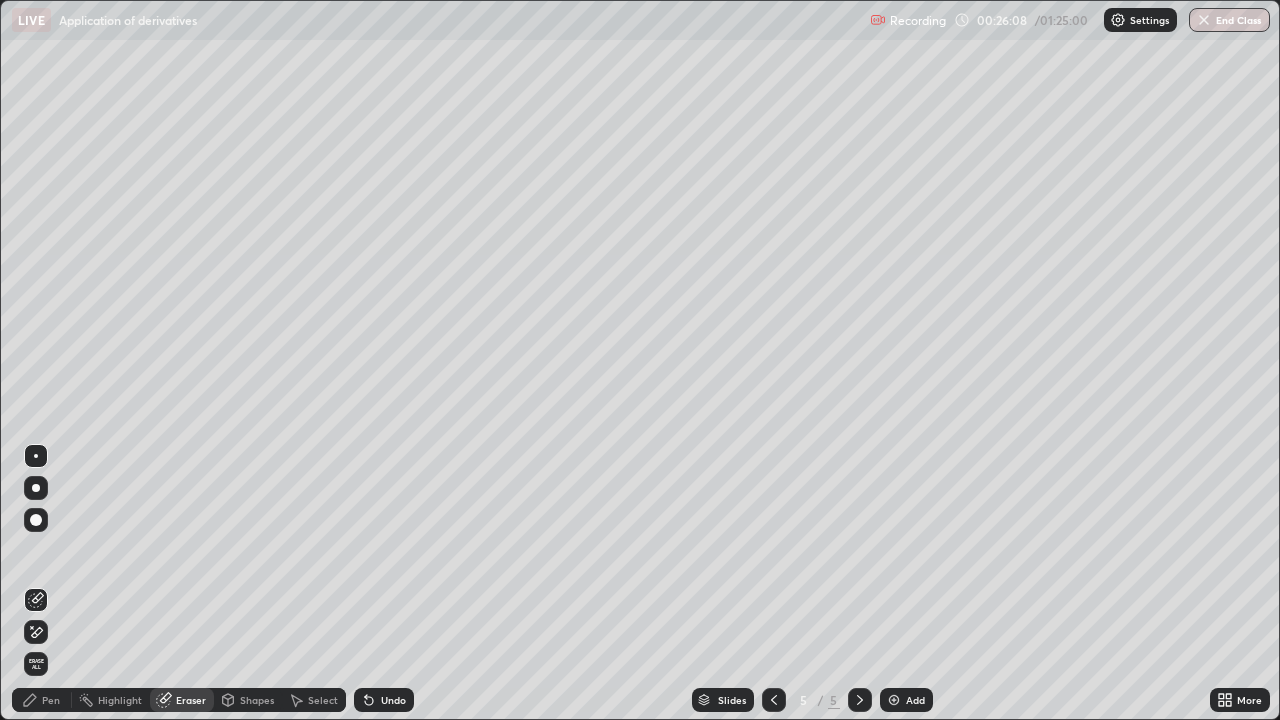 click on "Pen" at bounding box center [51, 700] 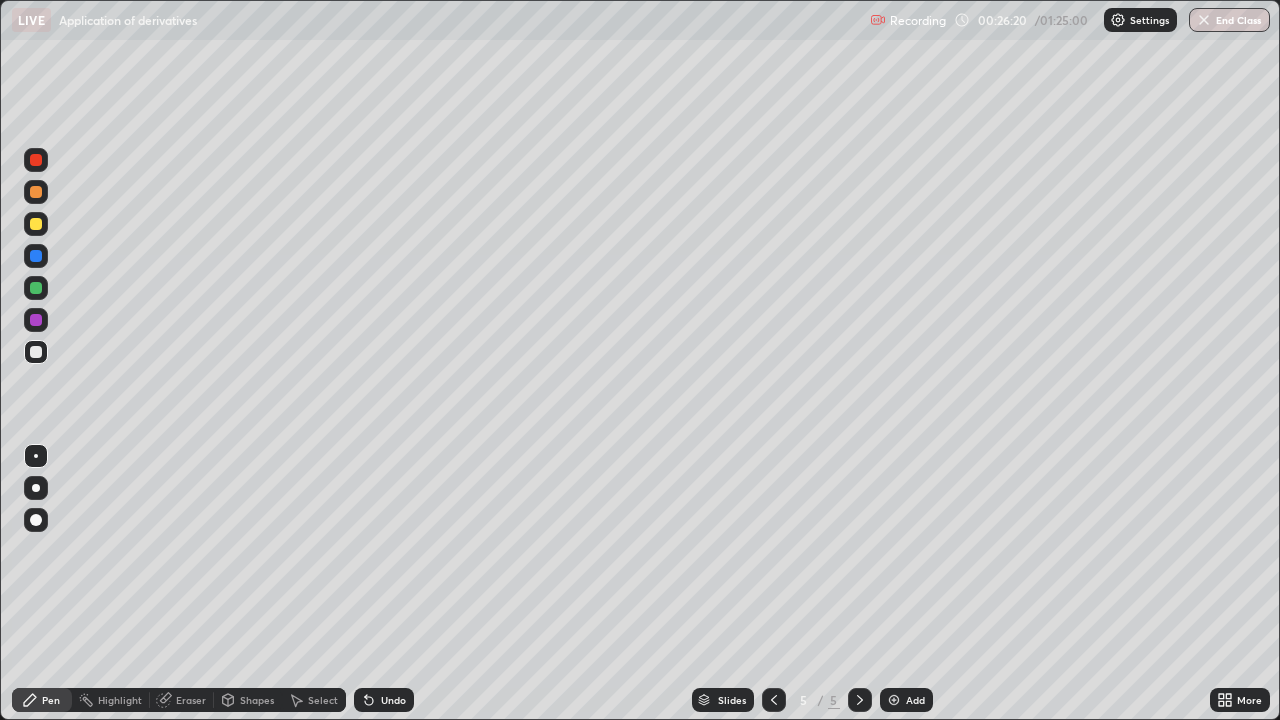 click on "Undo" at bounding box center [393, 700] 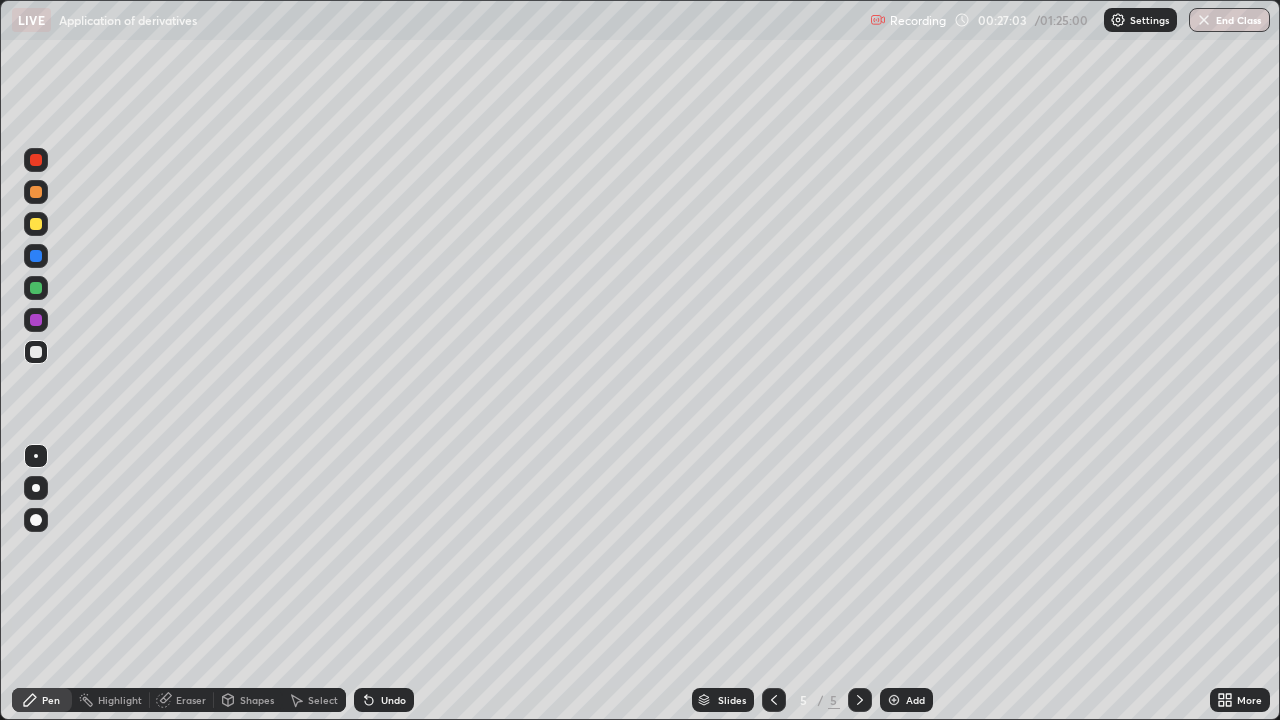 click at bounding box center (774, 700) 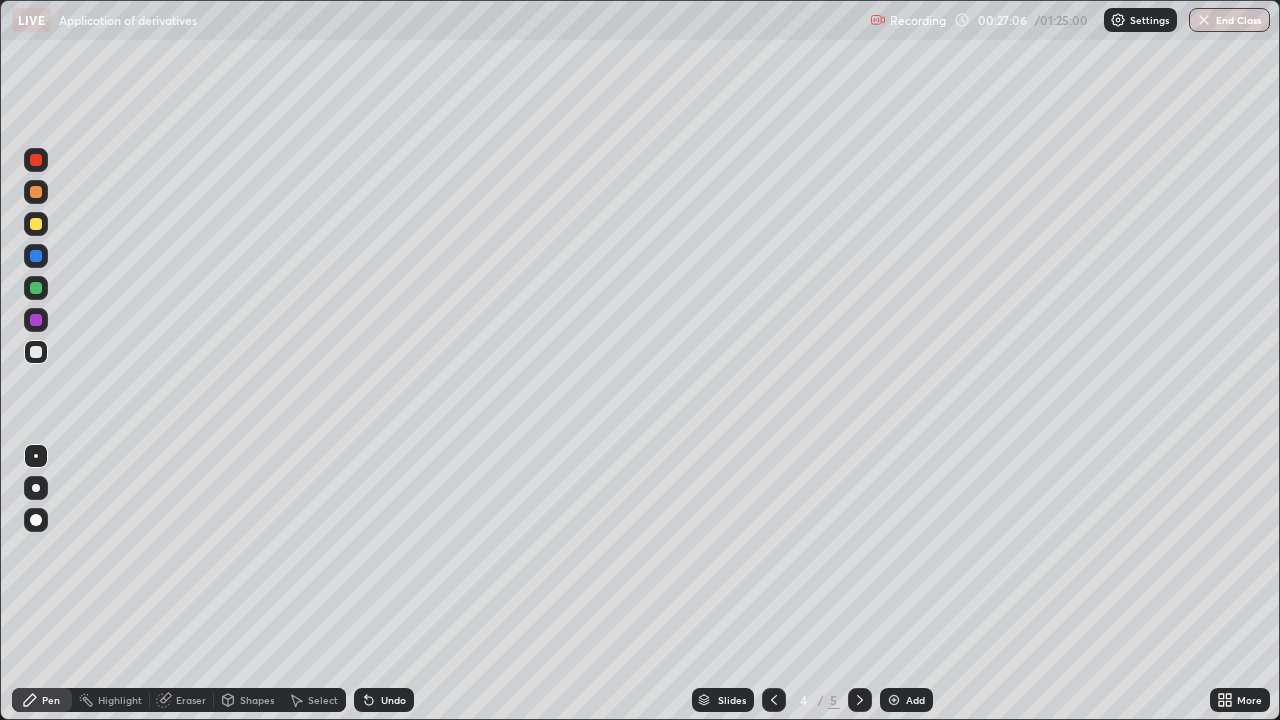click at bounding box center (860, 700) 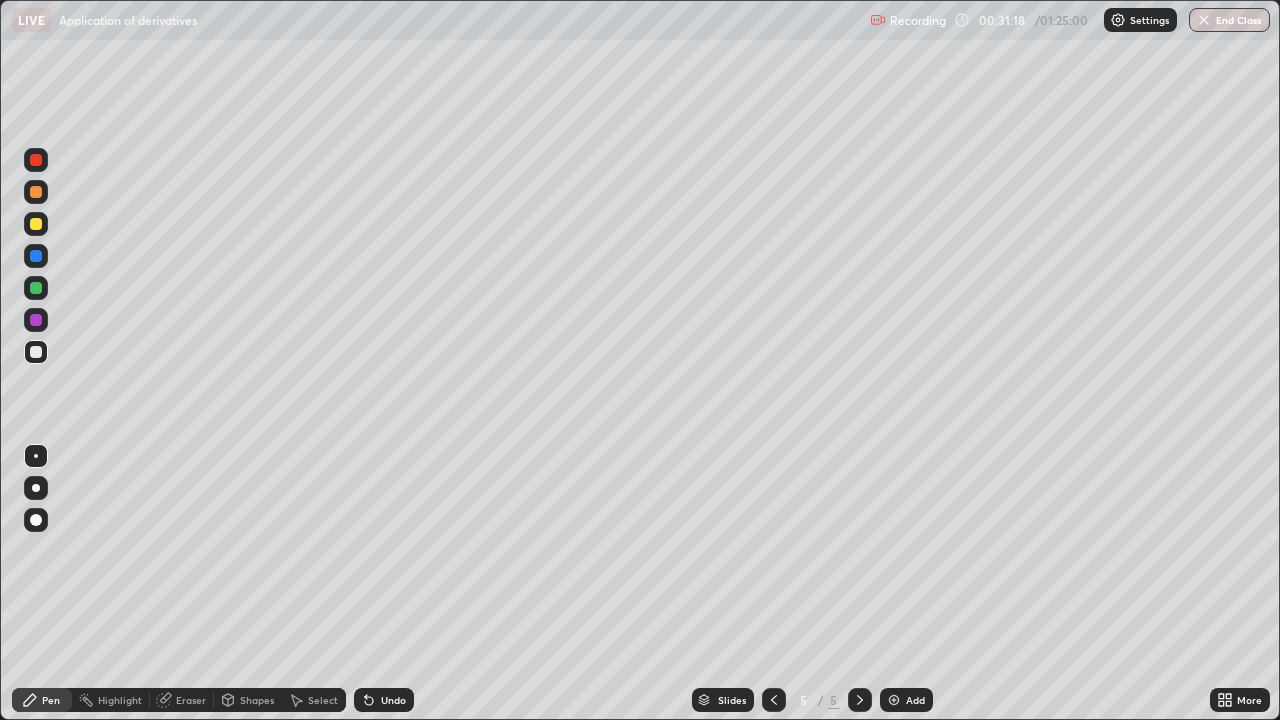click on "Add" at bounding box center (915, 700) 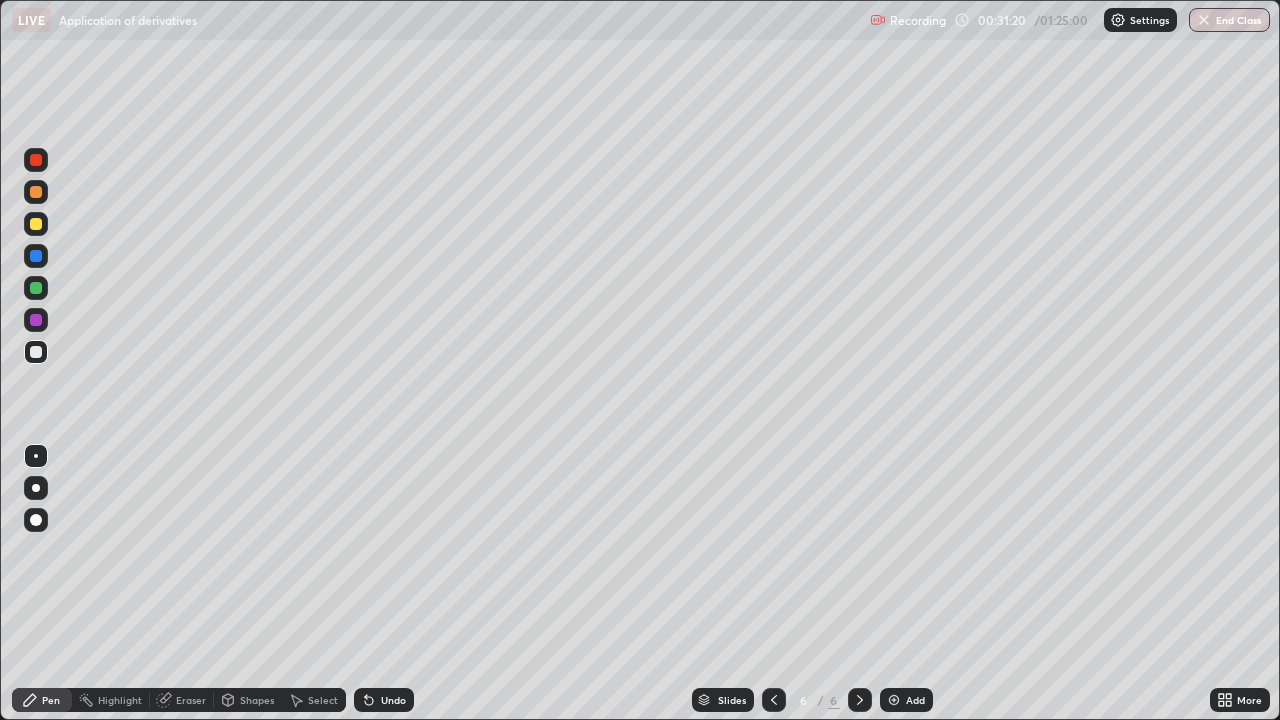 click on "Shapes" at bounding box center (257, 700) 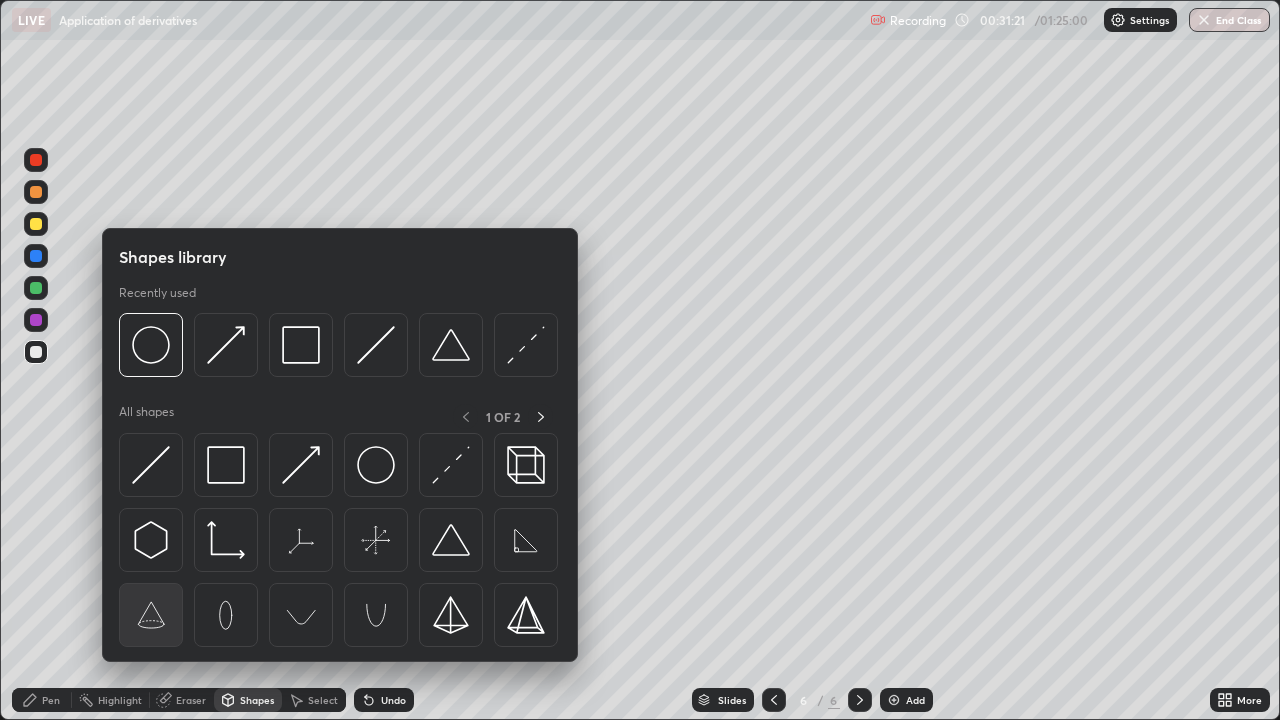 click at bounding box center (151, 615) 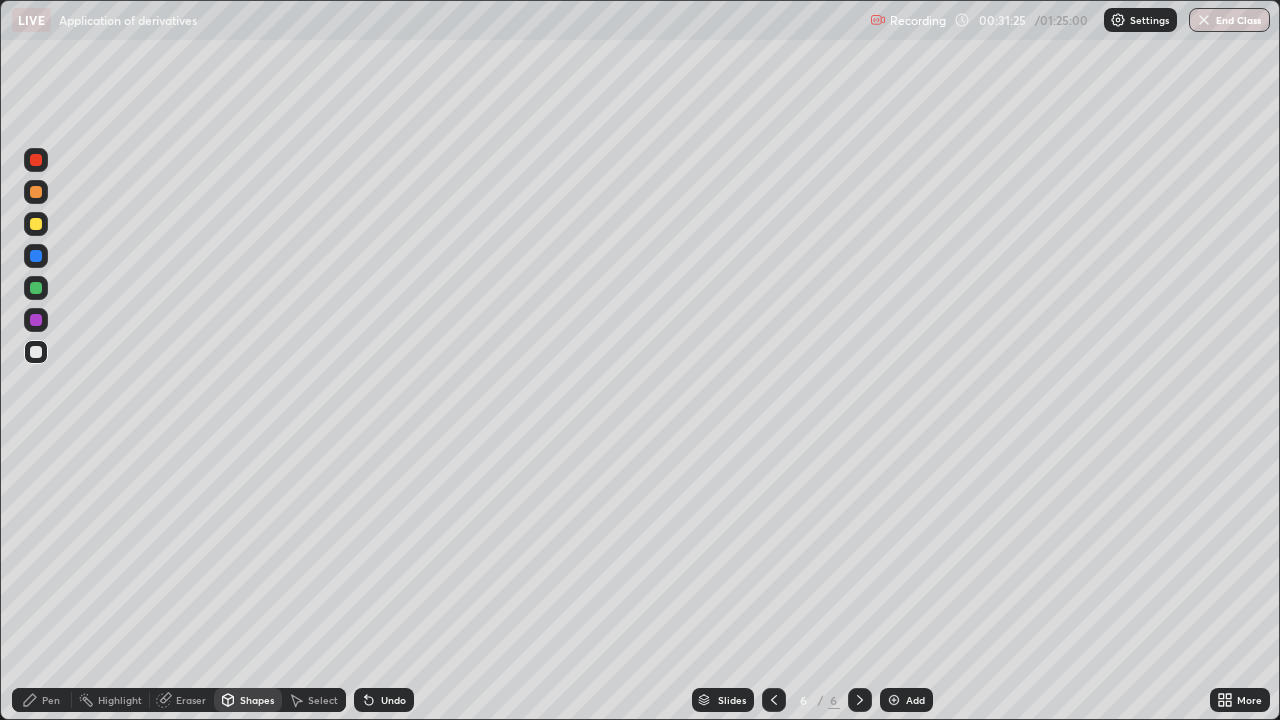 click at bounding box center (36, 288) 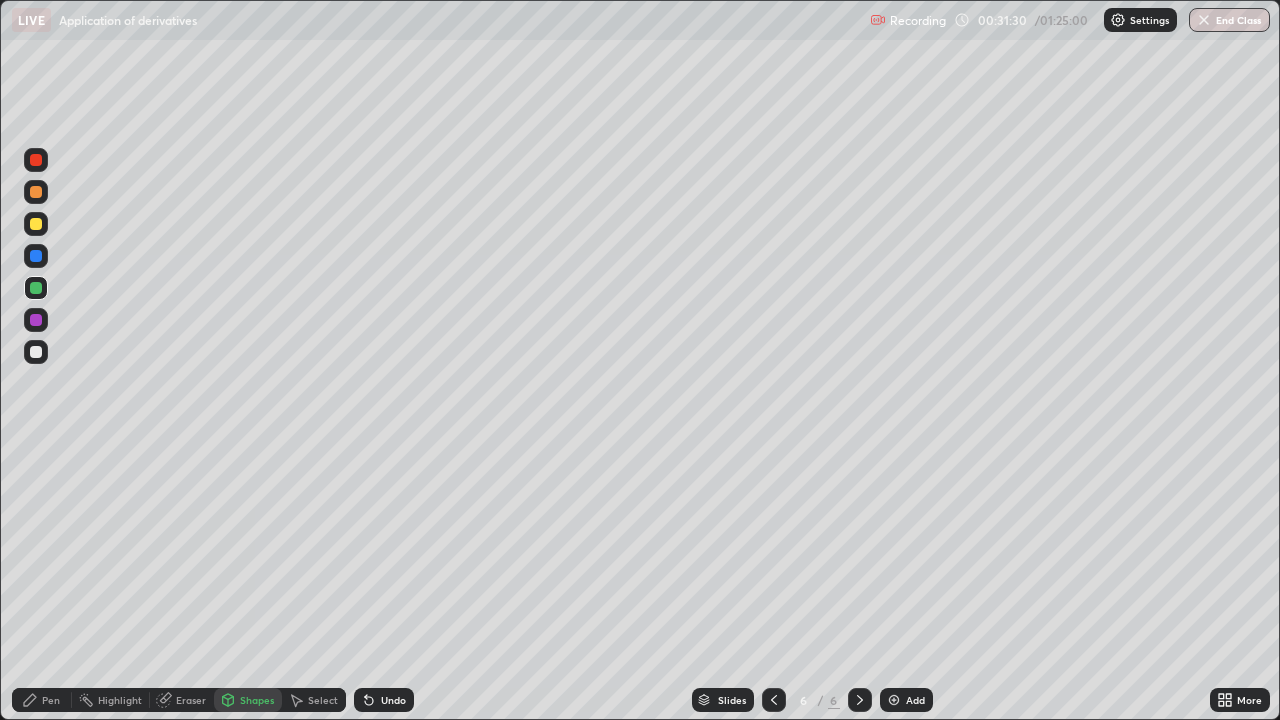 click on "Undo" at bounding box center (384, 700) 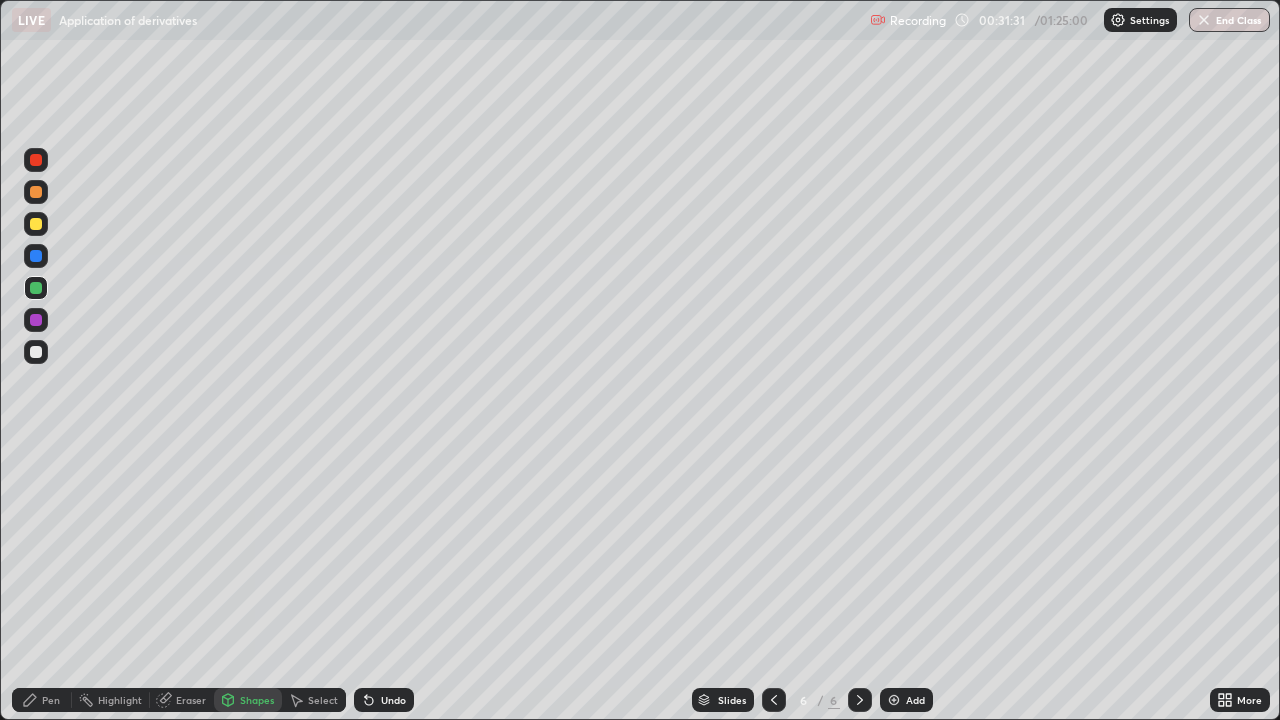 click on "Shapes" at bounding box center (257, 700) 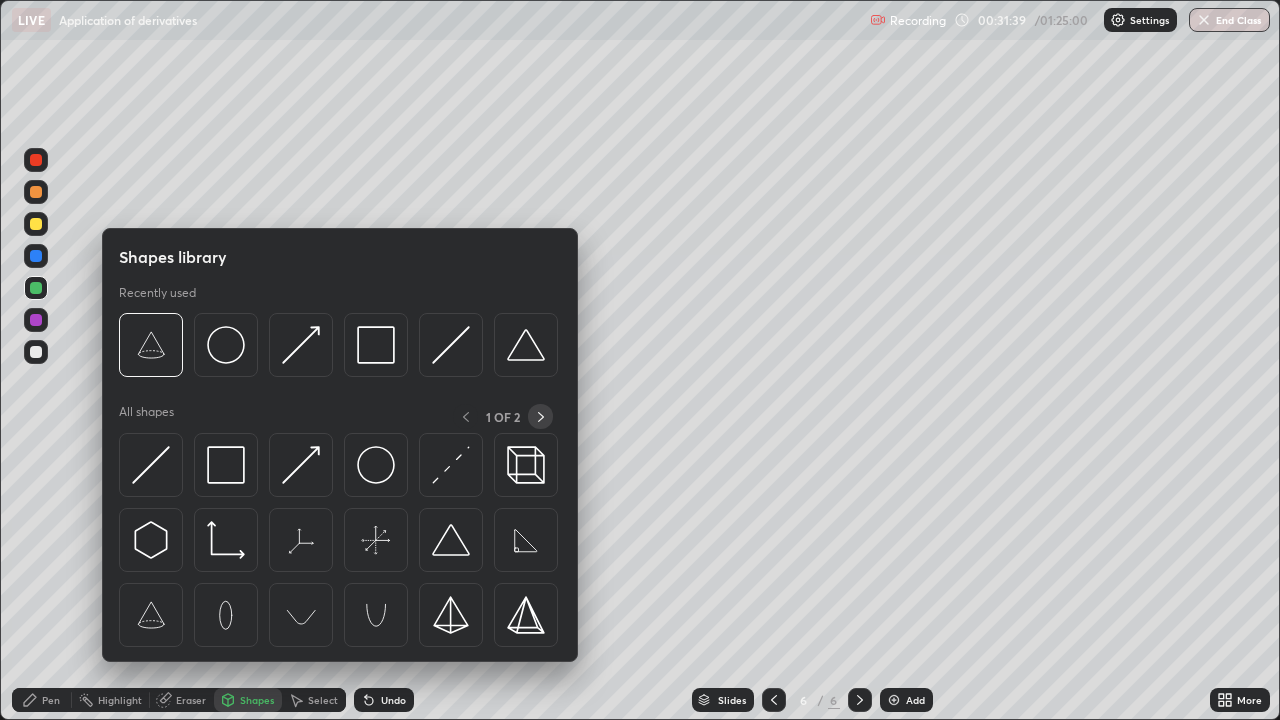 click 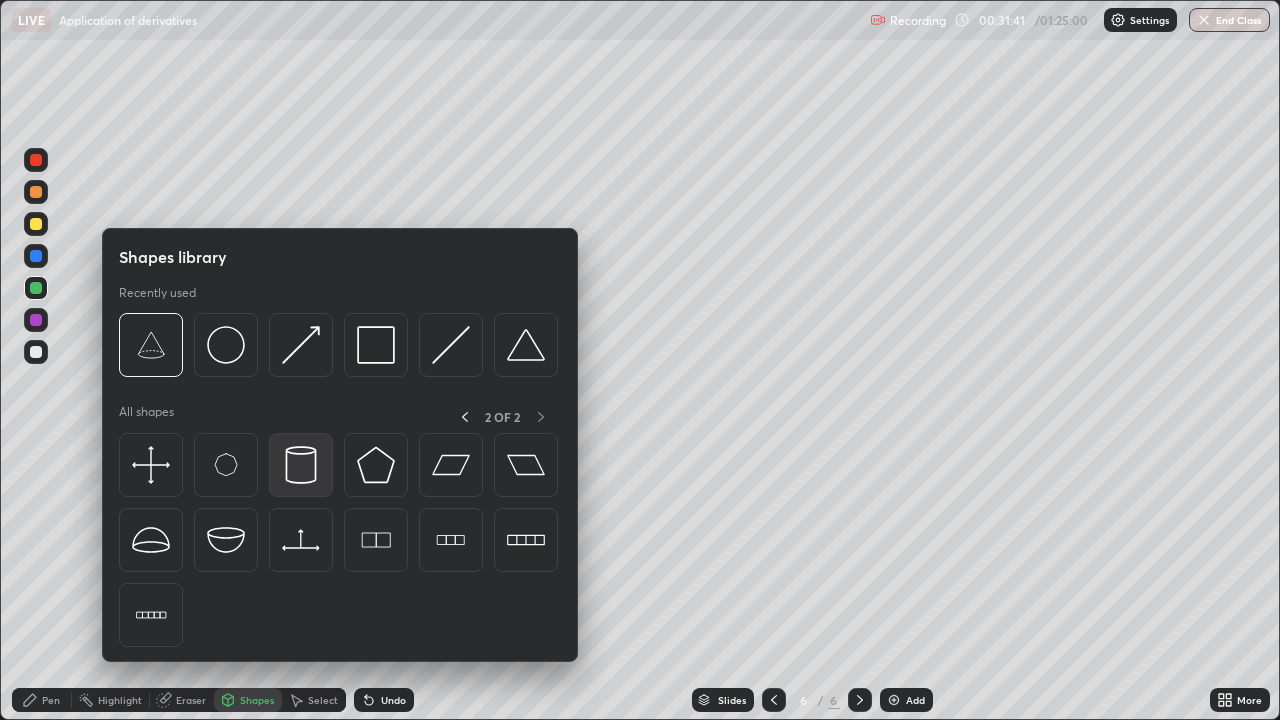 click at bounding box center [301, 465] 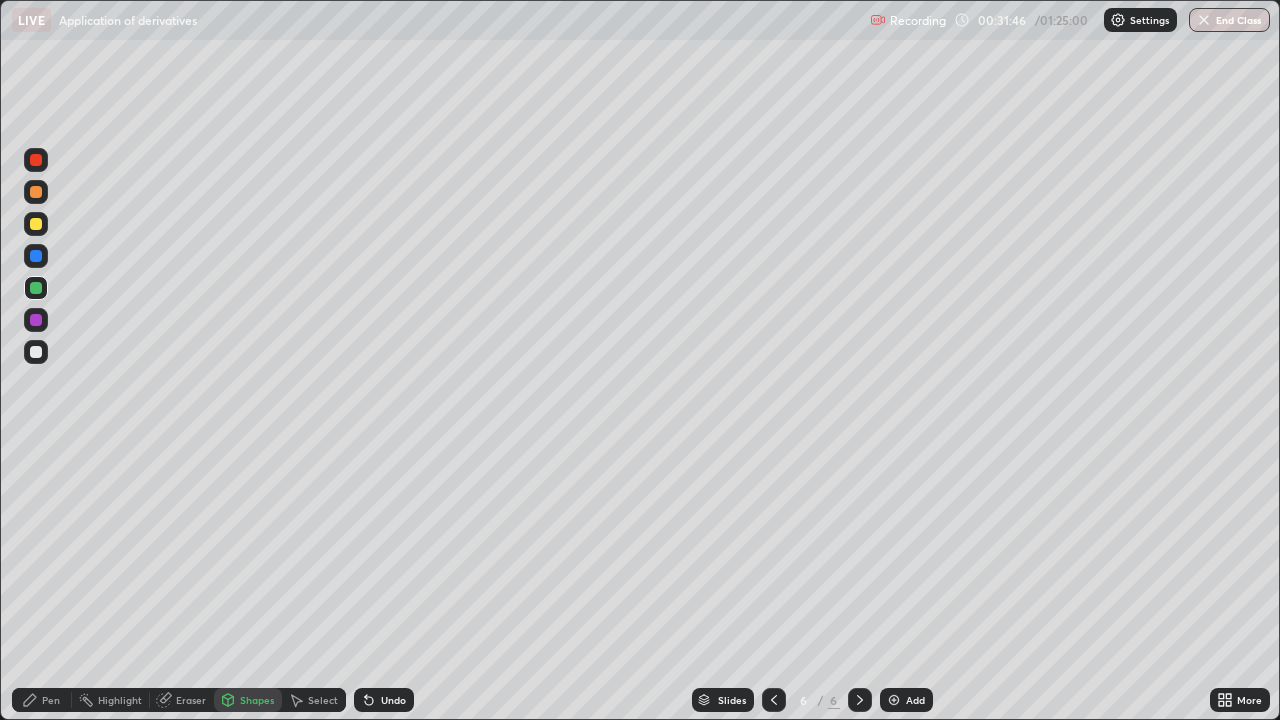 click on "Pen" at bounding box center (51, 700) 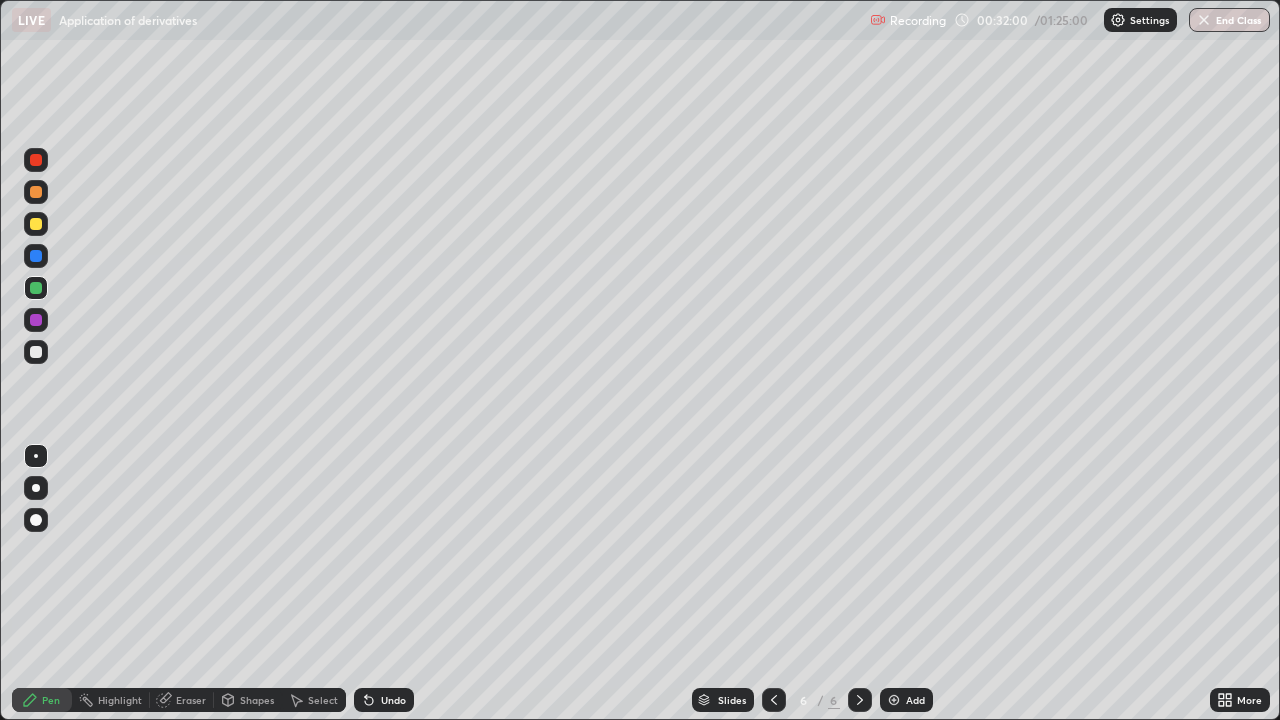 click at bounding box center (36, 352) 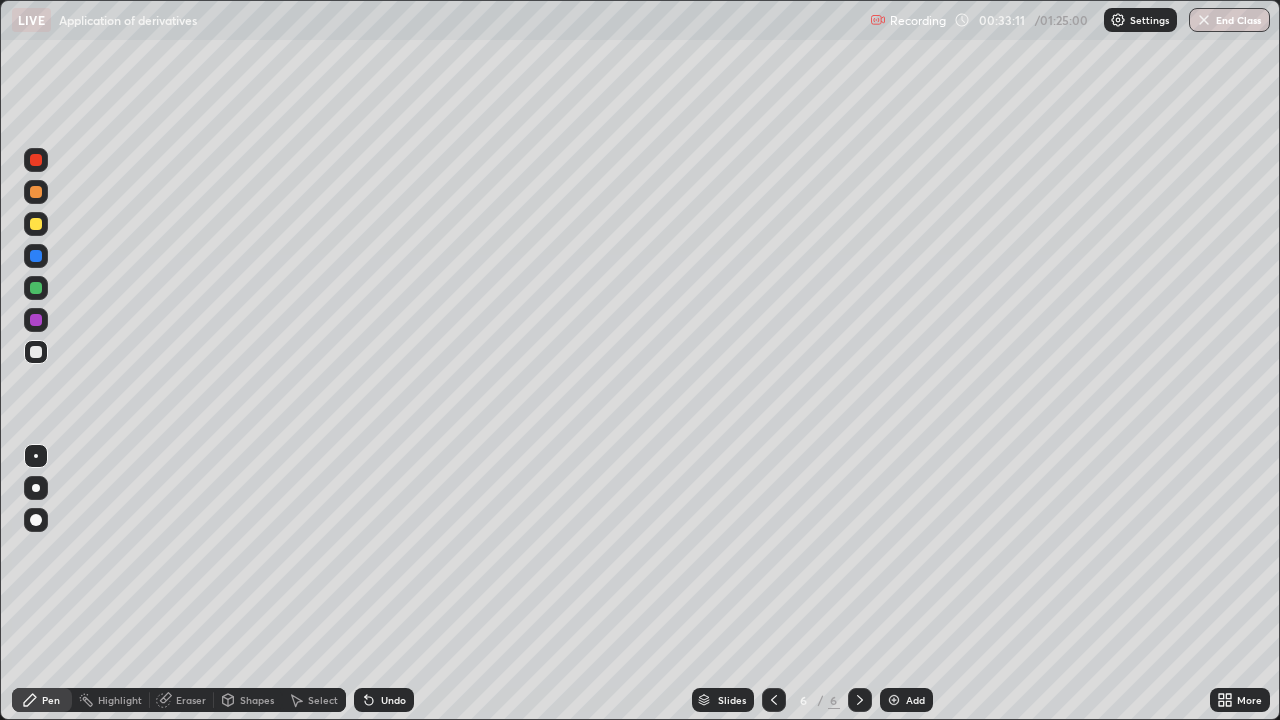 click at bounding box center [36, 288] 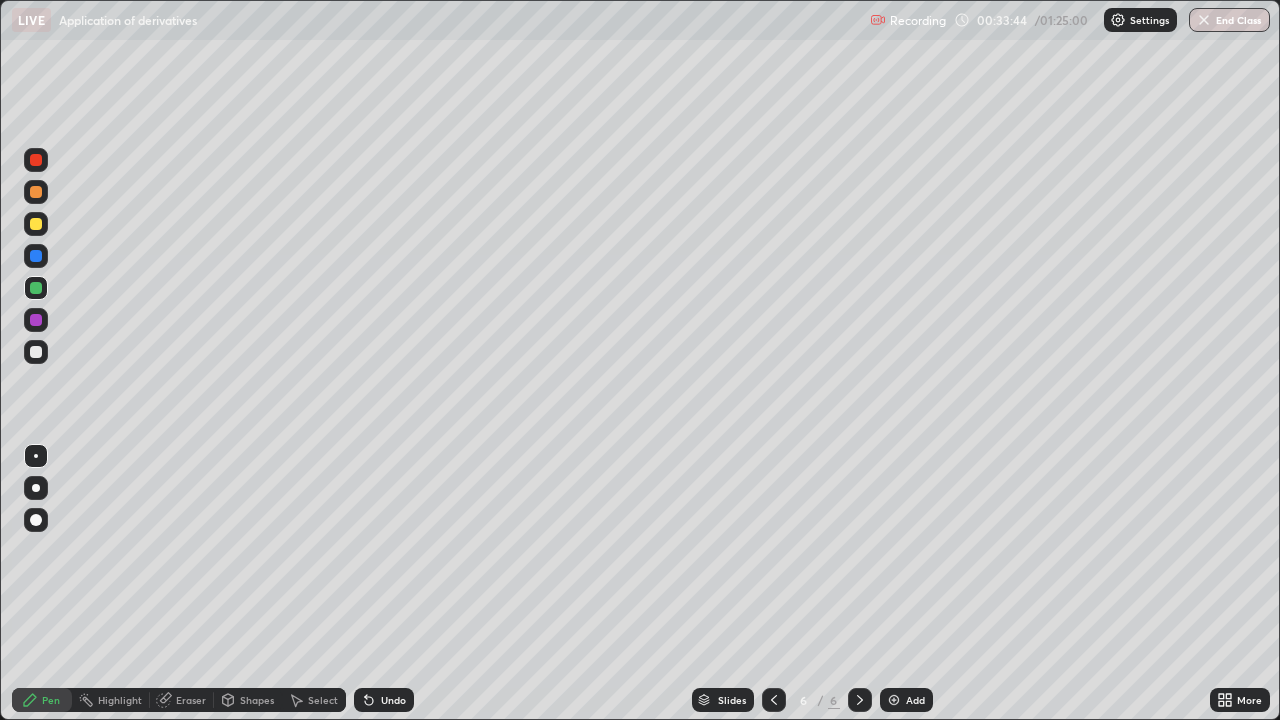 click at bounding box center (36, 352) 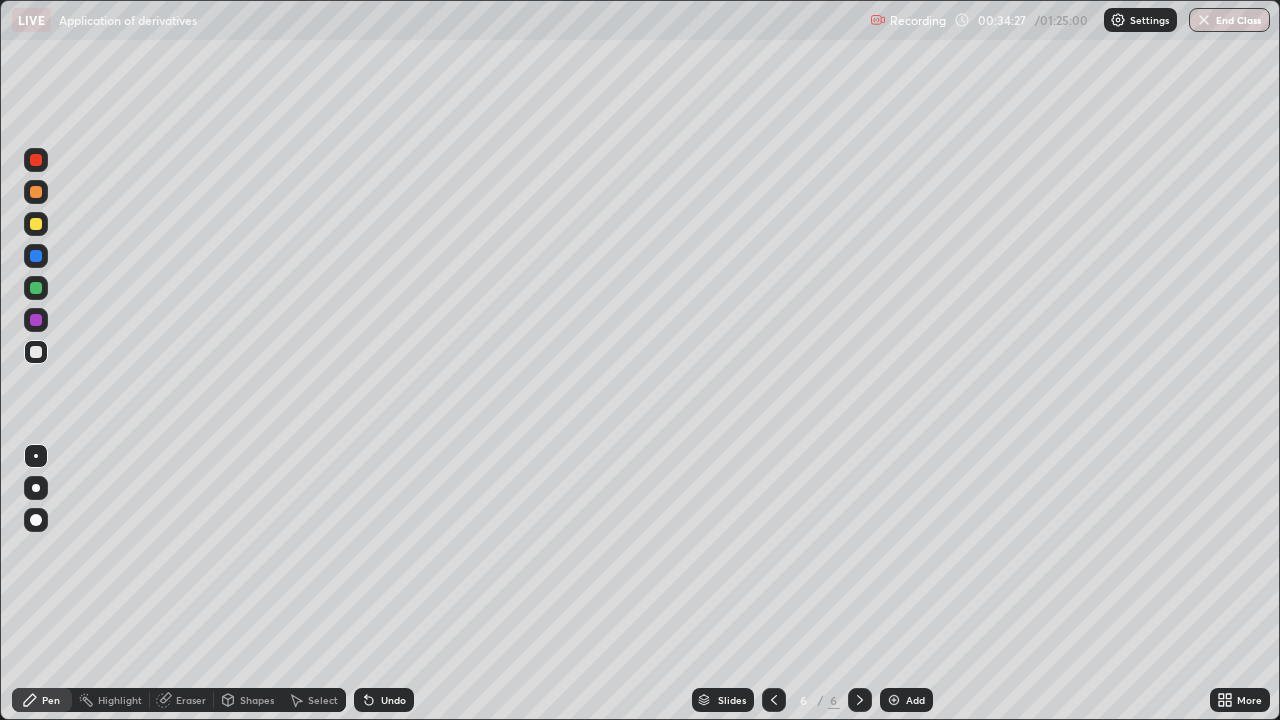 click on "Undo" at bounding box center [393, 700] 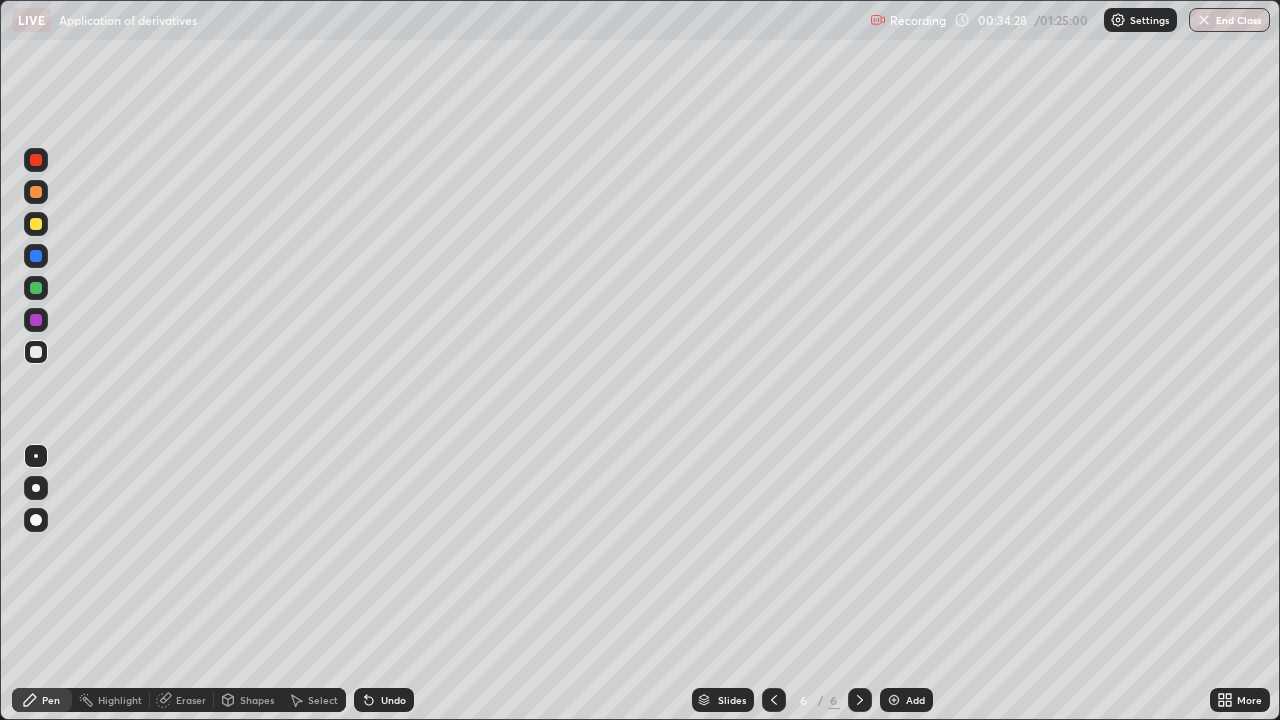 click on "Undo" at bounding box center (393, 700) 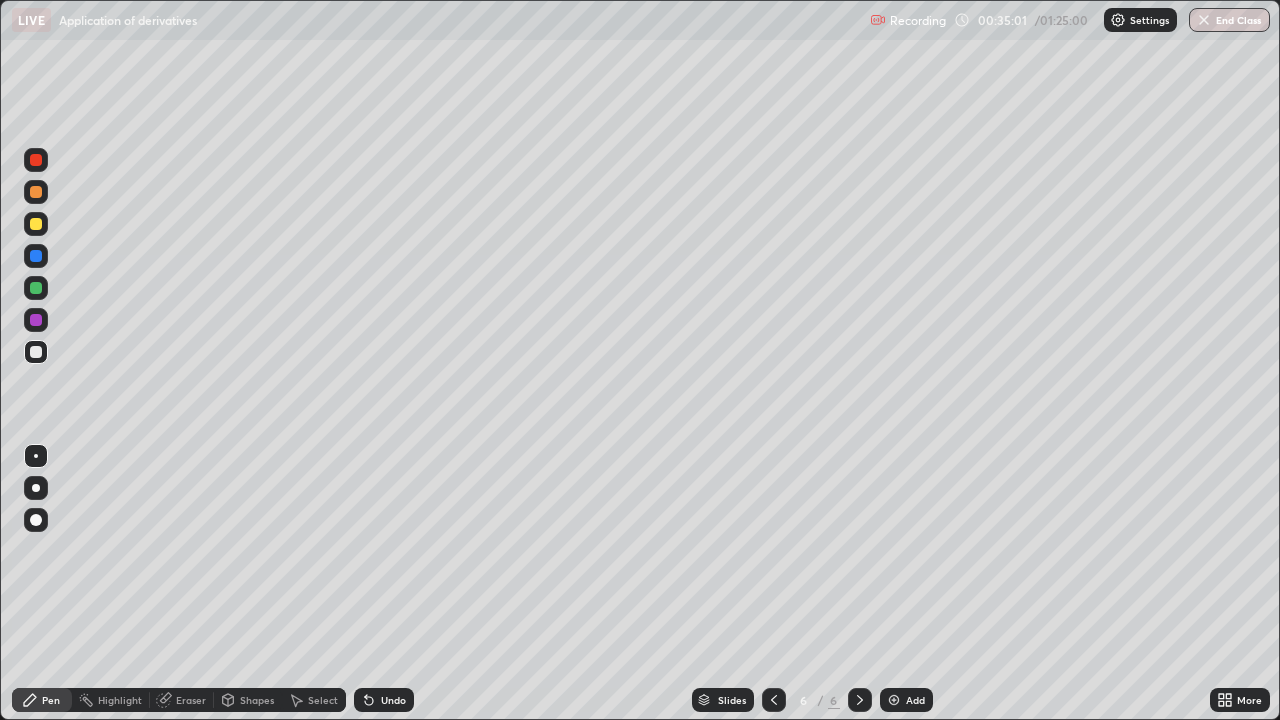 click on "Undo" at bounding box center [393, 700] 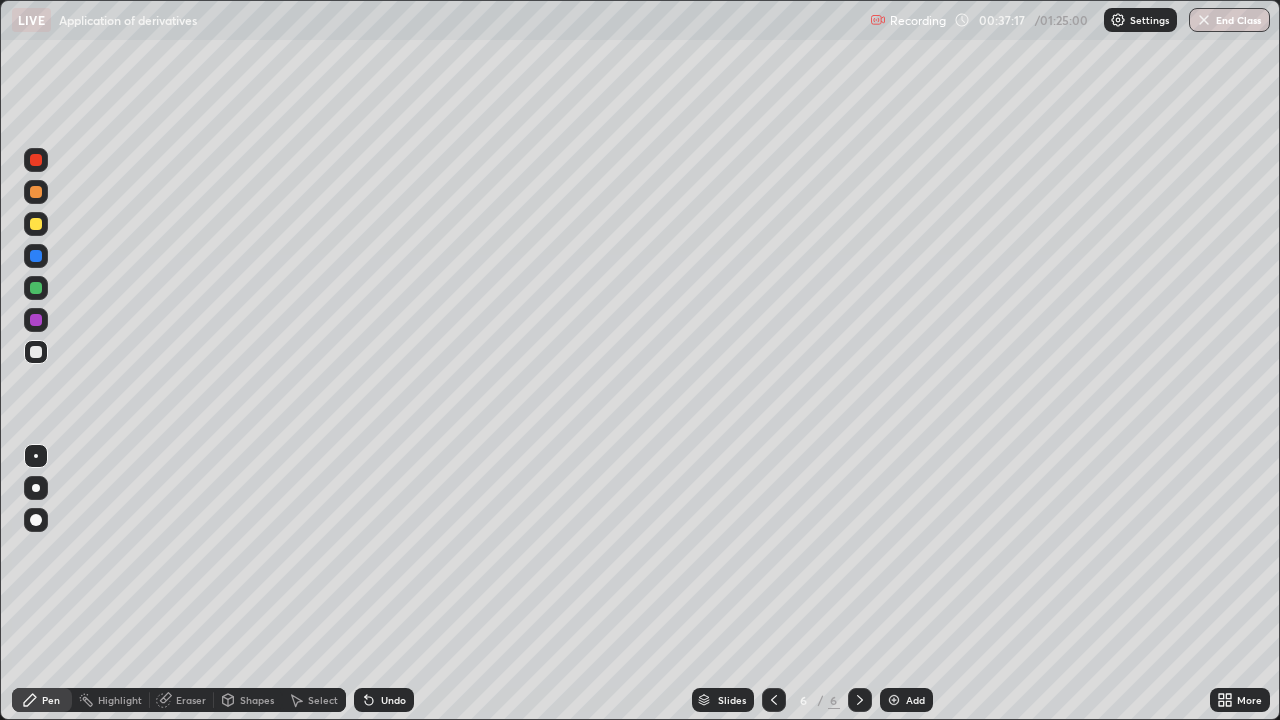 click on "Undo" at bounding box center [393, 700] 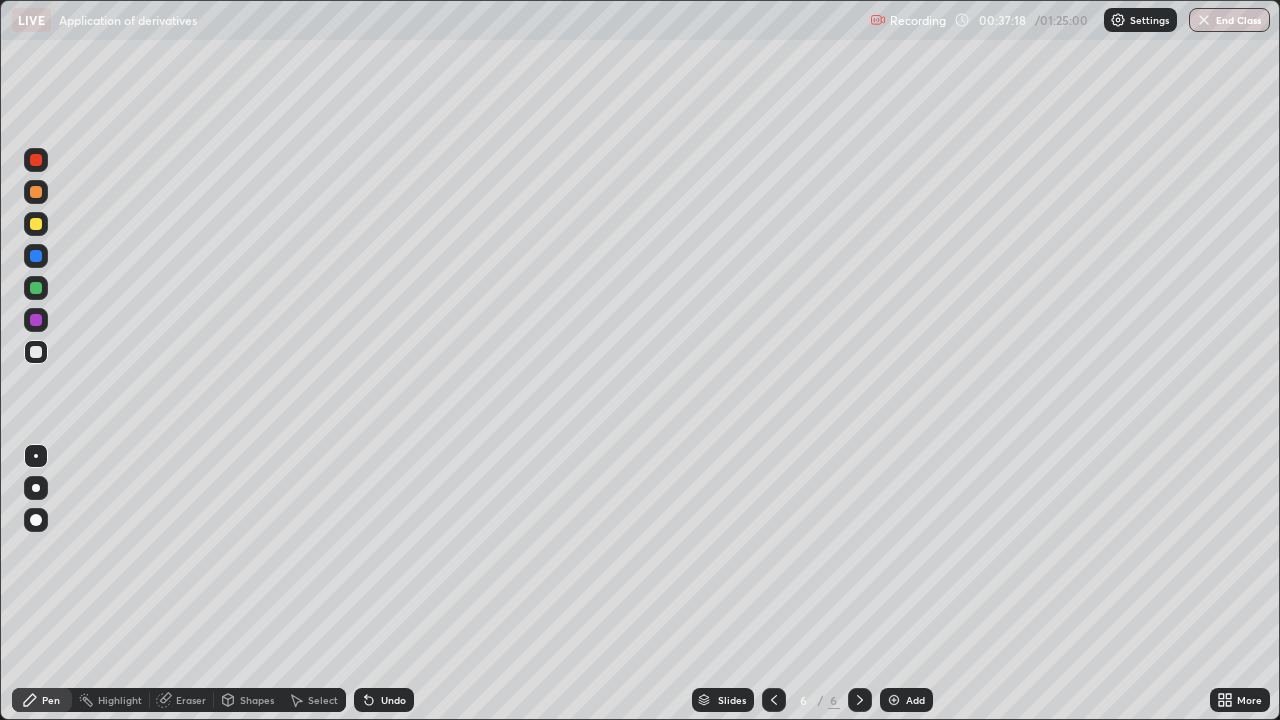 click on "Undo" at bounding box center (393, 700) 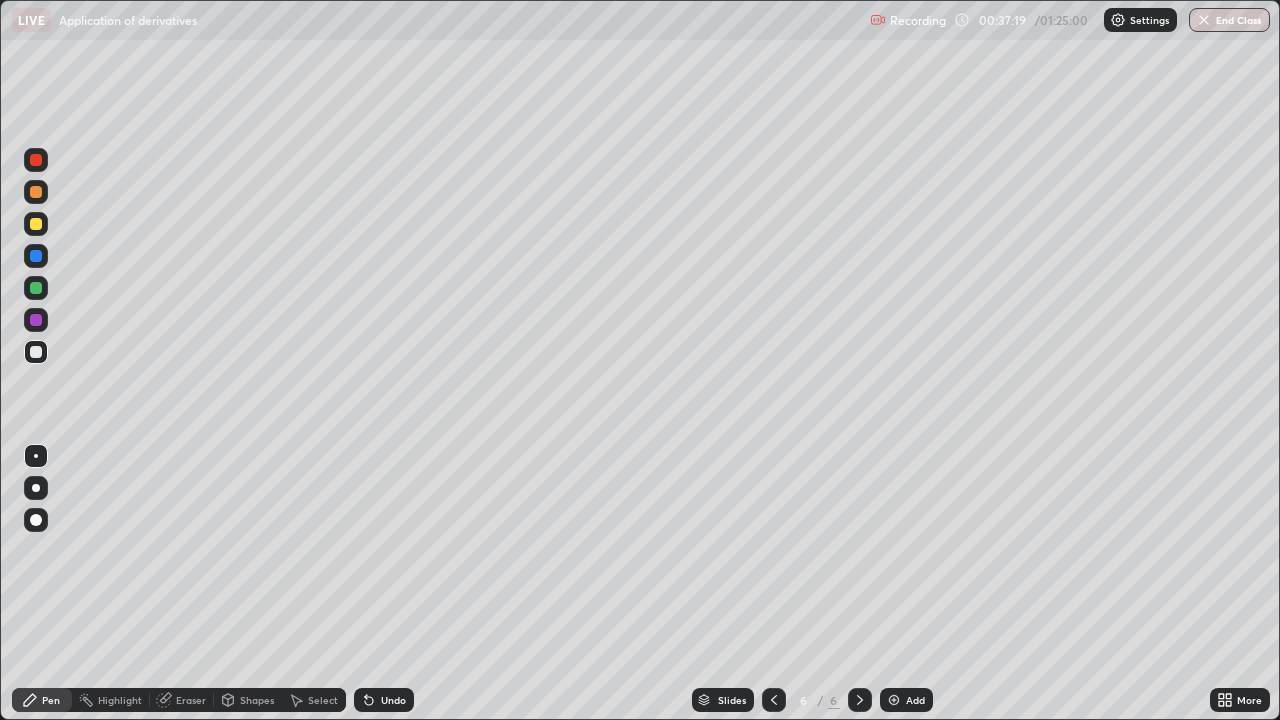 click on "Undo" at bounding box center (384, 700) 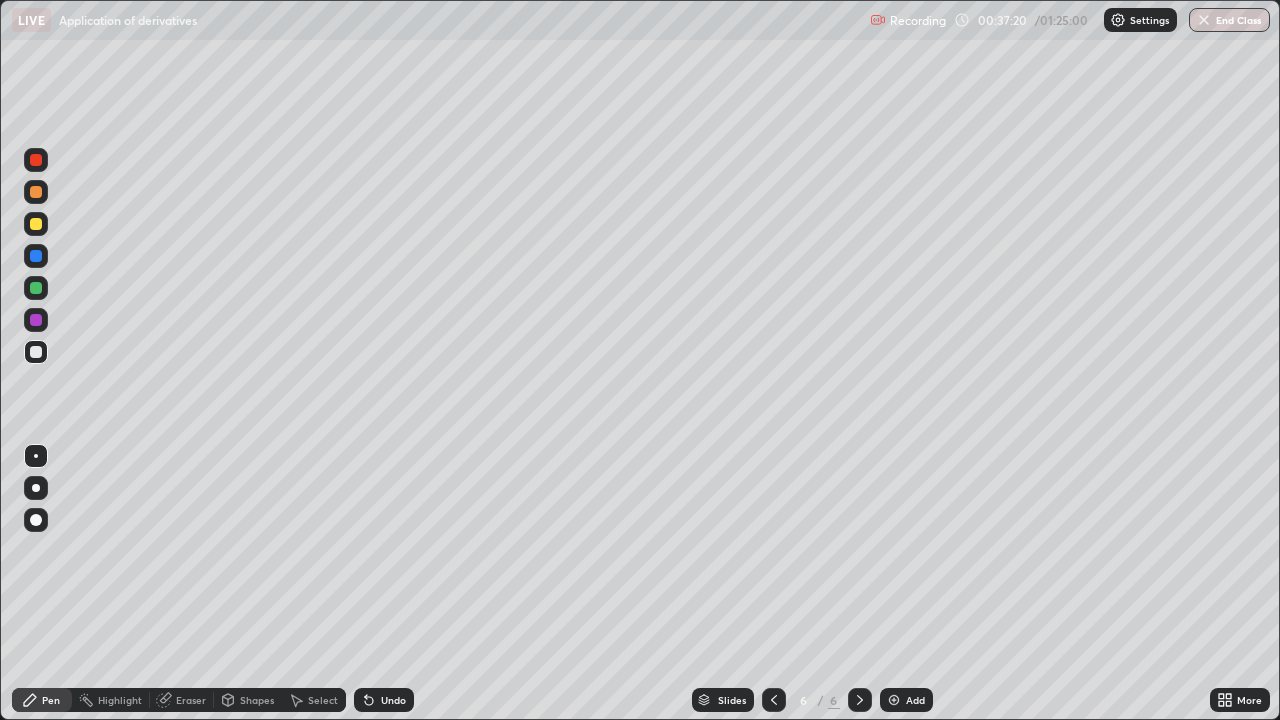 click on "Undo" at bounding box center [393, 700] 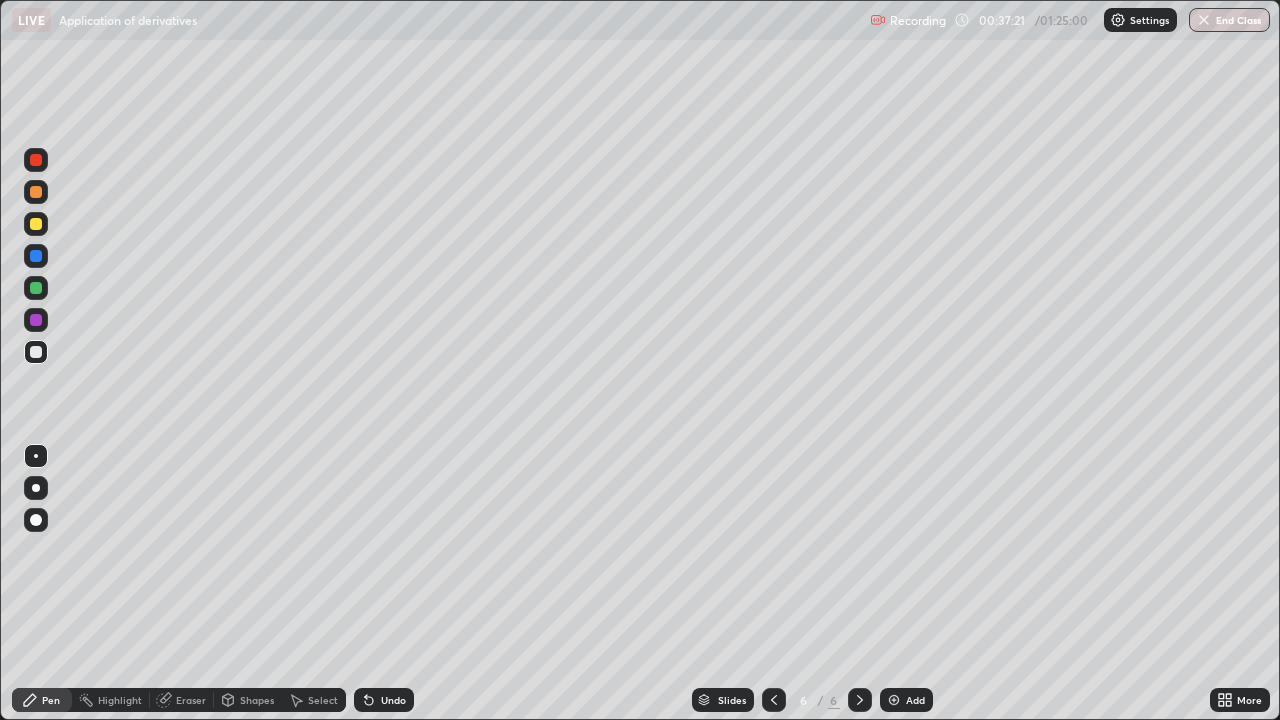 click on "Undo" at bounding box center [393, 700] 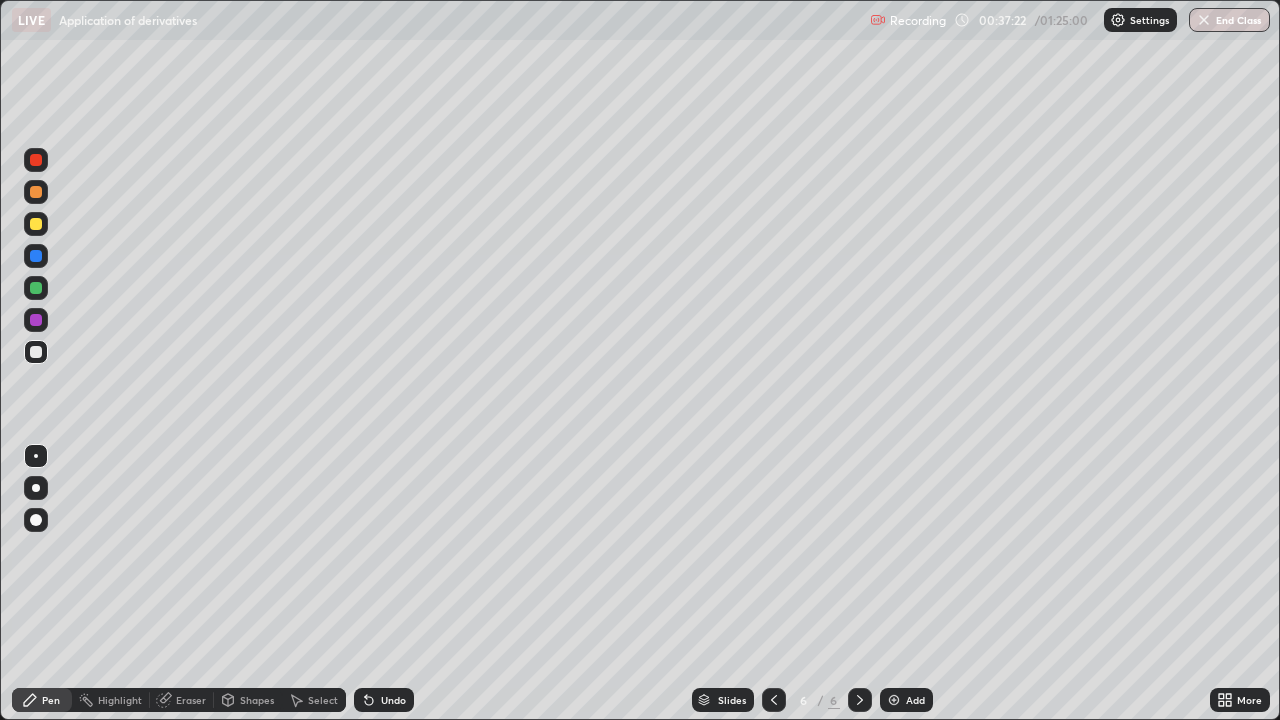 click on "Undo" at bounding box center [384, 700] 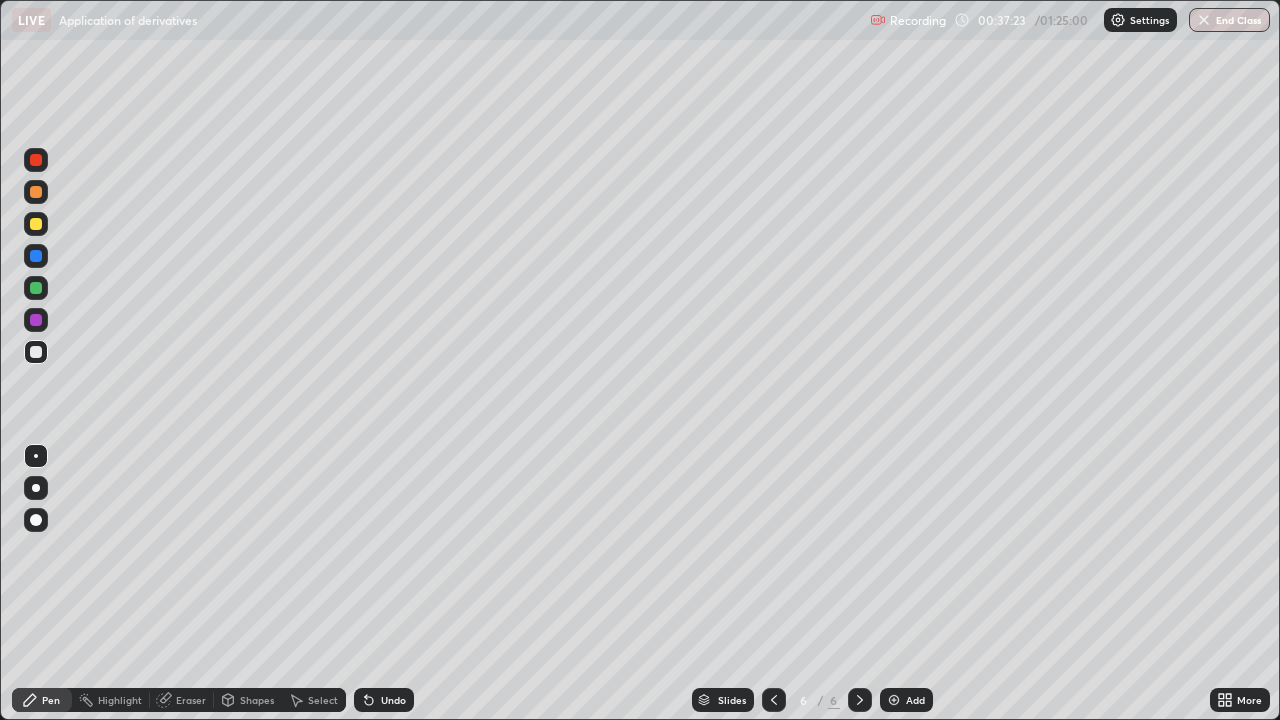 click on "Undo" at bounding box center (393, 700) 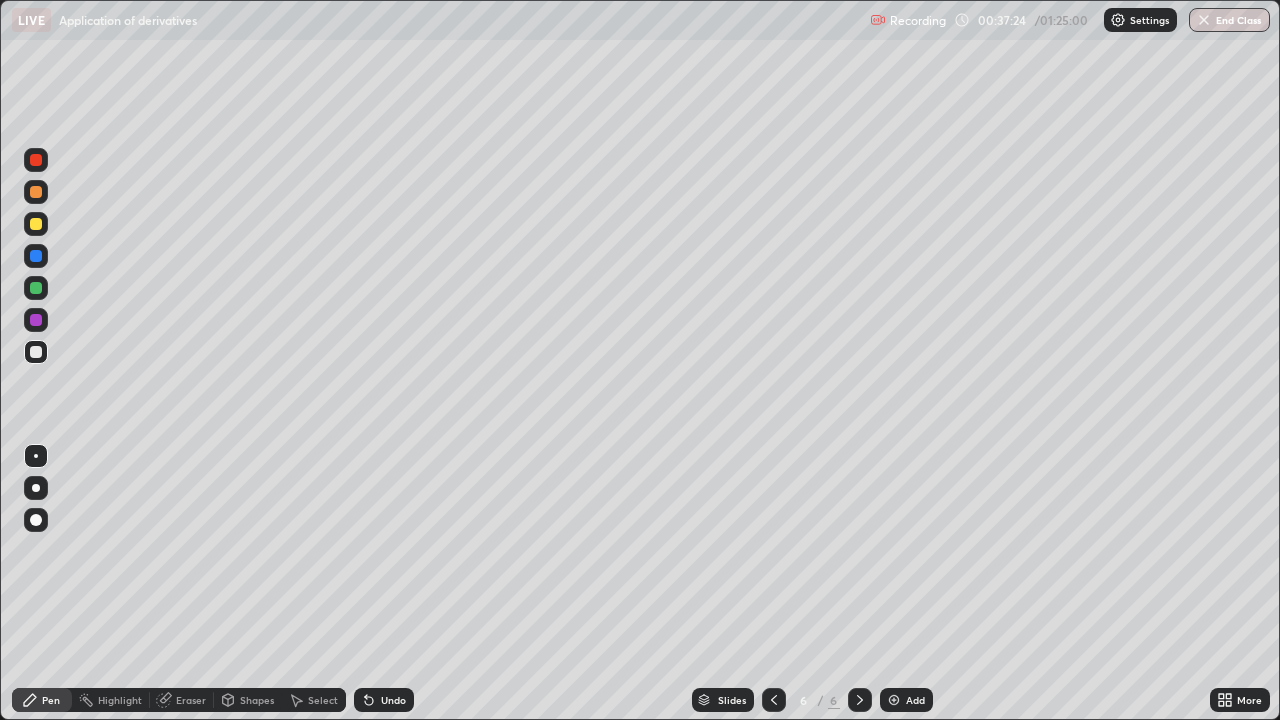 click on "Undo" at bounding box center [393, 700] 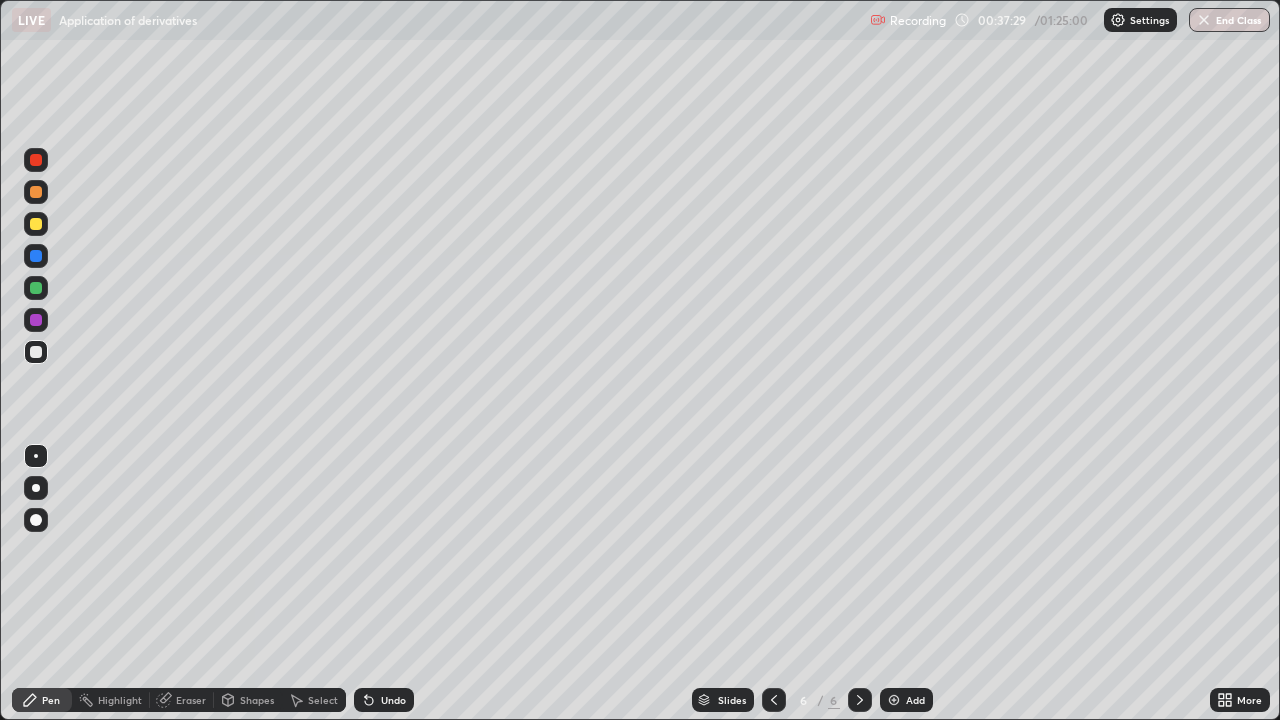 click on "Undo" at bounding box center (393, 700) 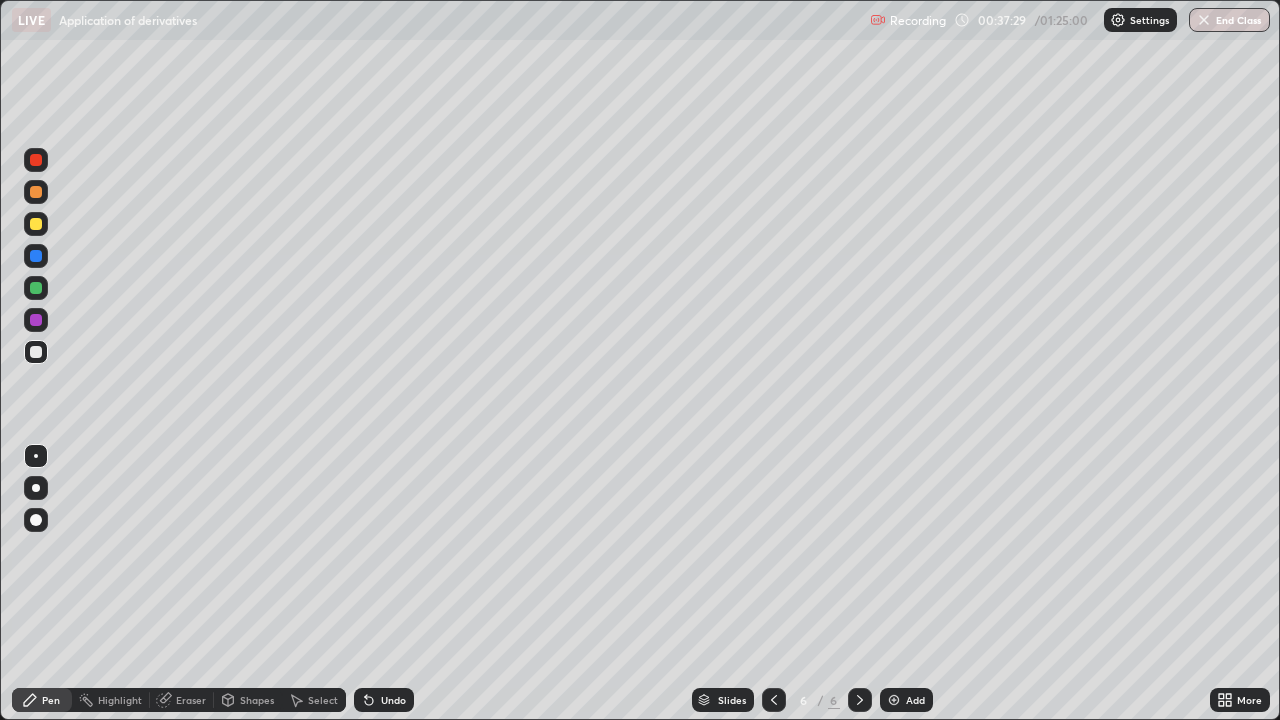 click on "Undo" at bounding box center [393, 700] 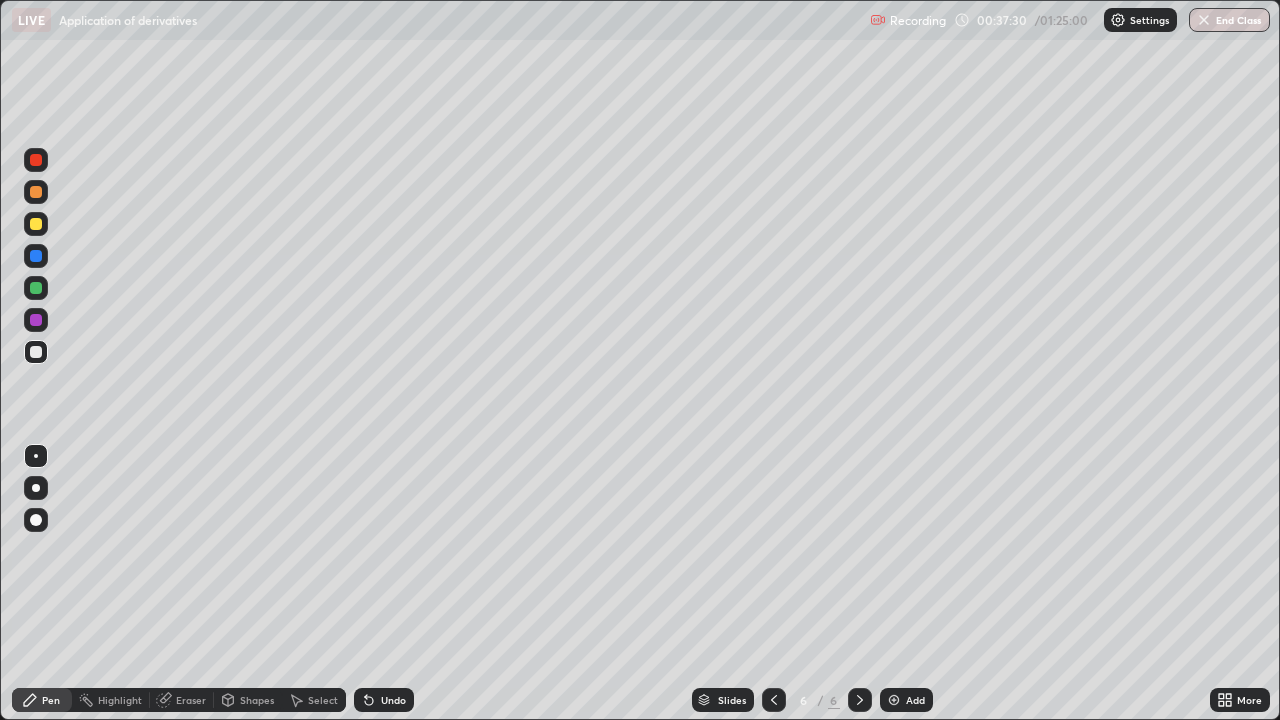 click on "Undo" at bounding box center (393, 700) 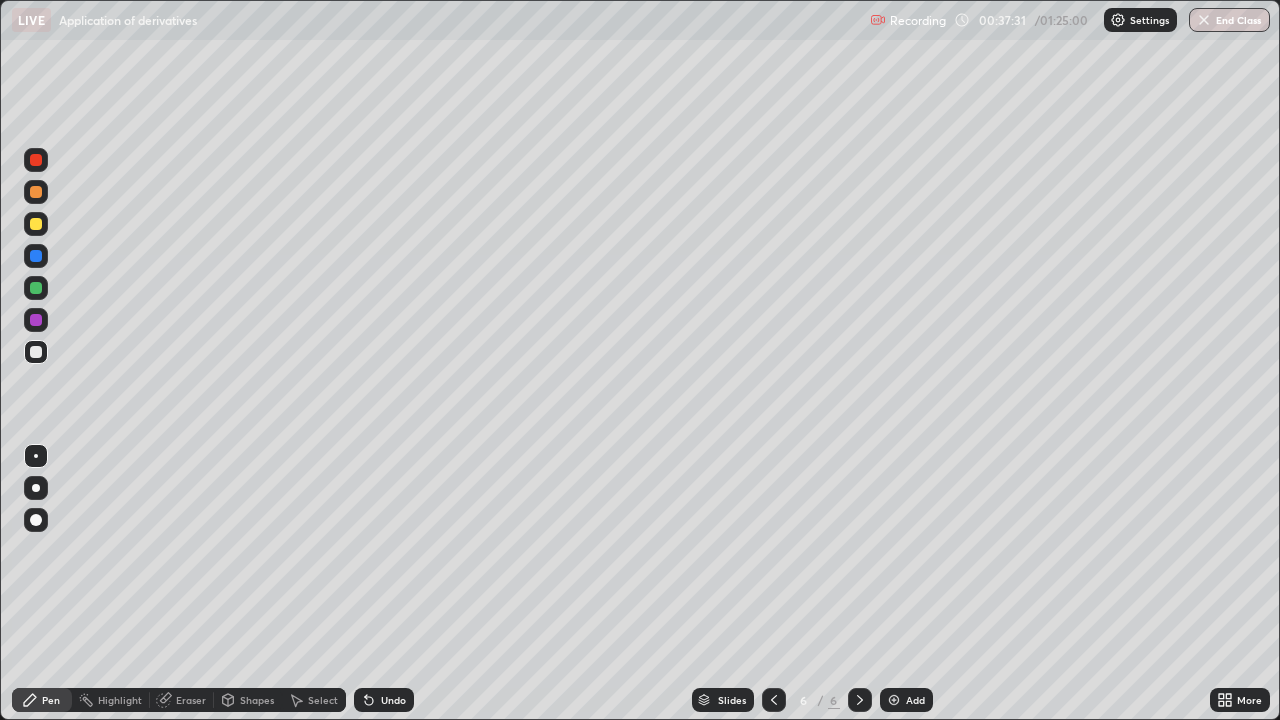click on "Undo" at bounding box center (393, 700) 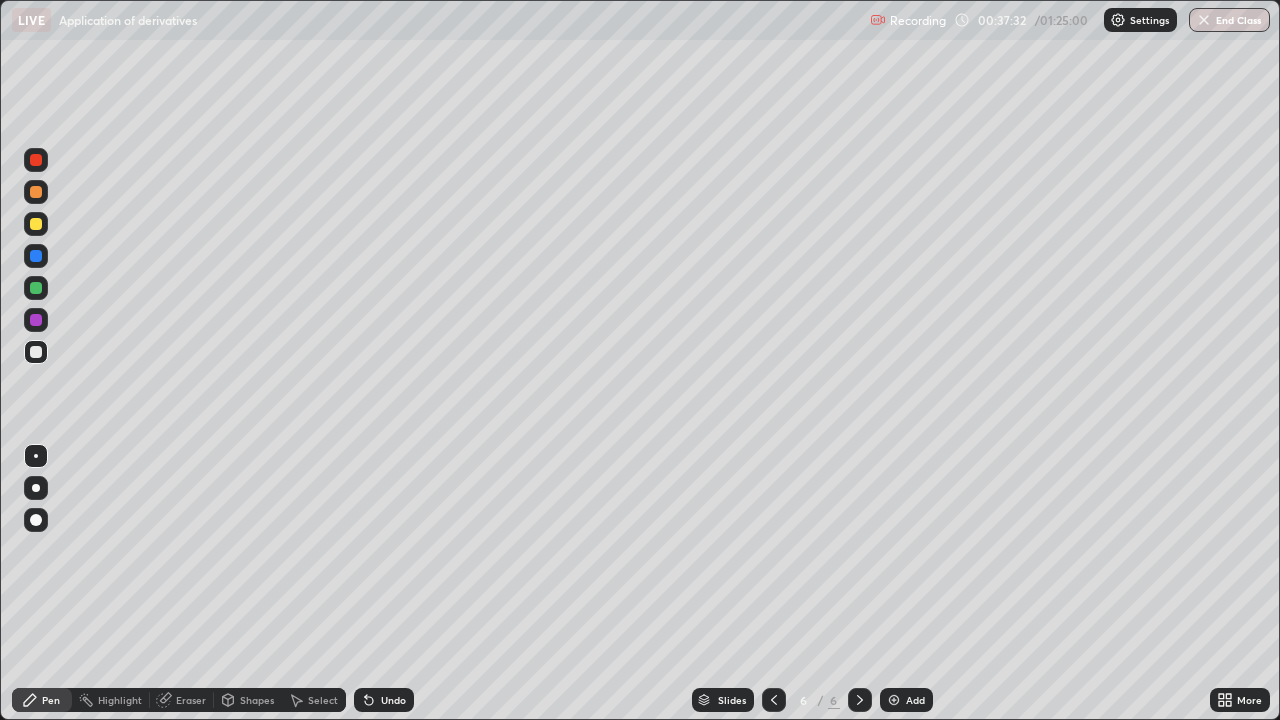 click on "Undo" at bounding box center [393, 700] 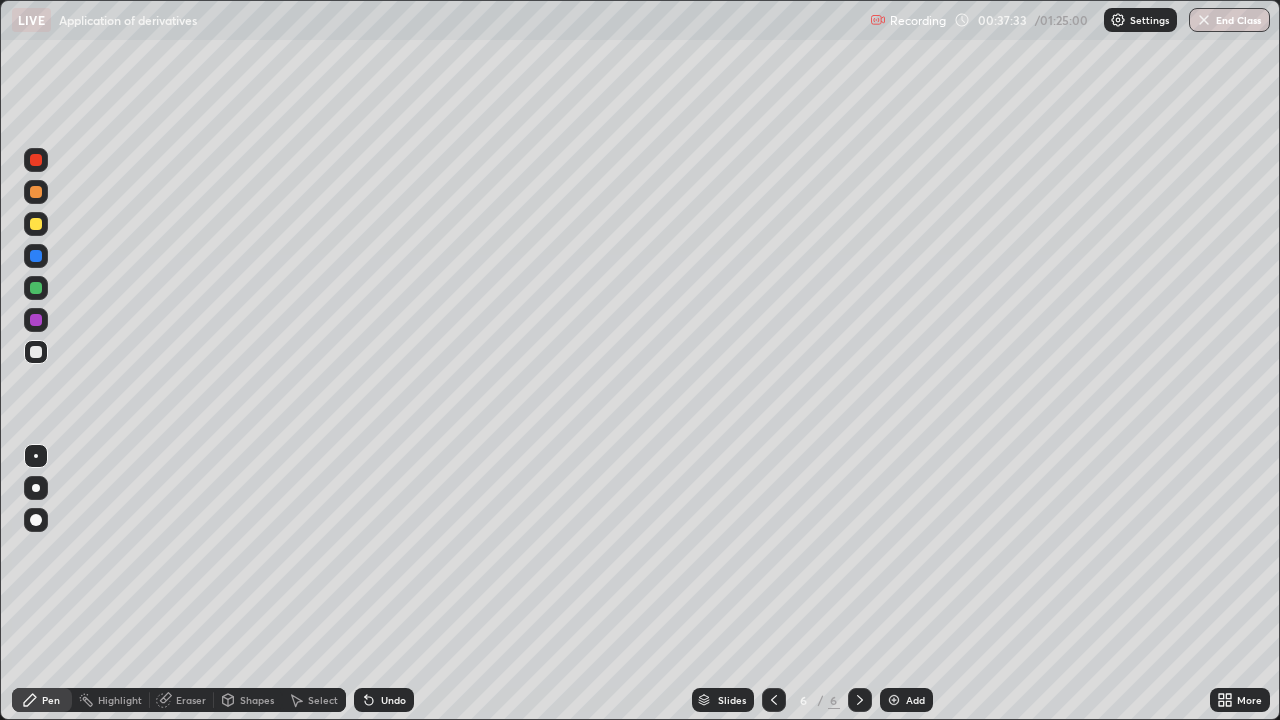 click on "Undo" at bounding box center [393, 700] 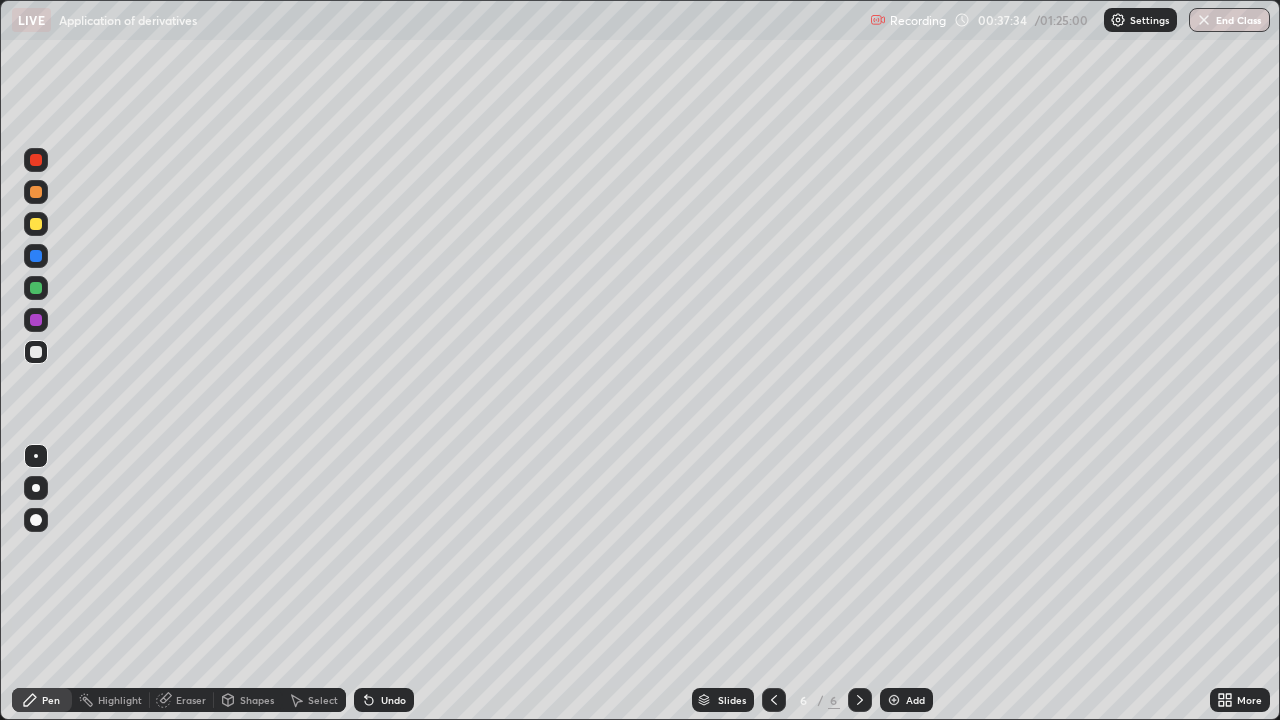 click on "Undo" at bounding box center (384, 700) 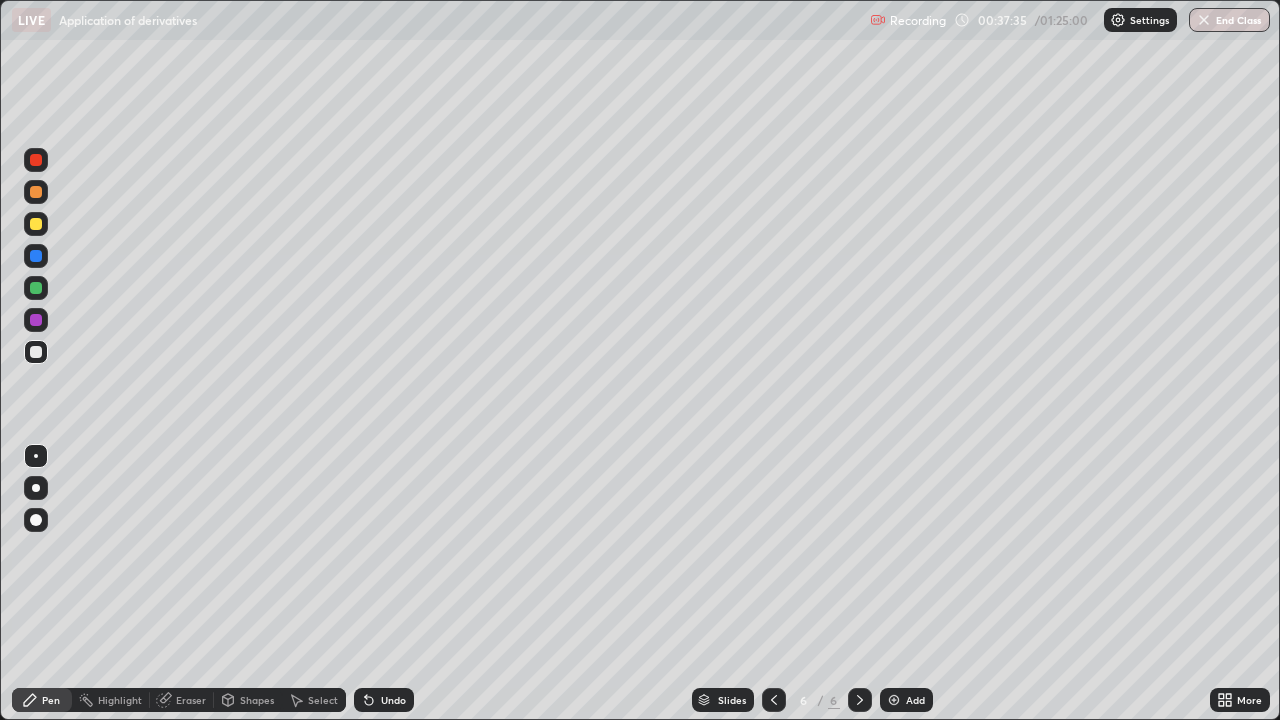 click 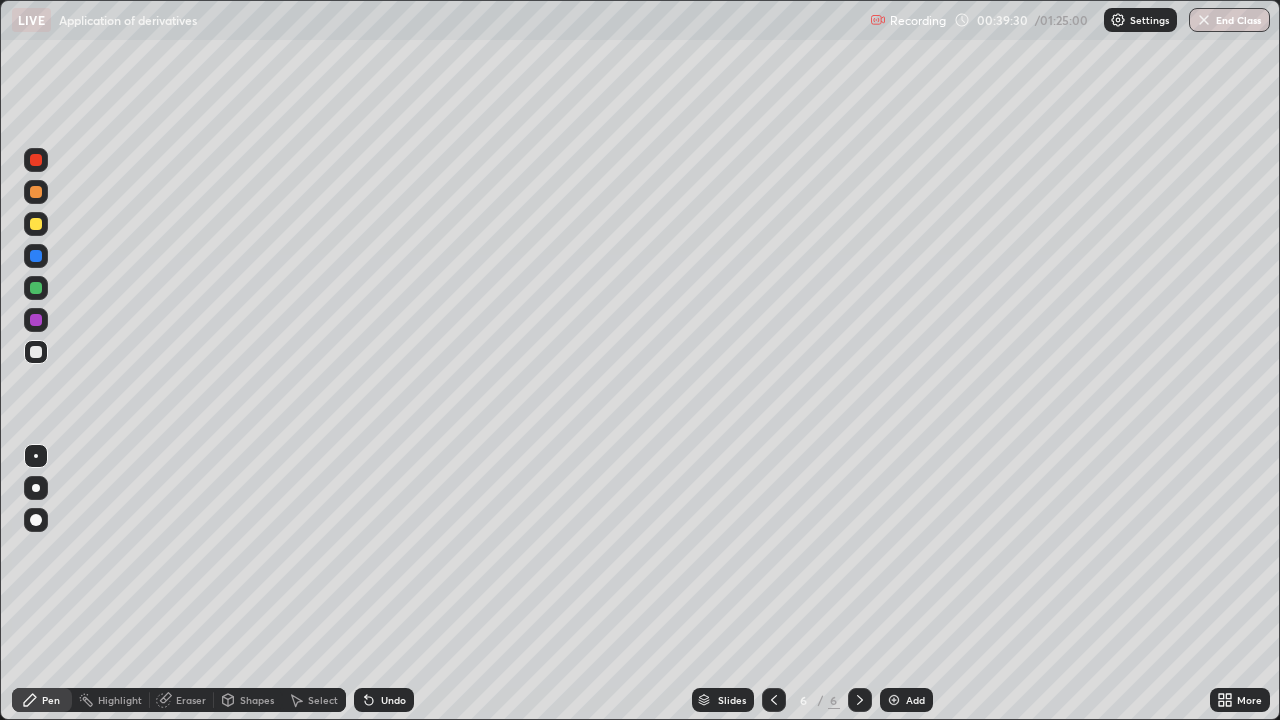 click on "Add" at bounding box center [915, 700] 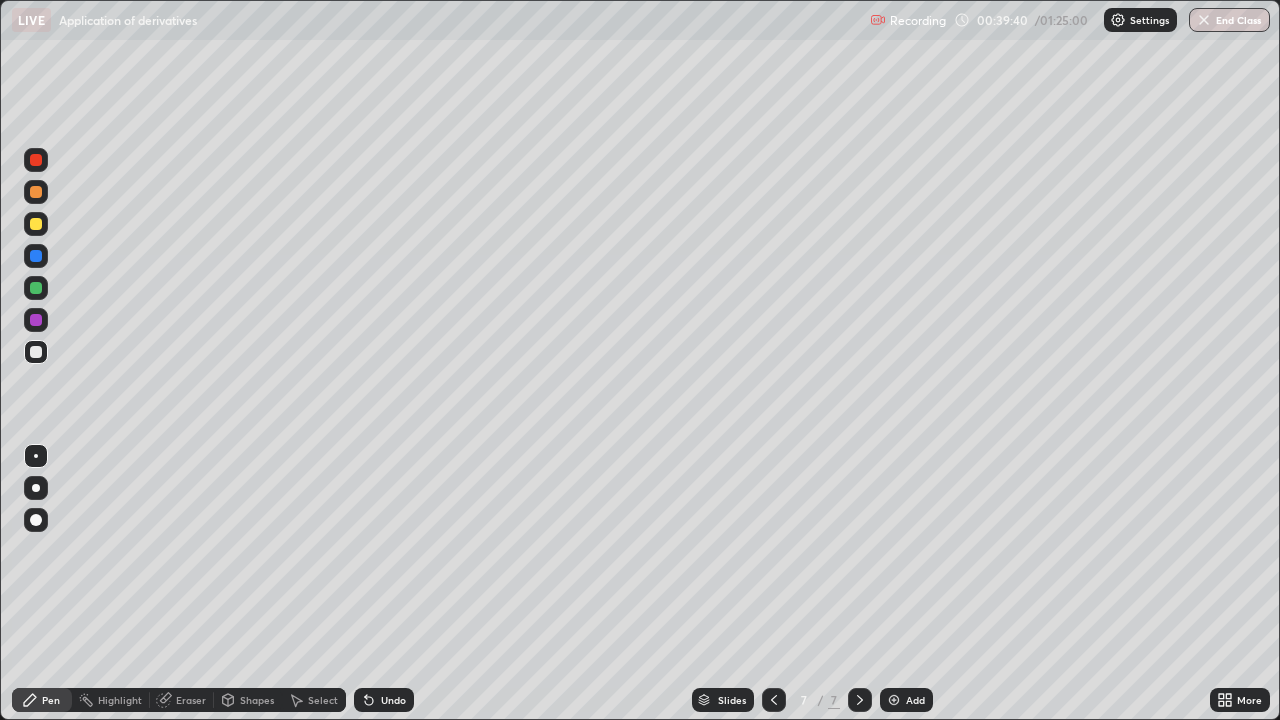 click 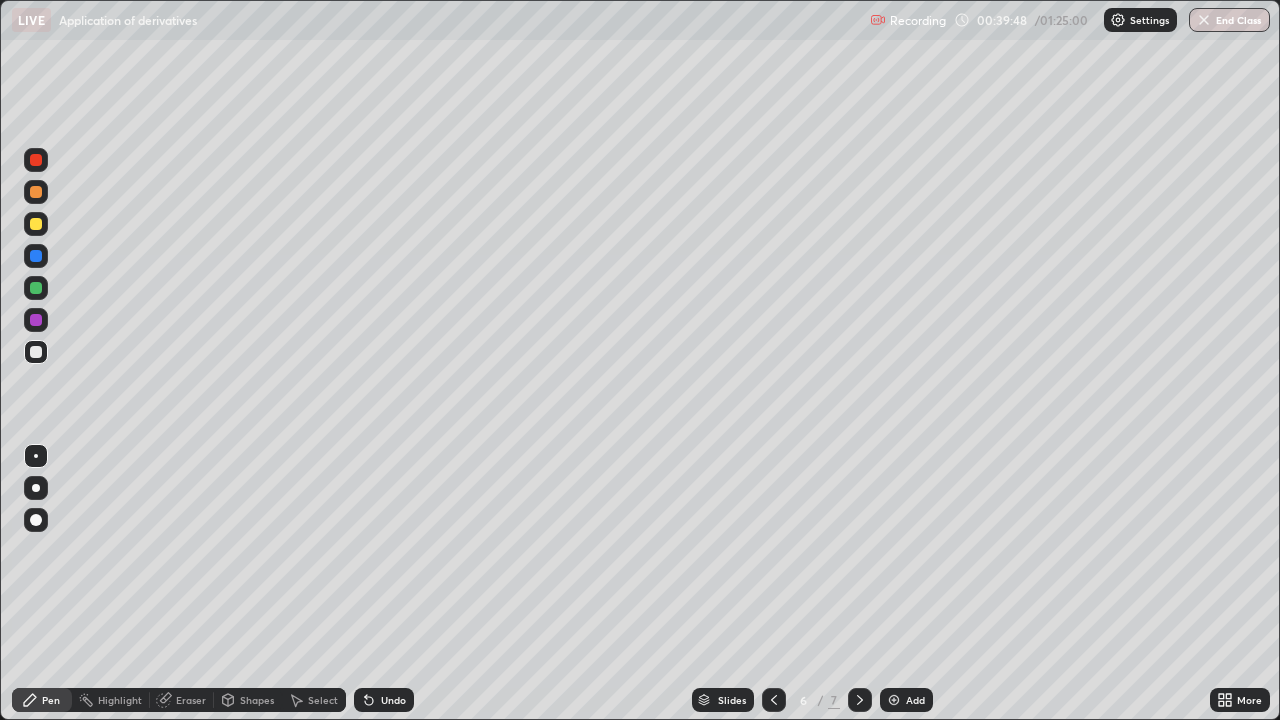 click on "Select" at bounding box center [323, 700] 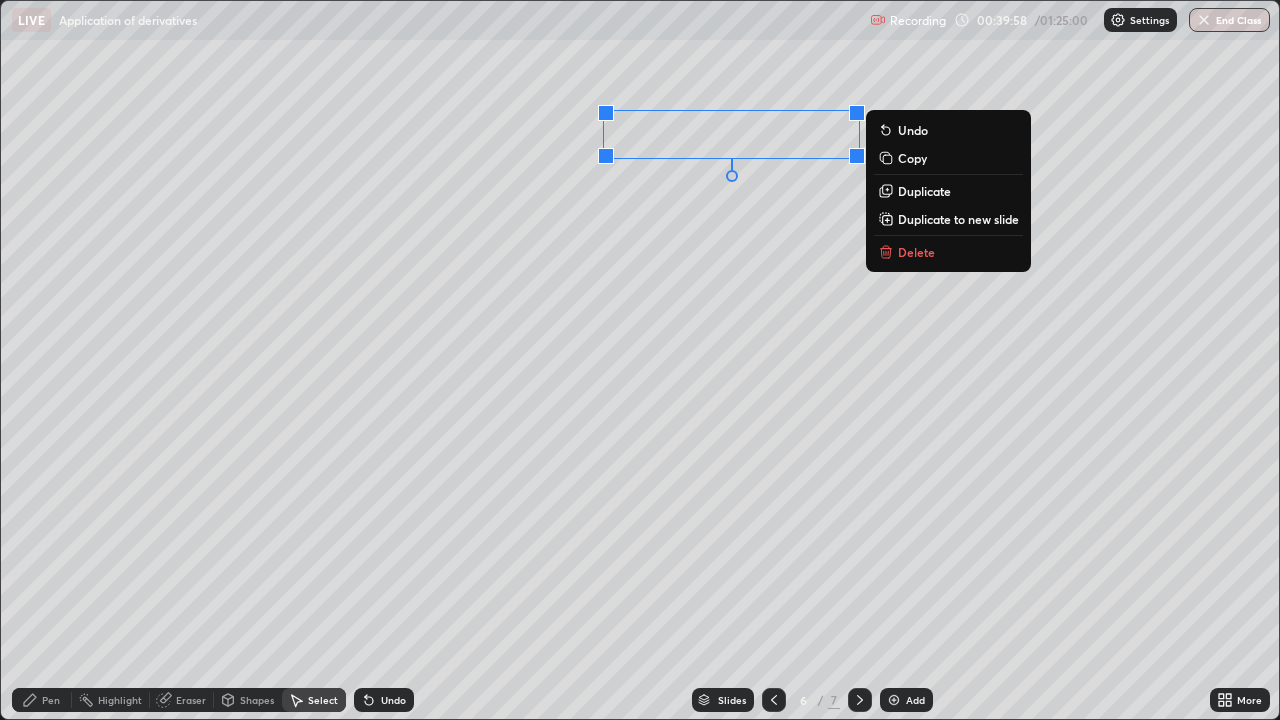 click on "Copy" at bounding box center (912, 158) 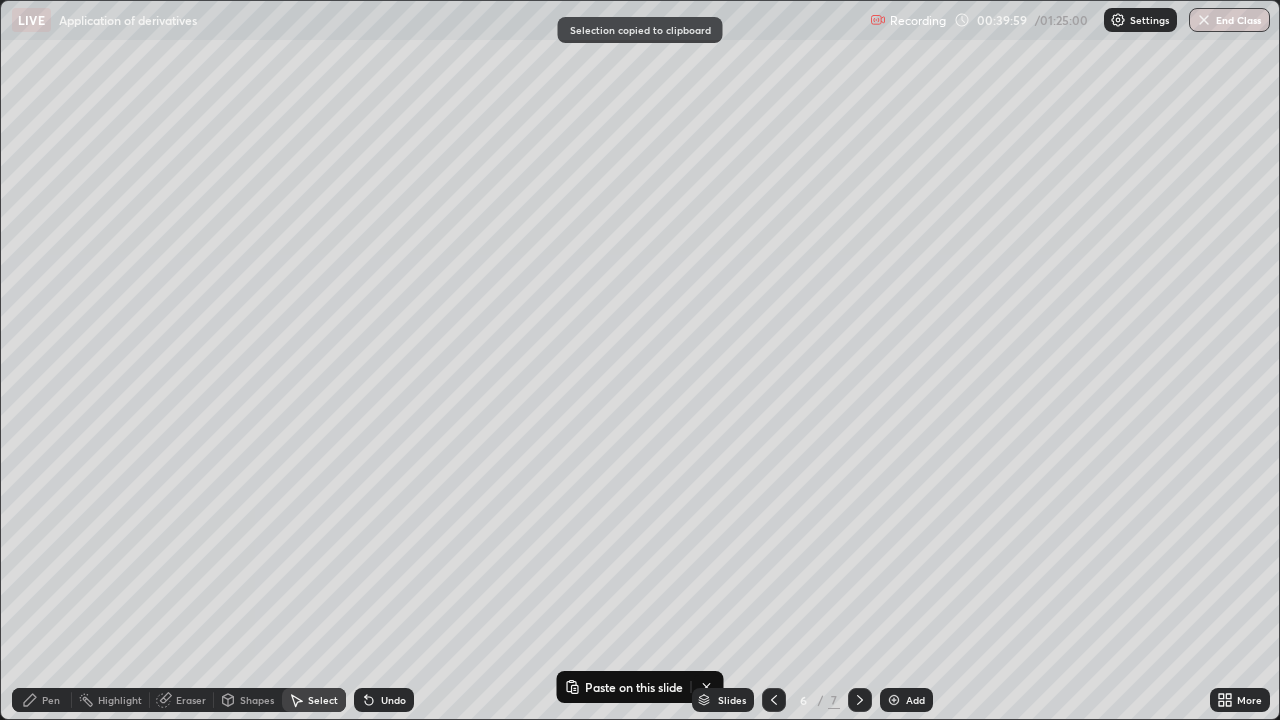 click 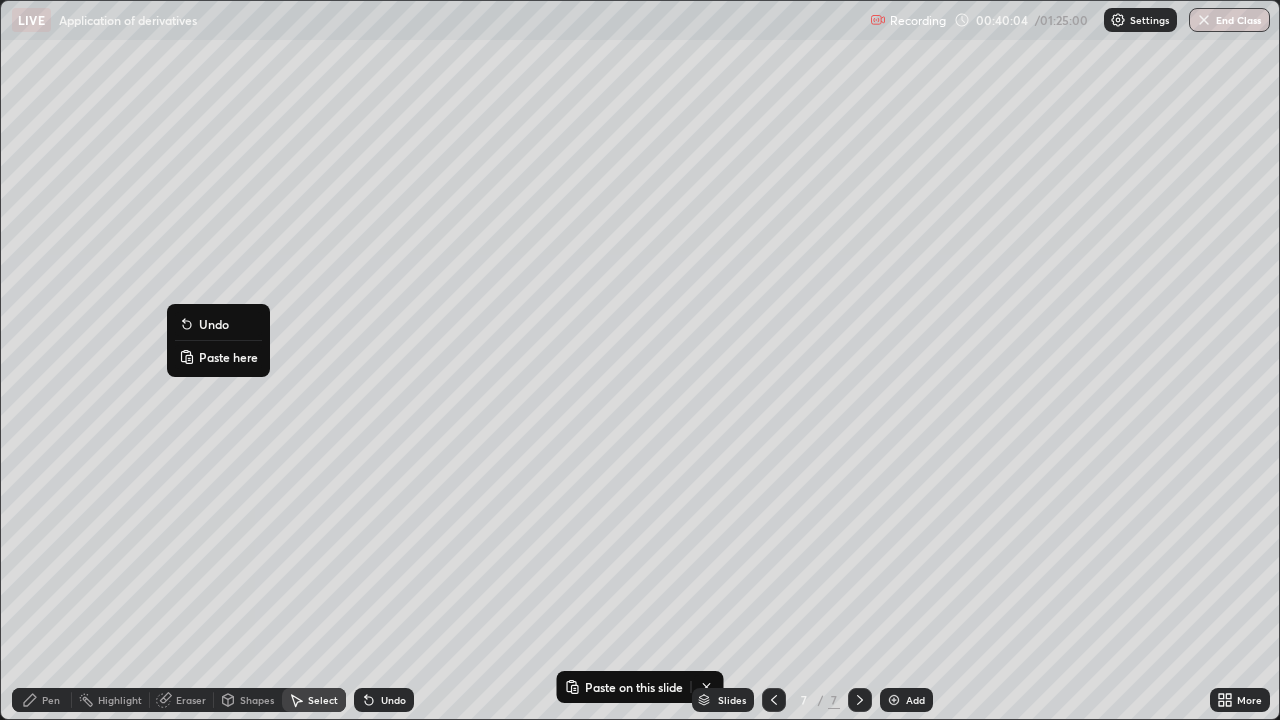 click on "Paste here" at bounding box center [228, 357] 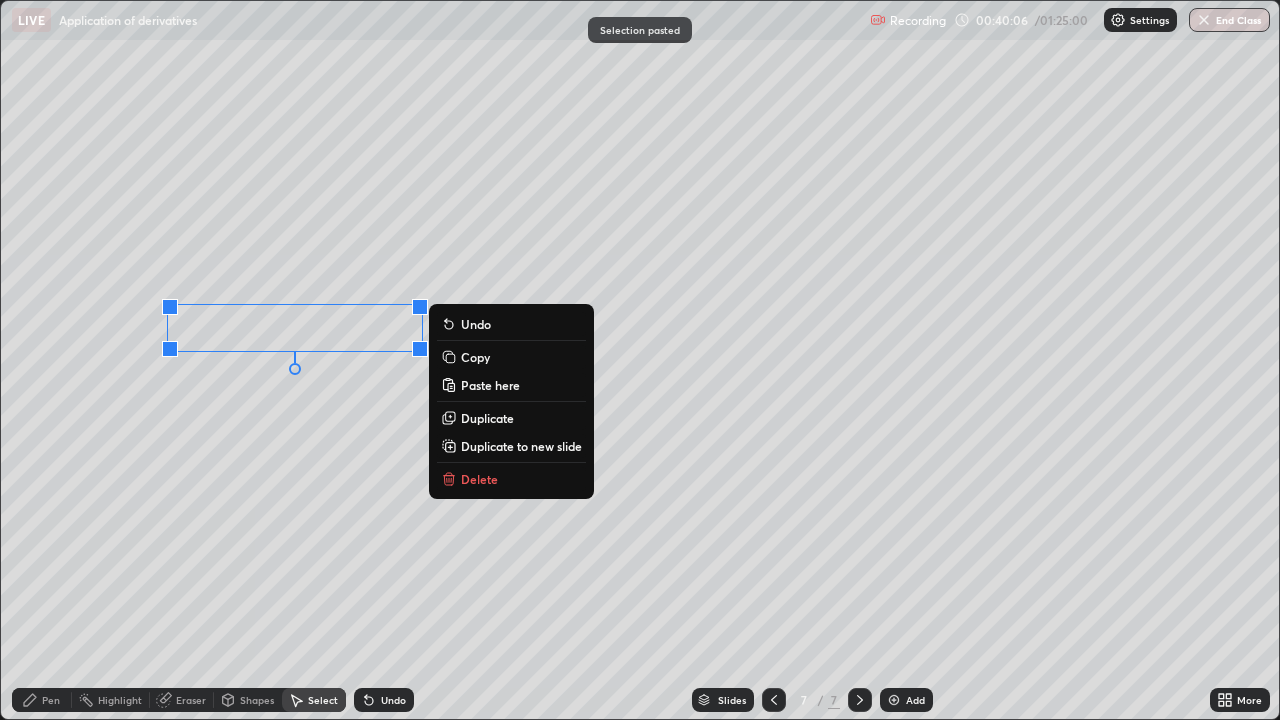 click on "Pen" at bounding box center (42, 700) 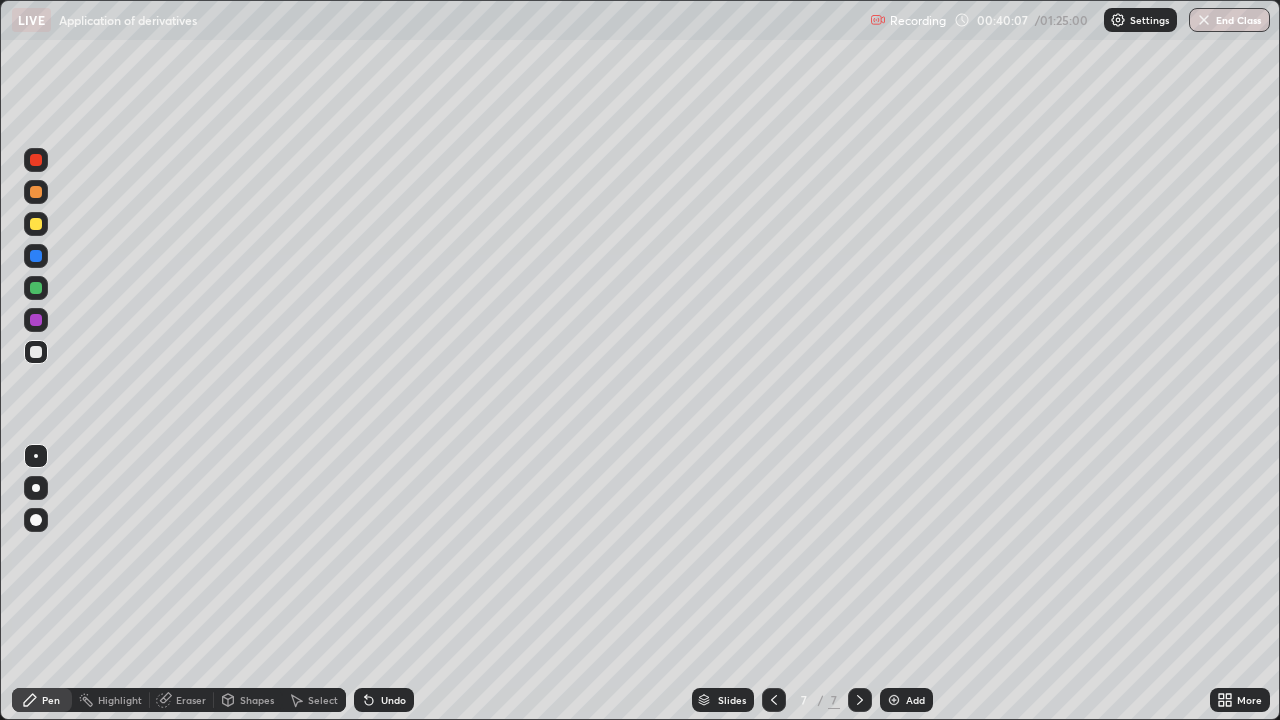 click on "Shapes" at bounding box center (257, 700) 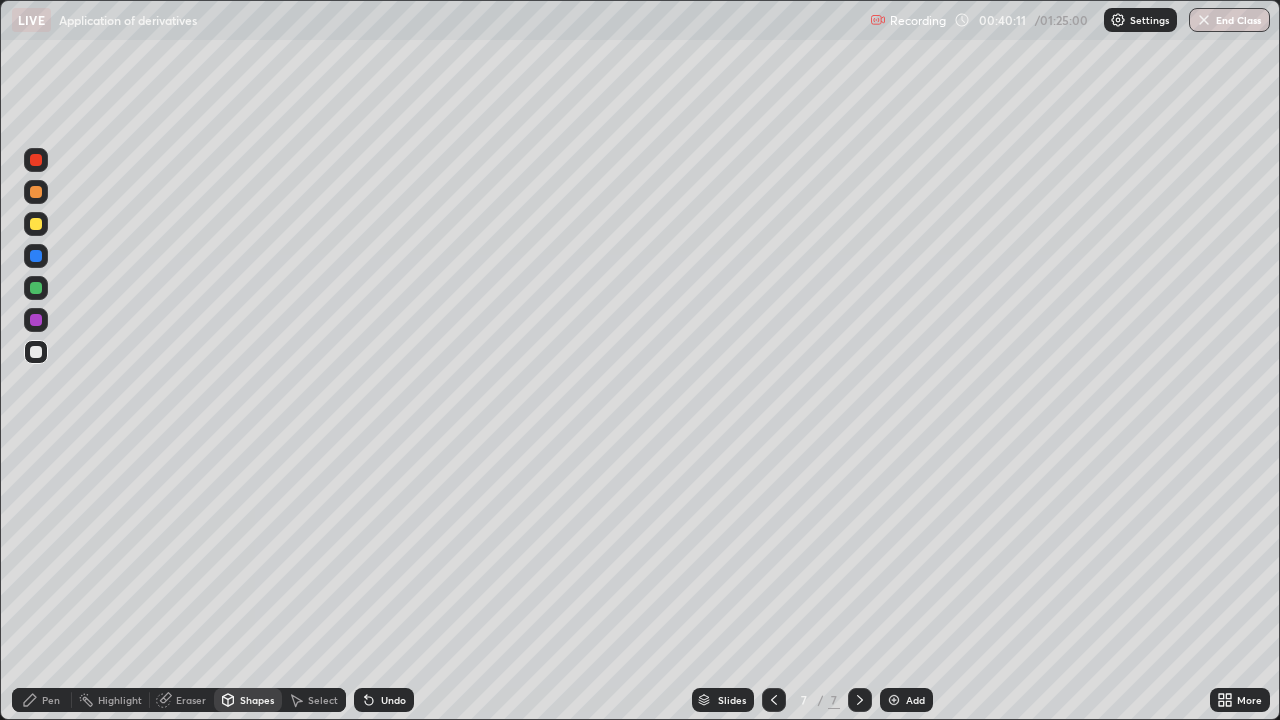 click on "Undo" at bounding box center [393, 700] 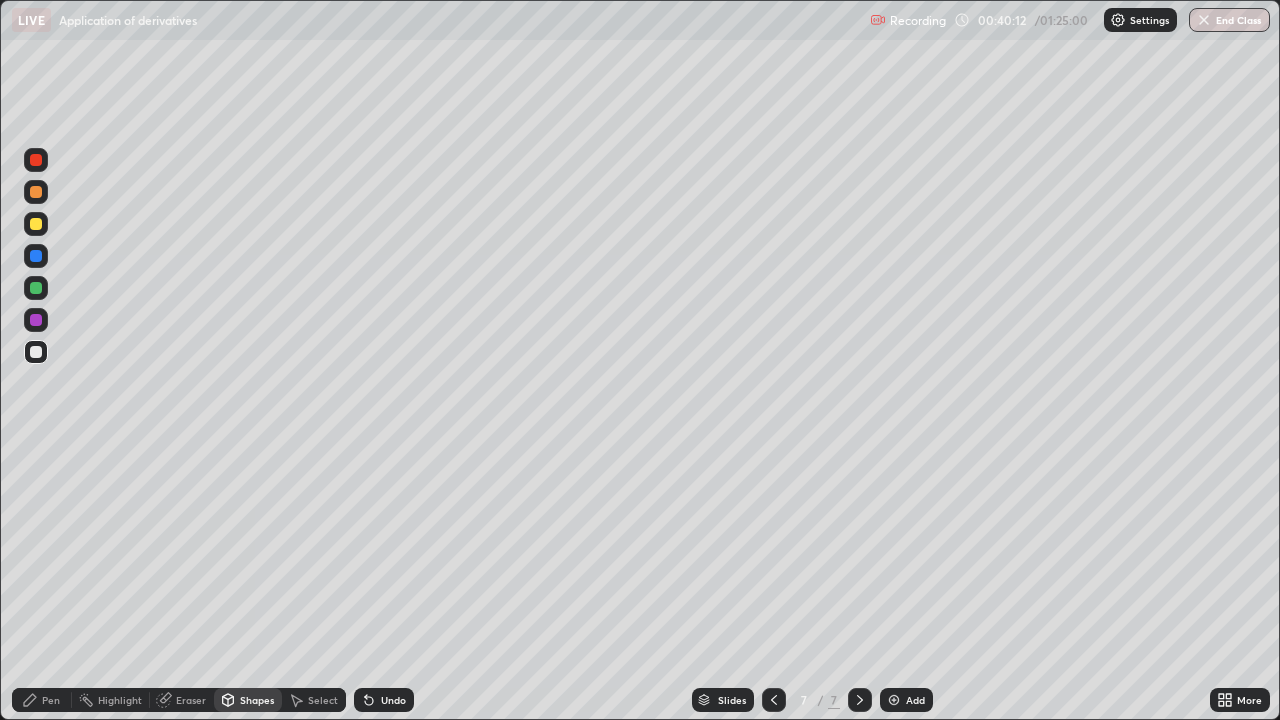 click on "Select" at bounding box center (323, 700) 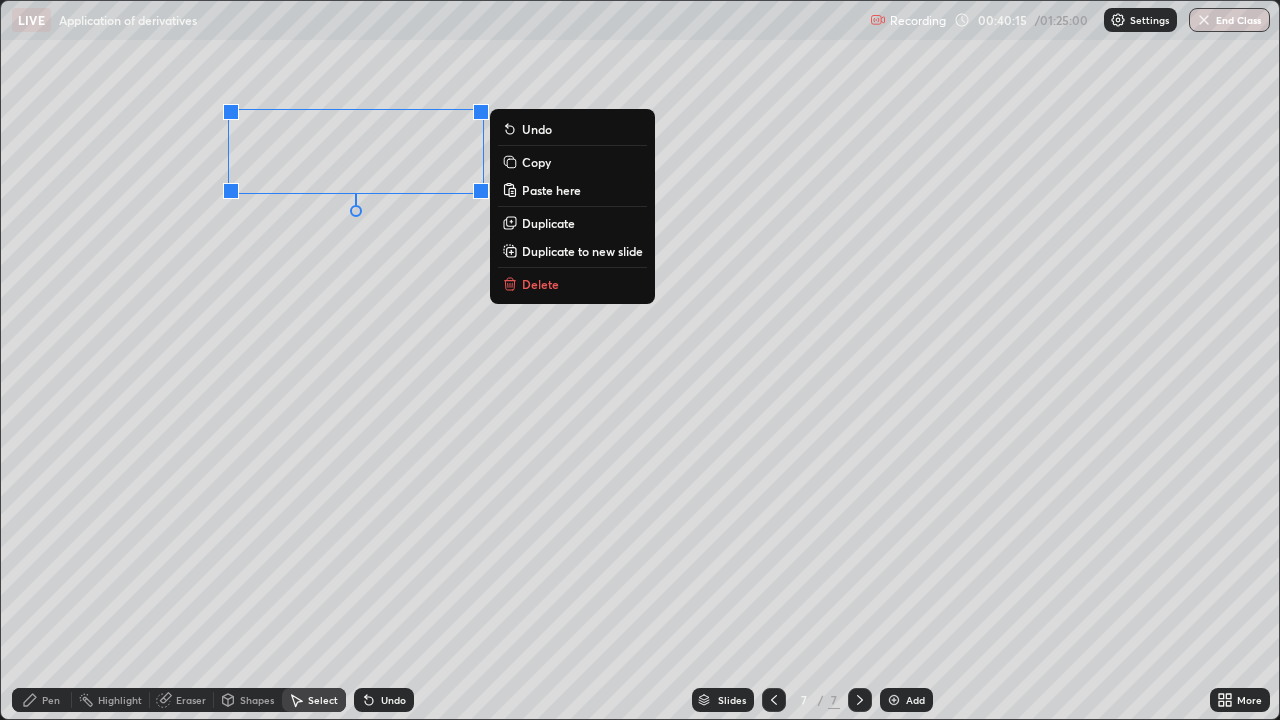 click on "Delete" at bounding box center [540, 284] 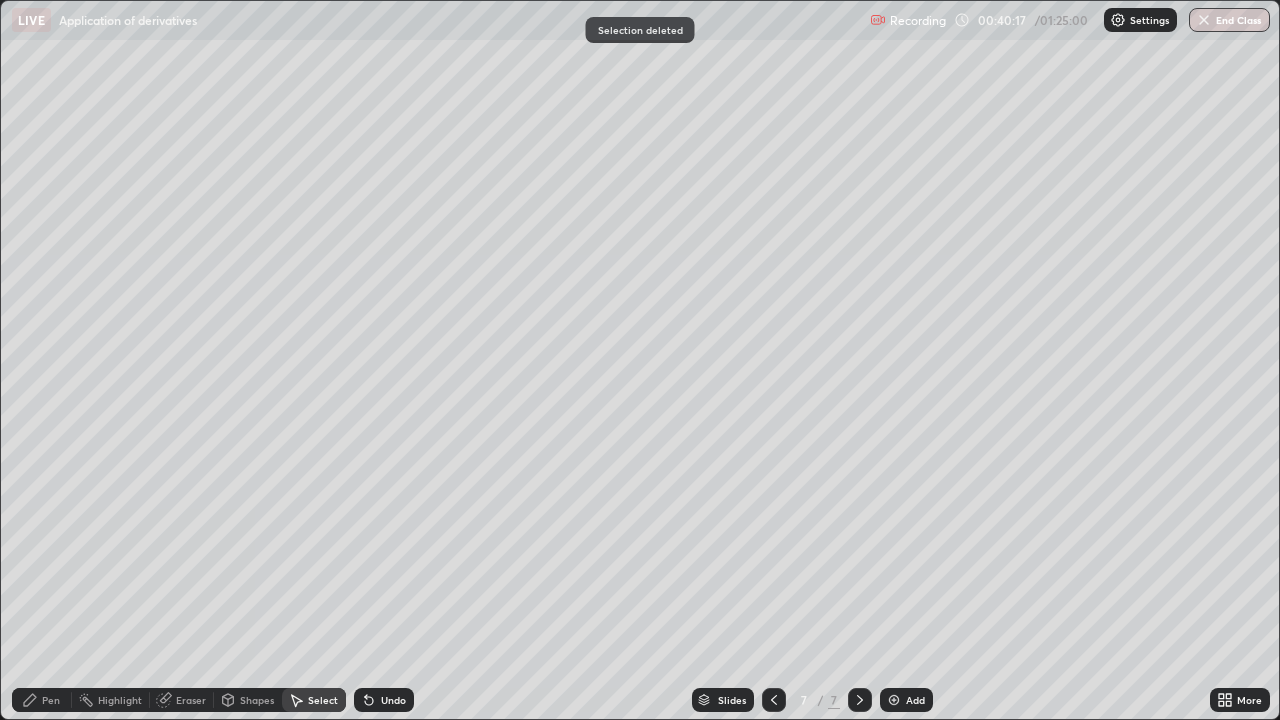 click on "Eraser" at bounding box center (191, 700) 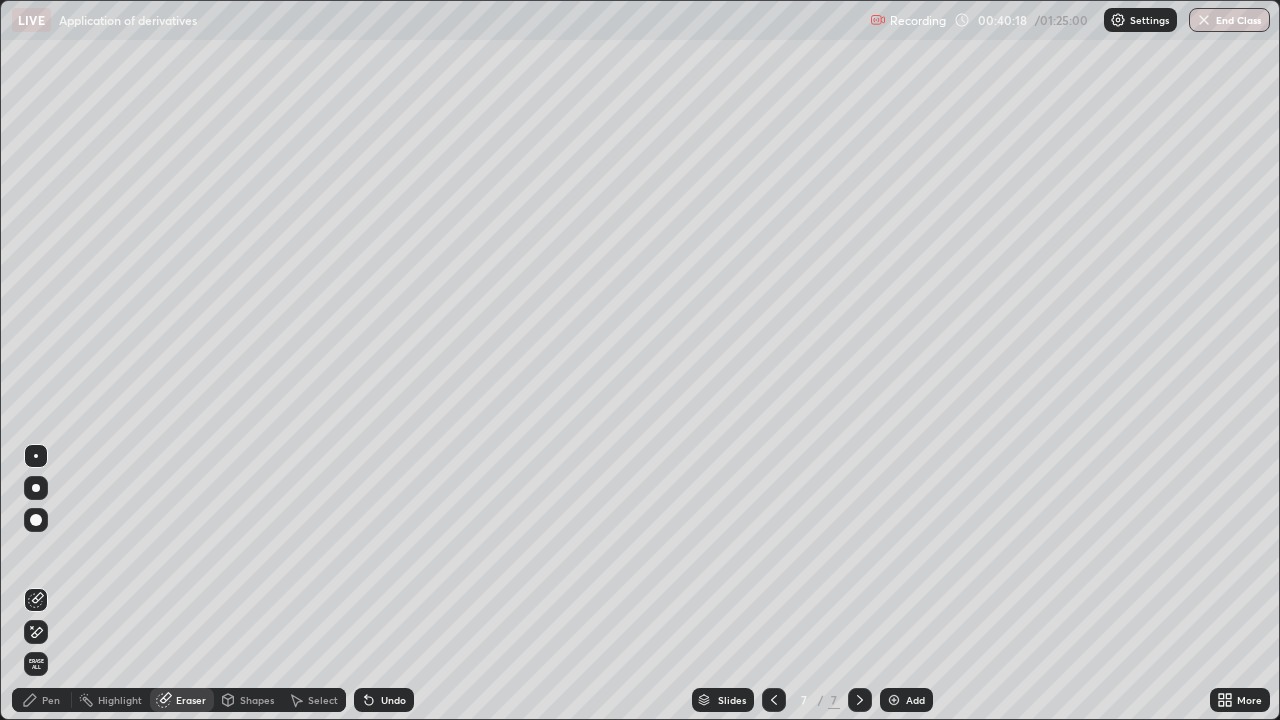 click on "Select" at bounding box center (323, 700) 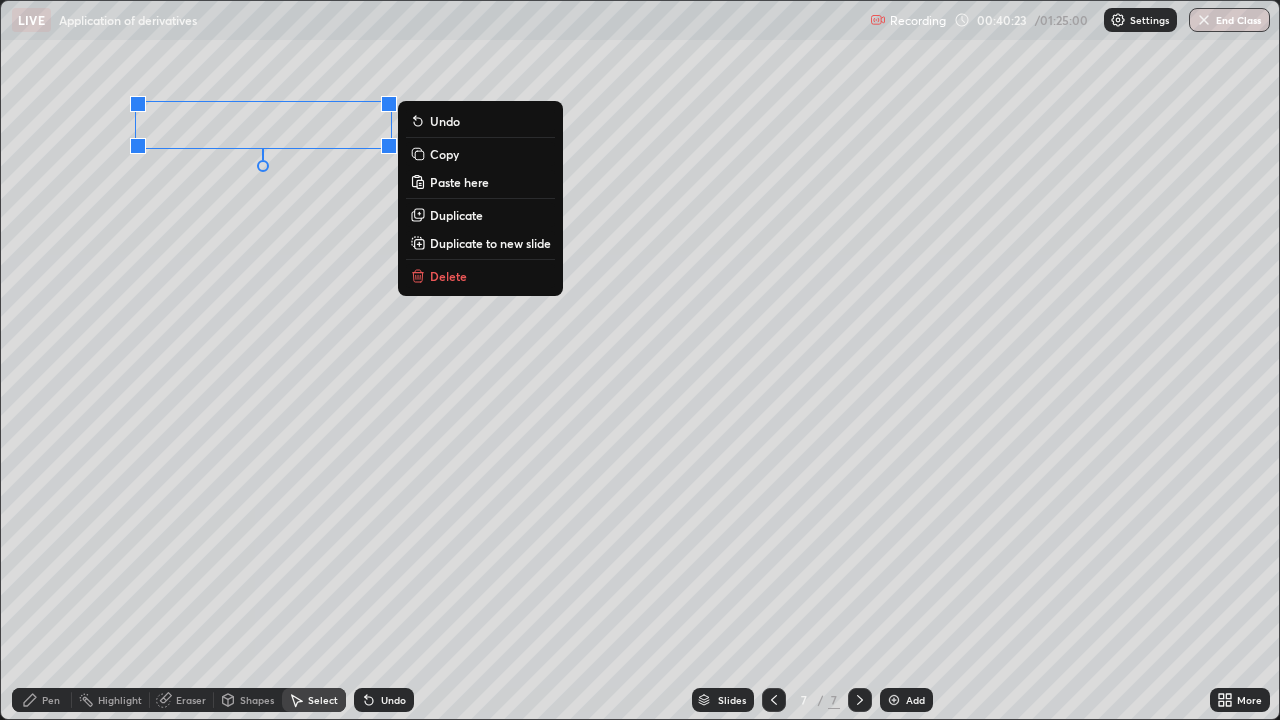 click on "Pen" at bounding box center [51, 700] 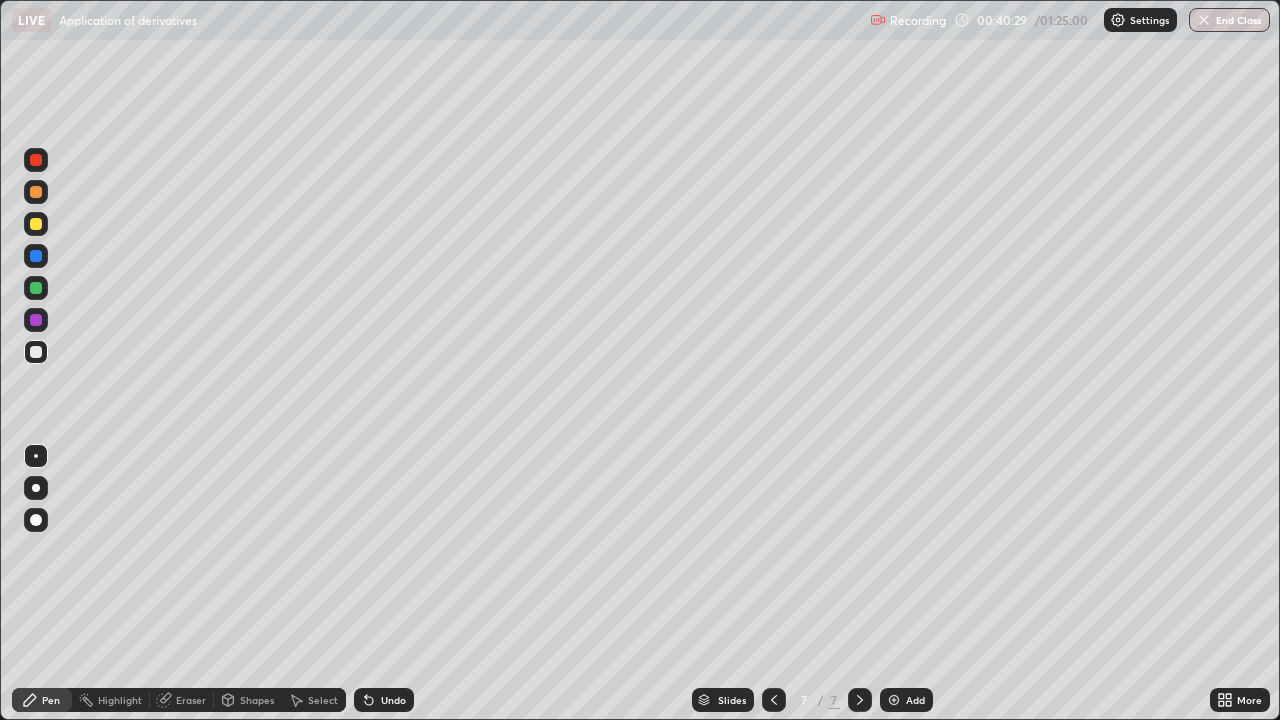 click 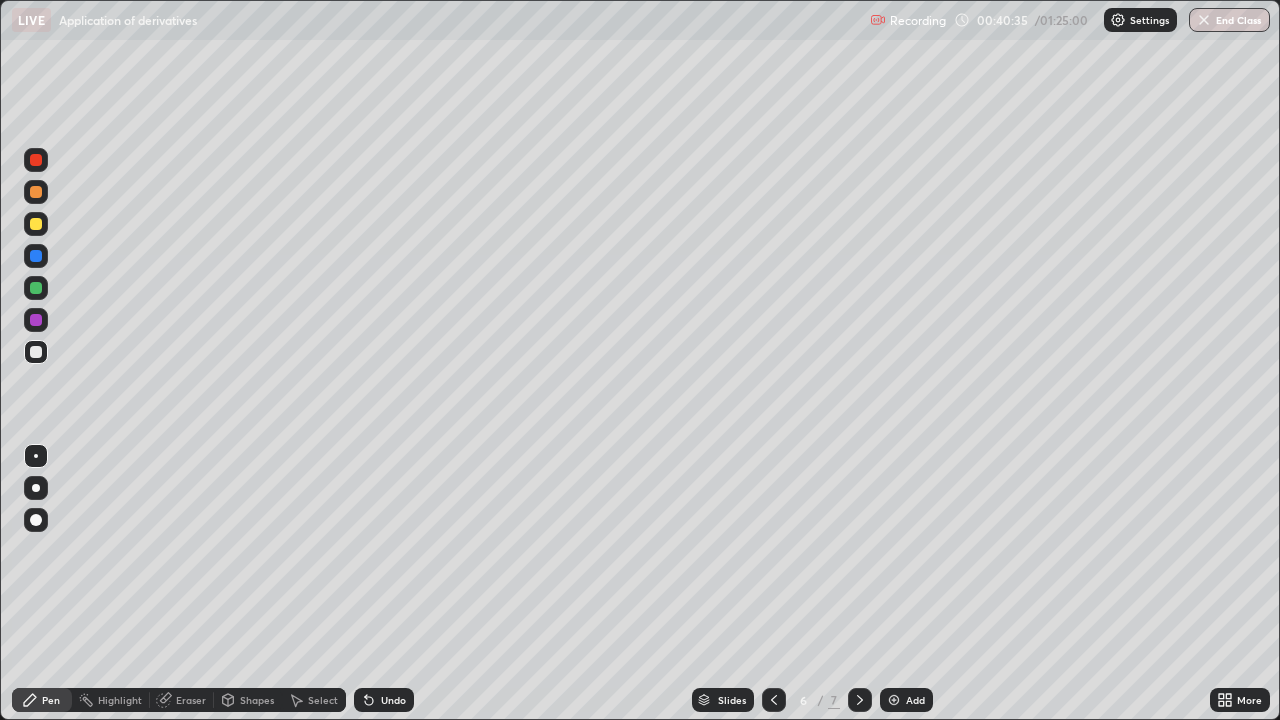 click 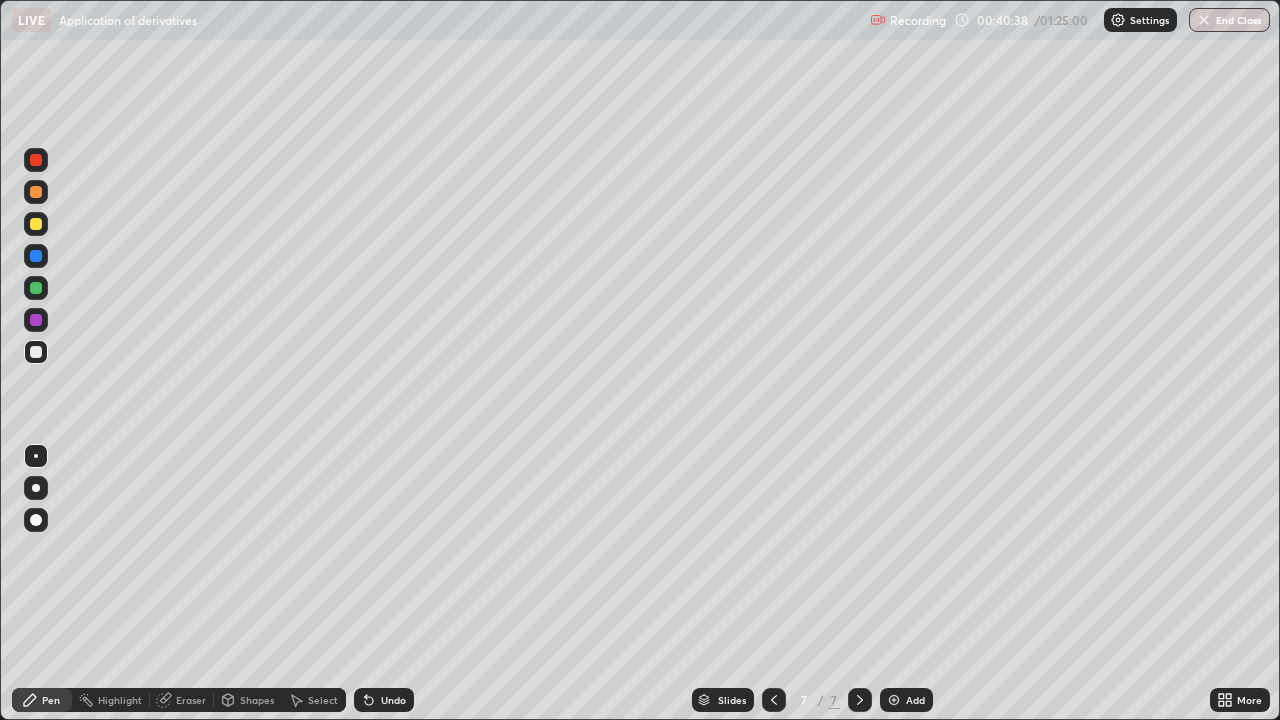 click 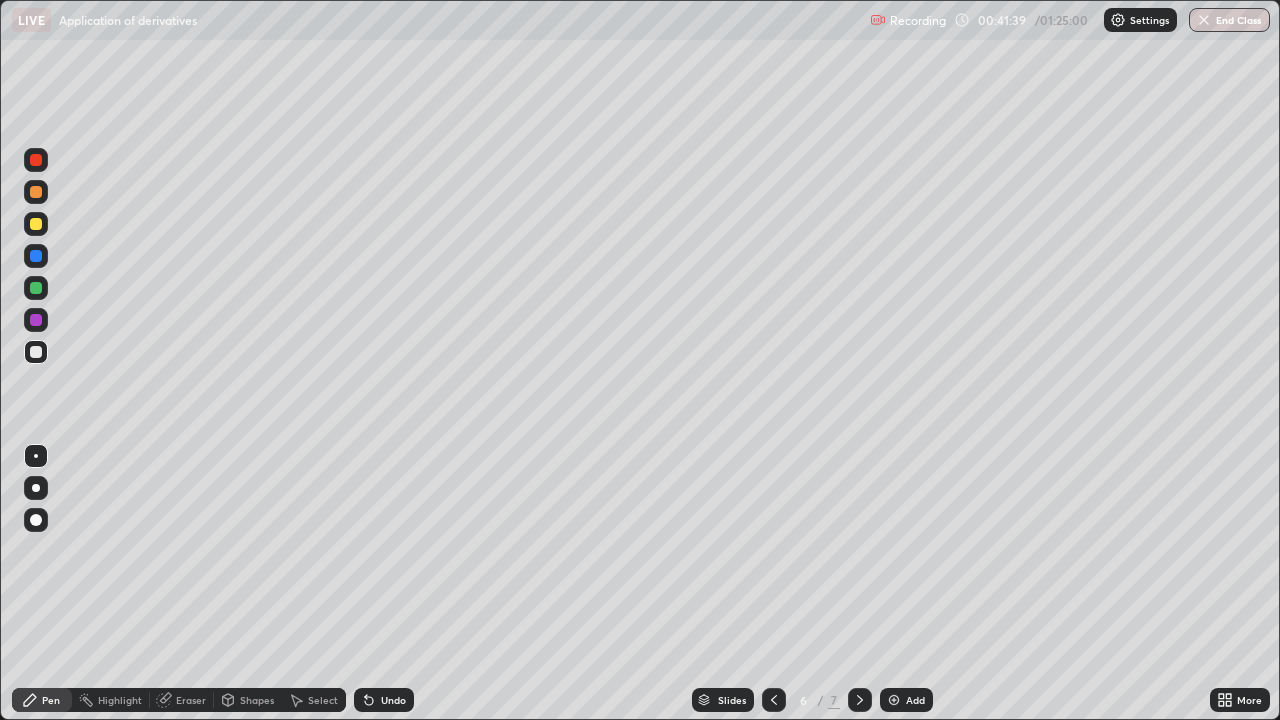 click 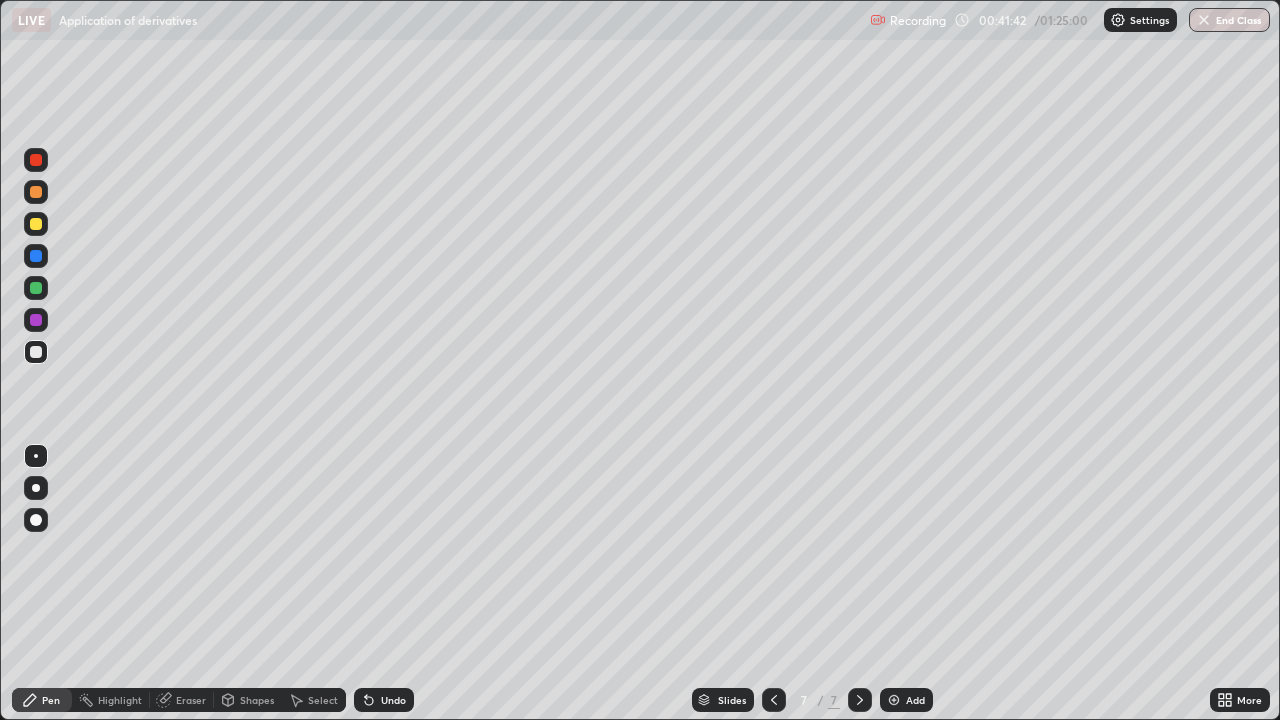 click at bounding box center (36, 224) 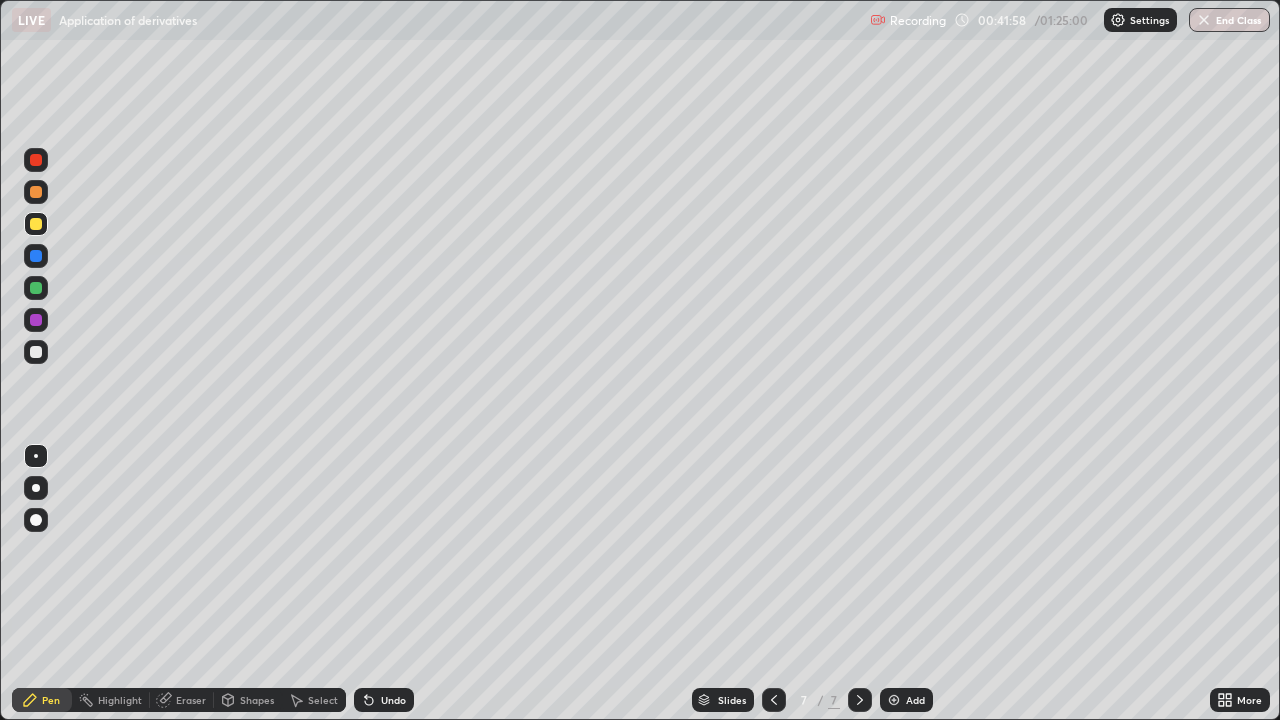 click 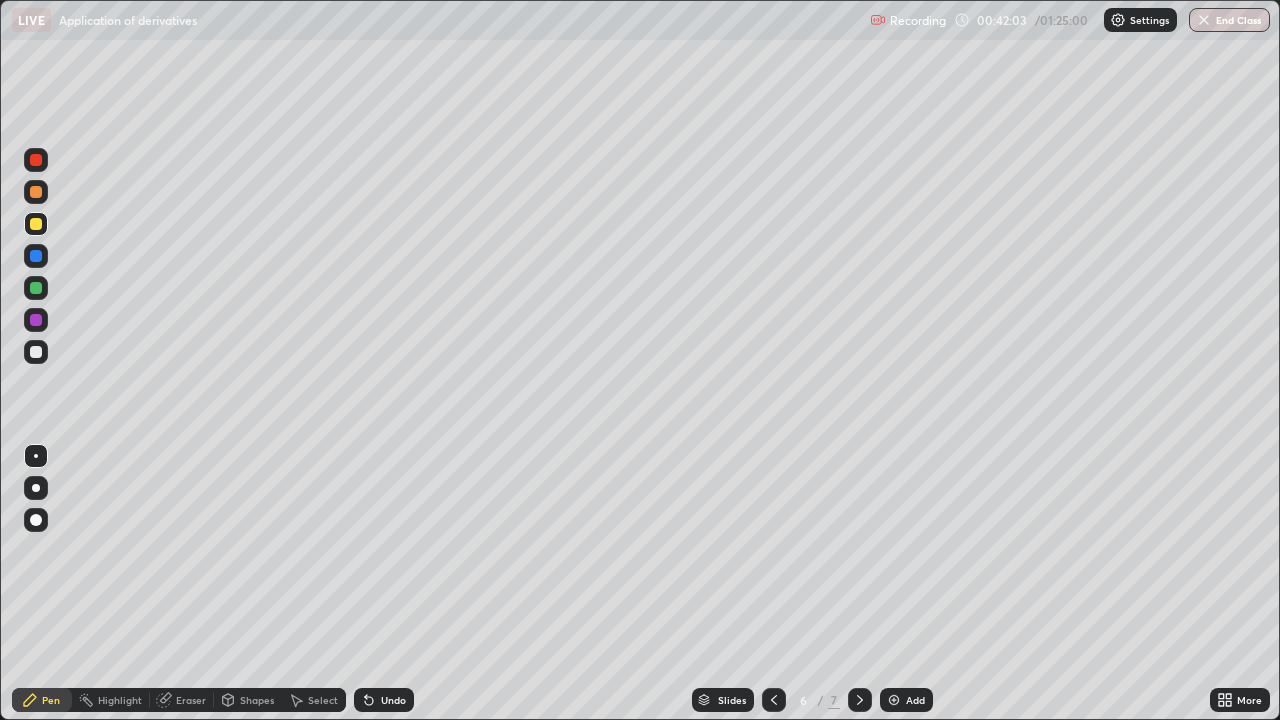 click 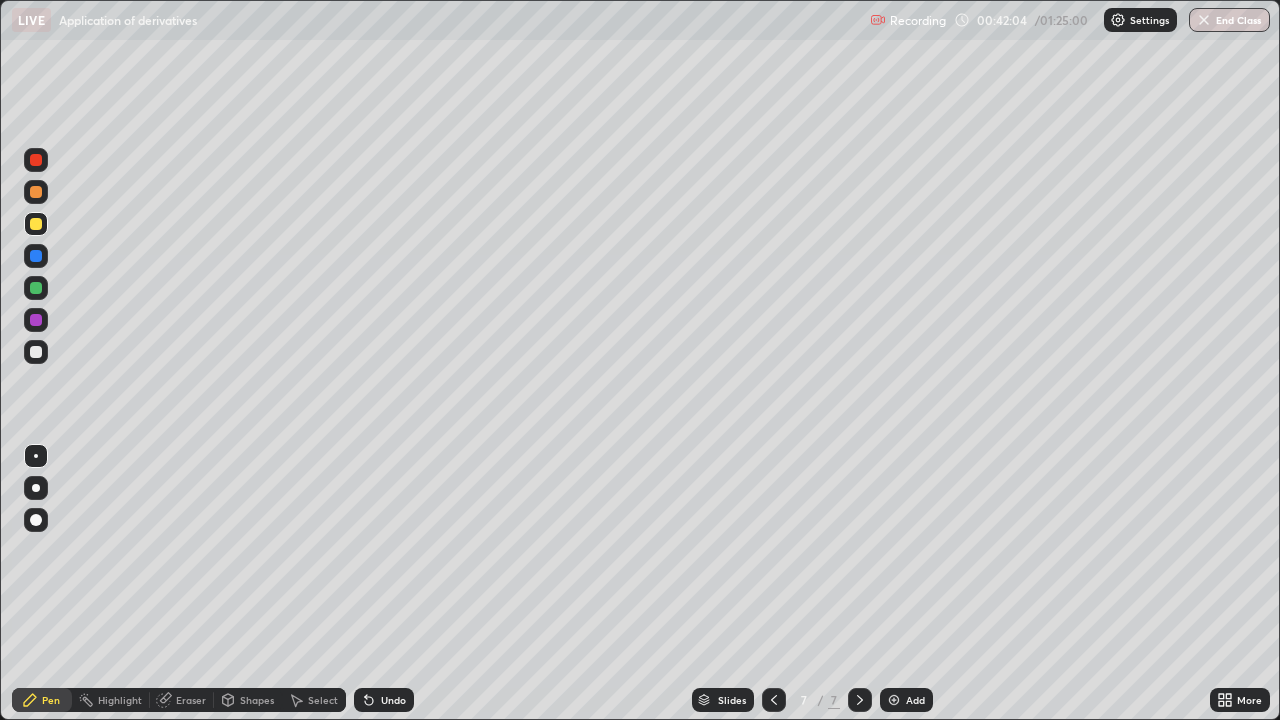 click 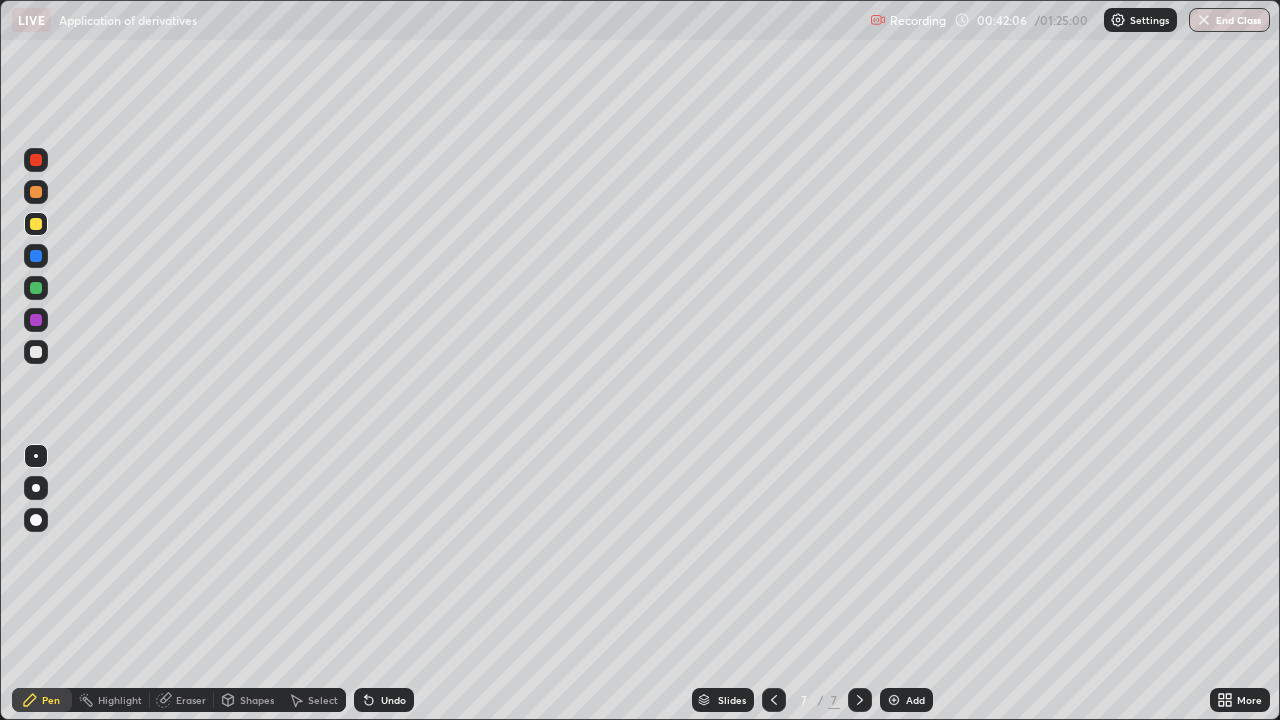 click 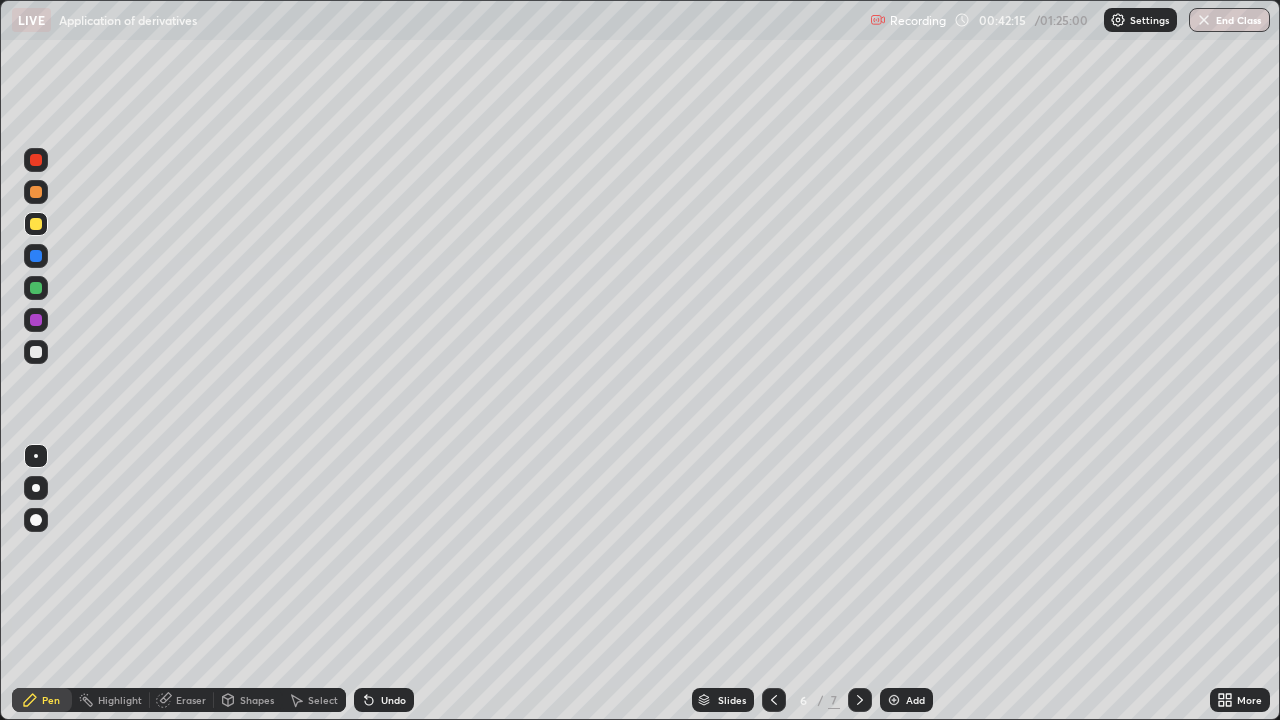 click 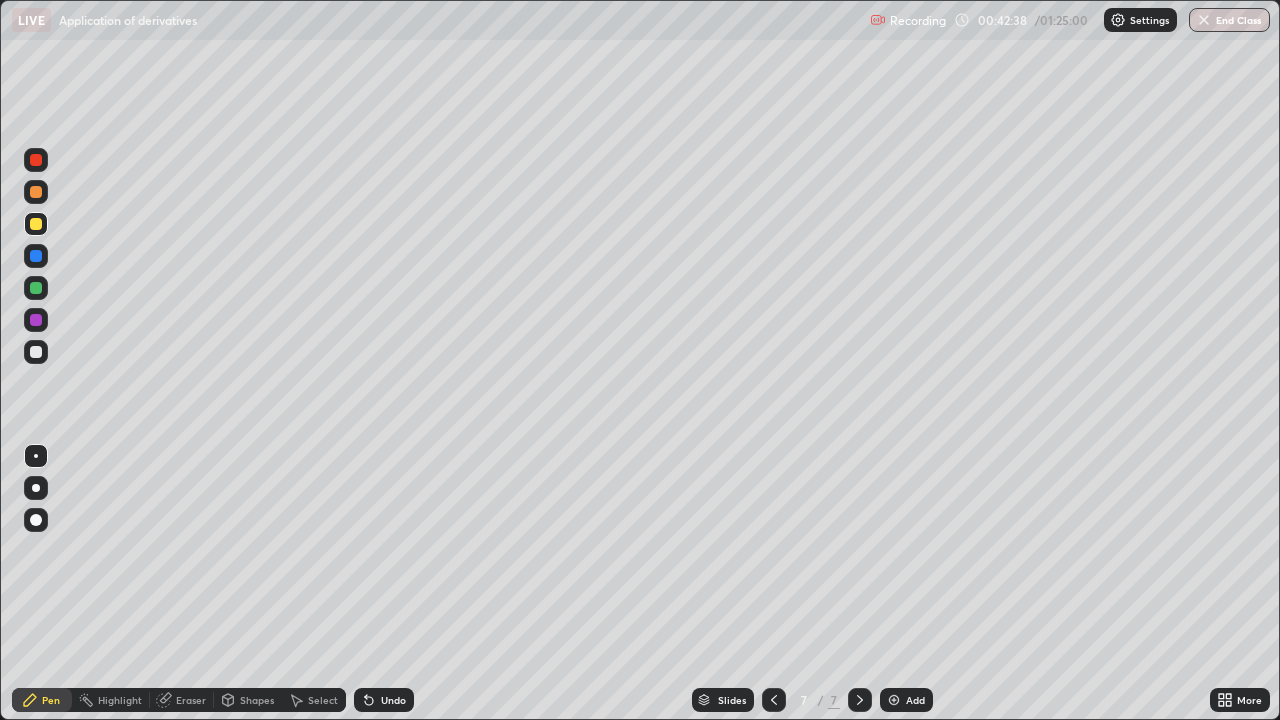 click 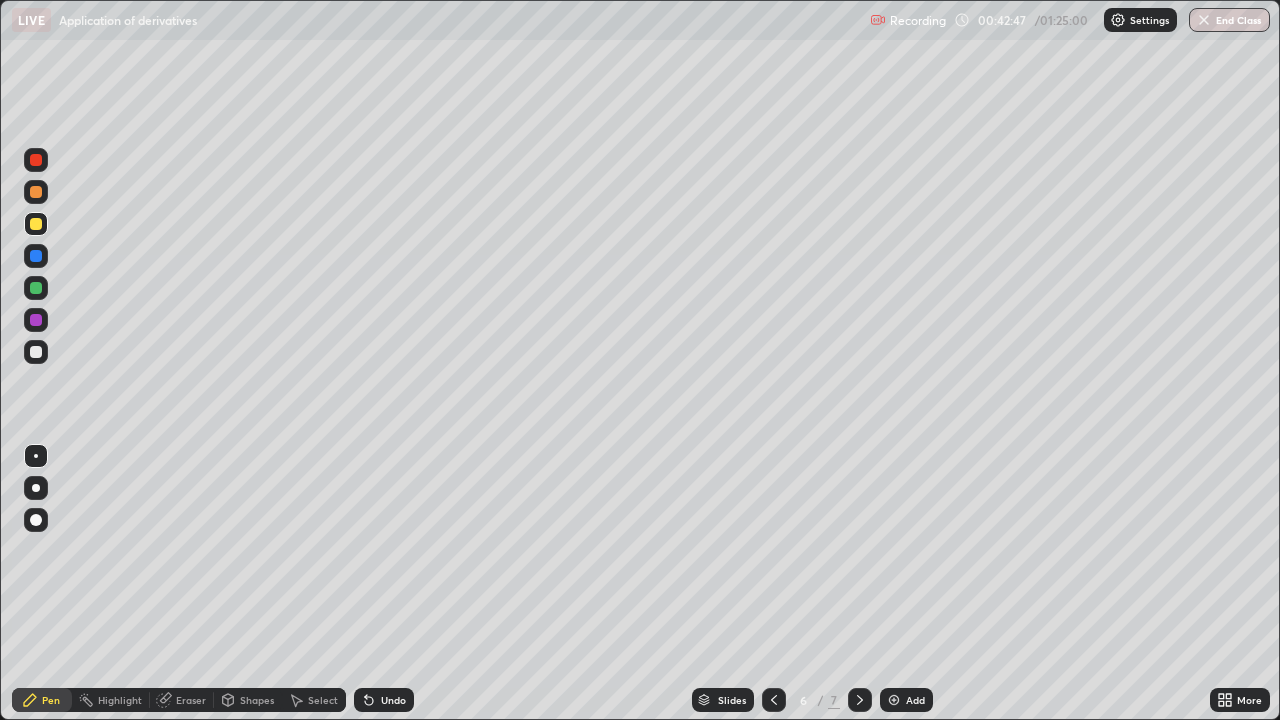 click 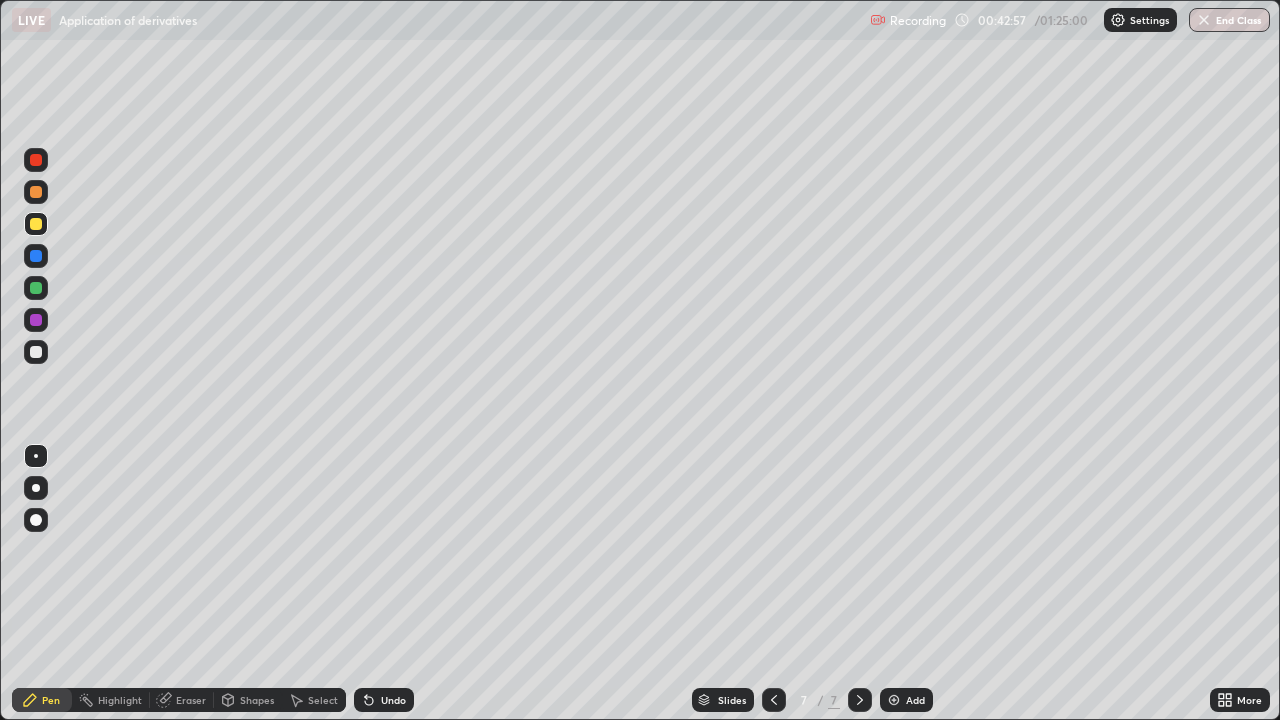 click 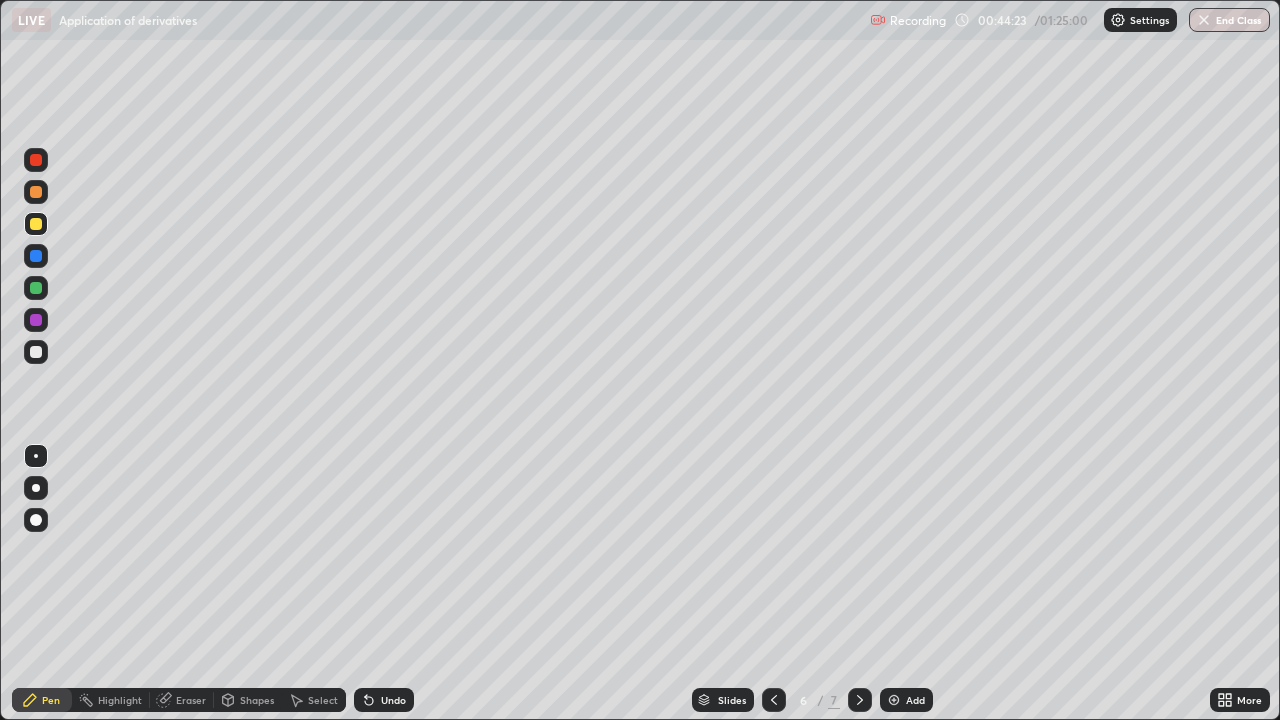 click 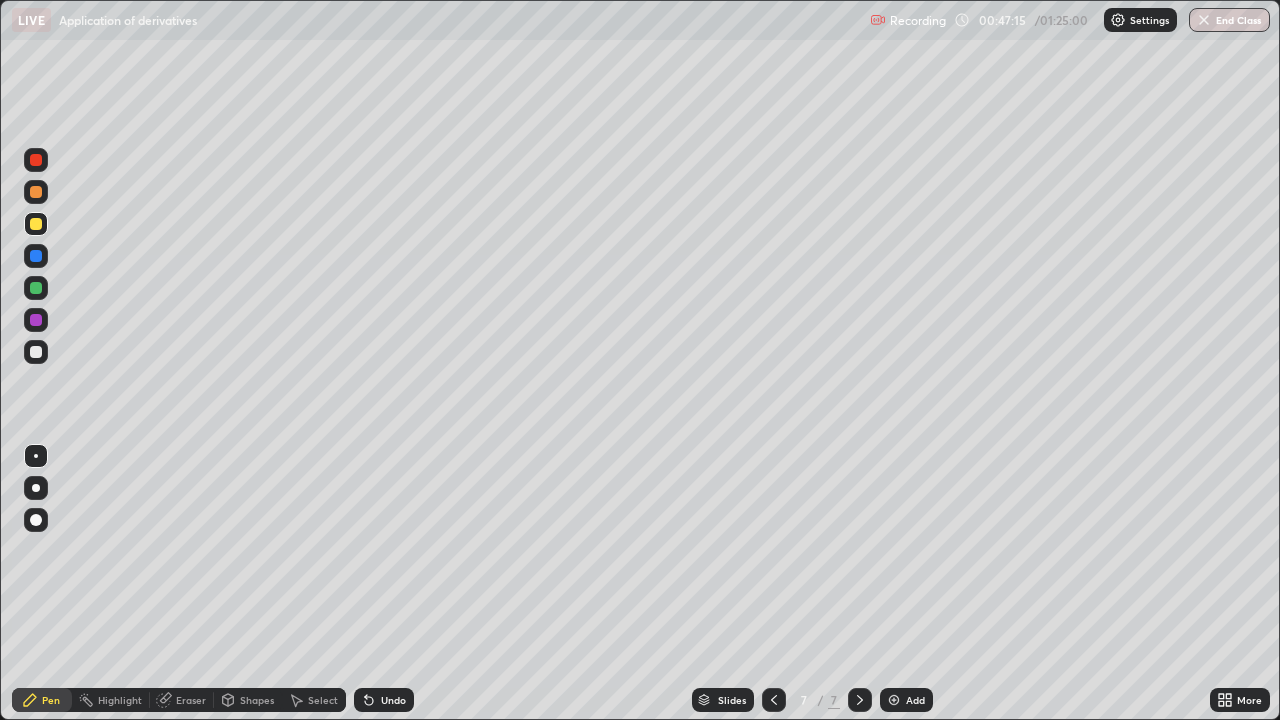 click on "Shapes" at bounding box center [257, 700] 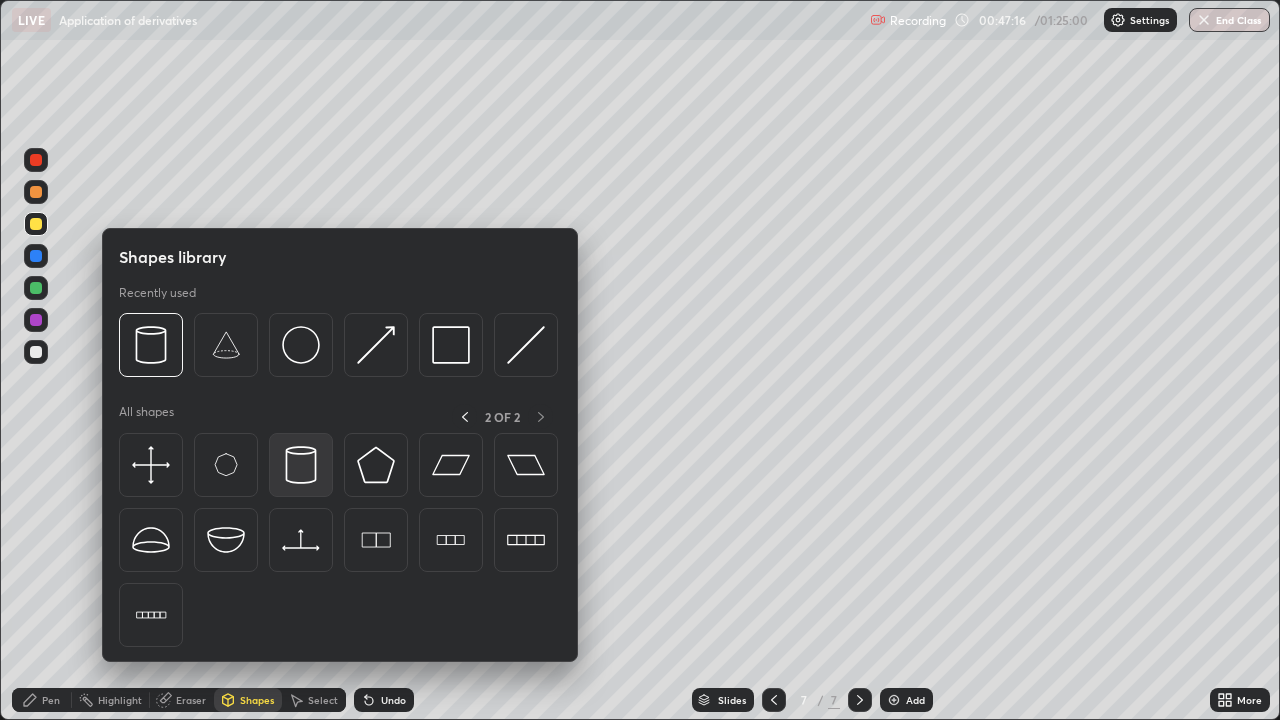 click at bounding box center [301, 465] 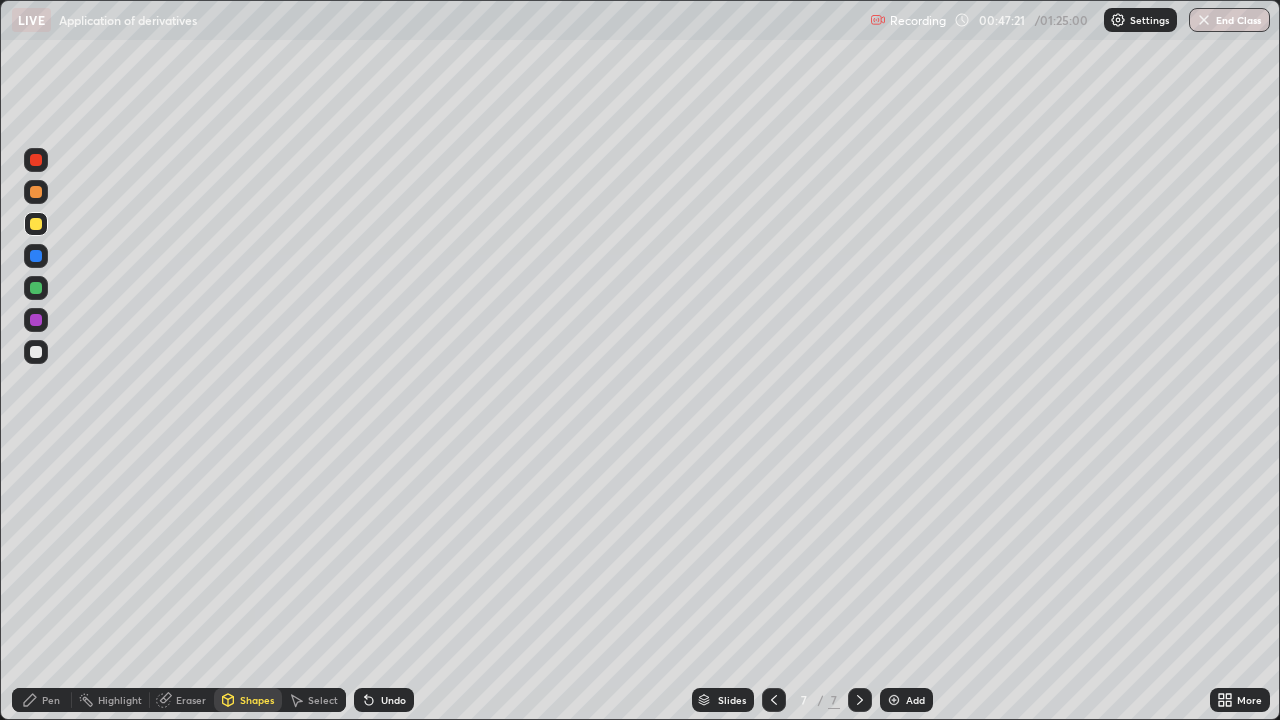 click on "Pen" at bounding box center [51, 700] 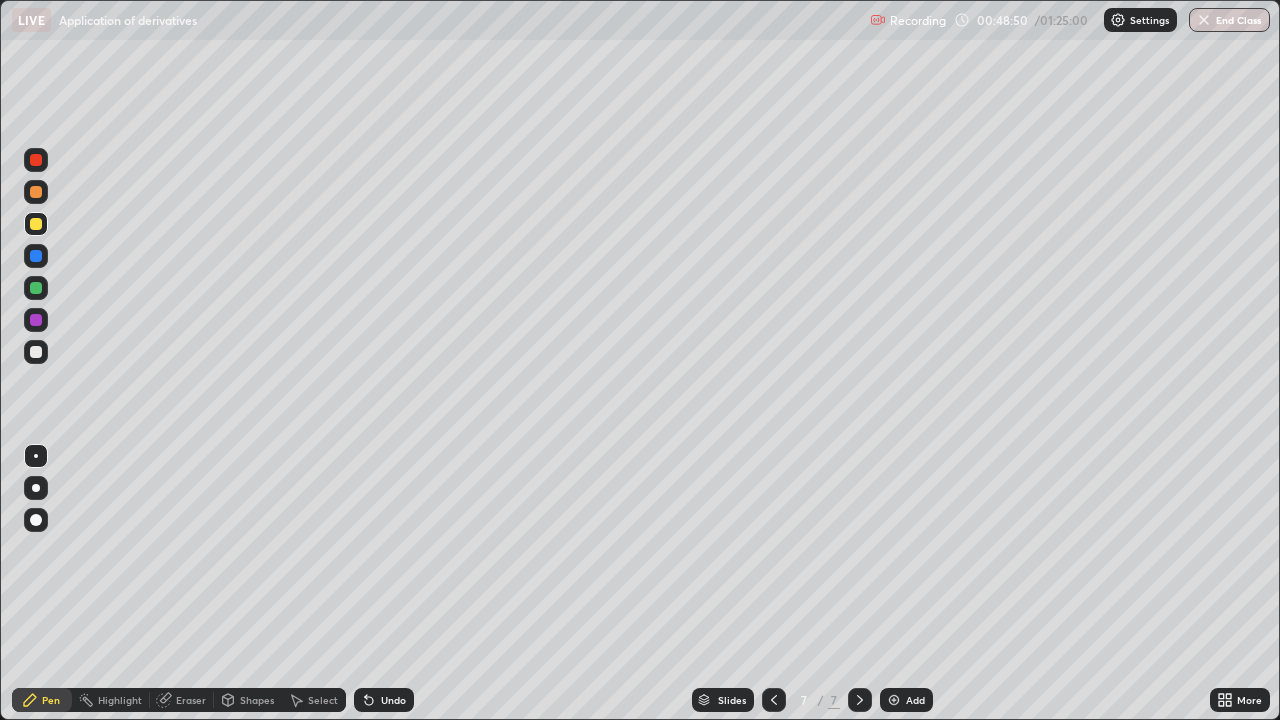 click at bounding box center (36, 352) 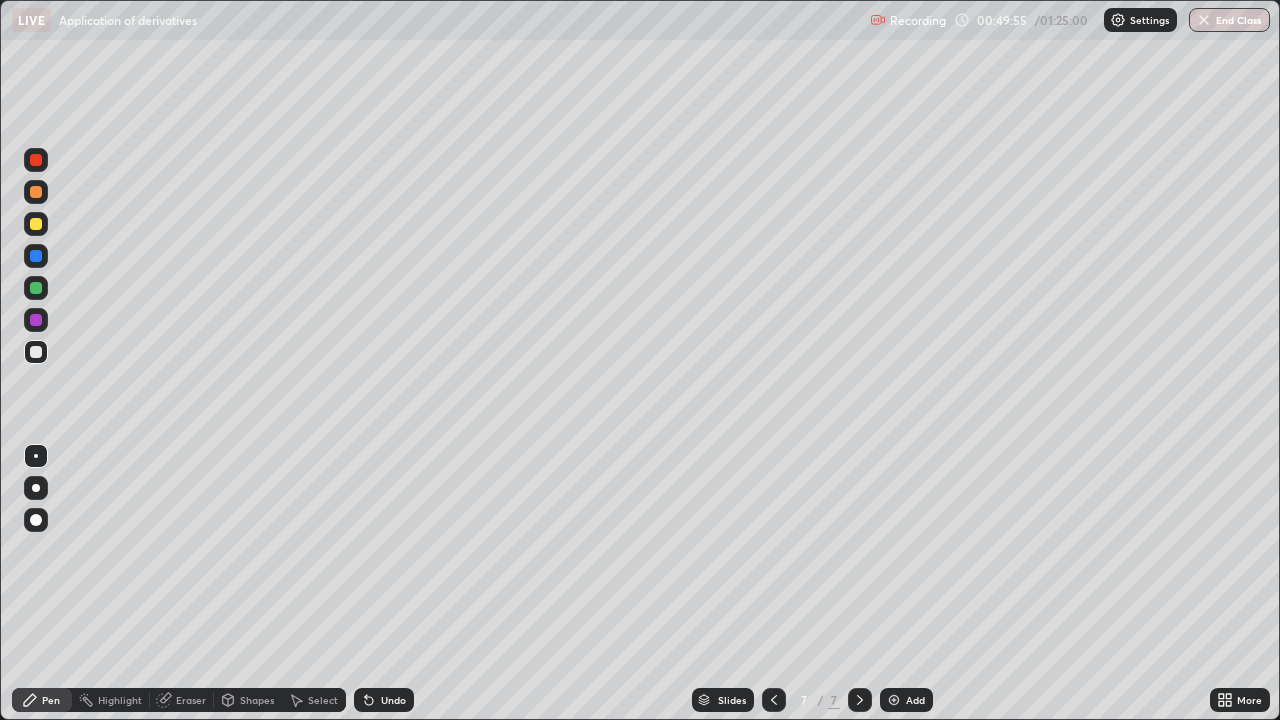 click on "Undo" at bounding box center (393, 700) 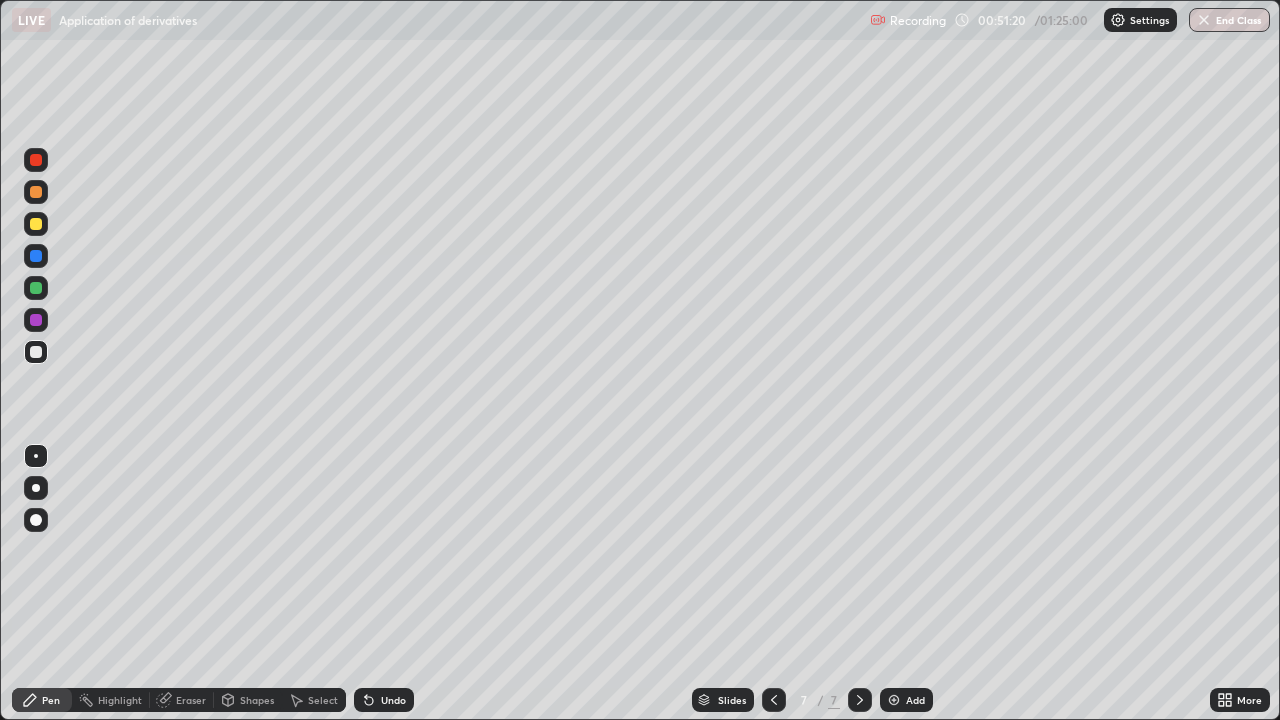 click at bounding box center [36, 352] 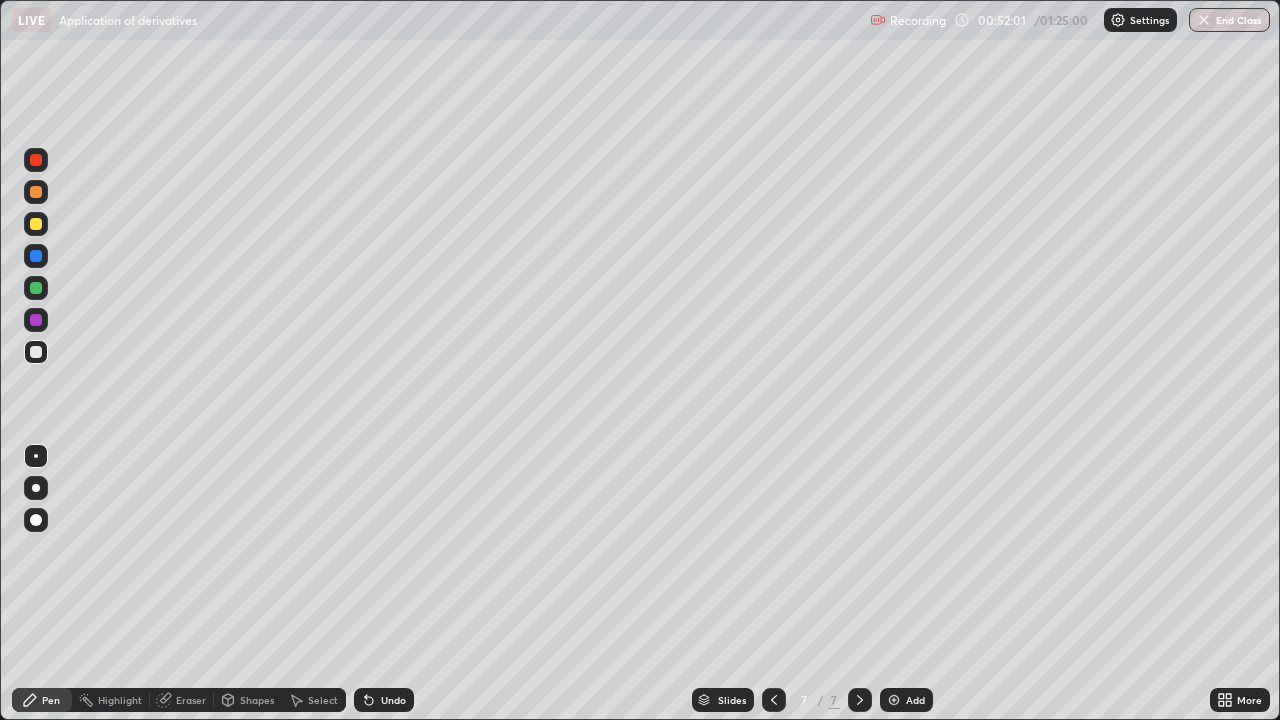 click 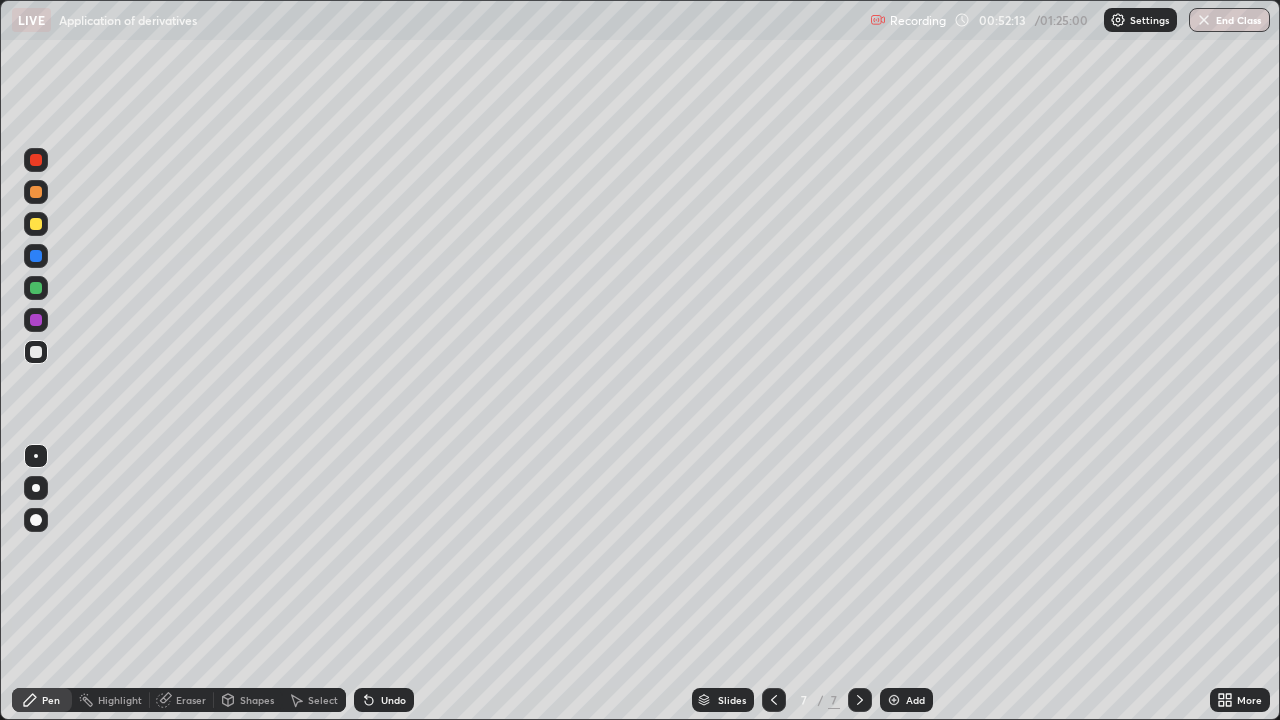 click 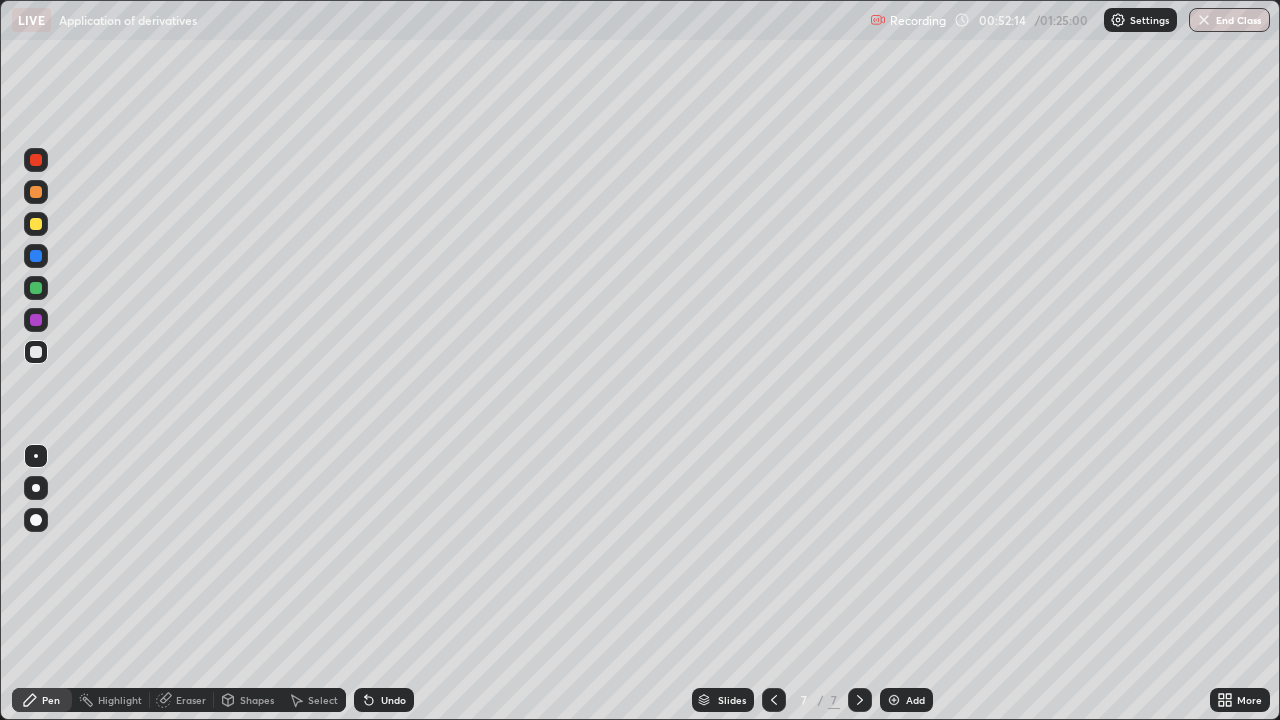 click on "Add" at bounding box center [906, 700] 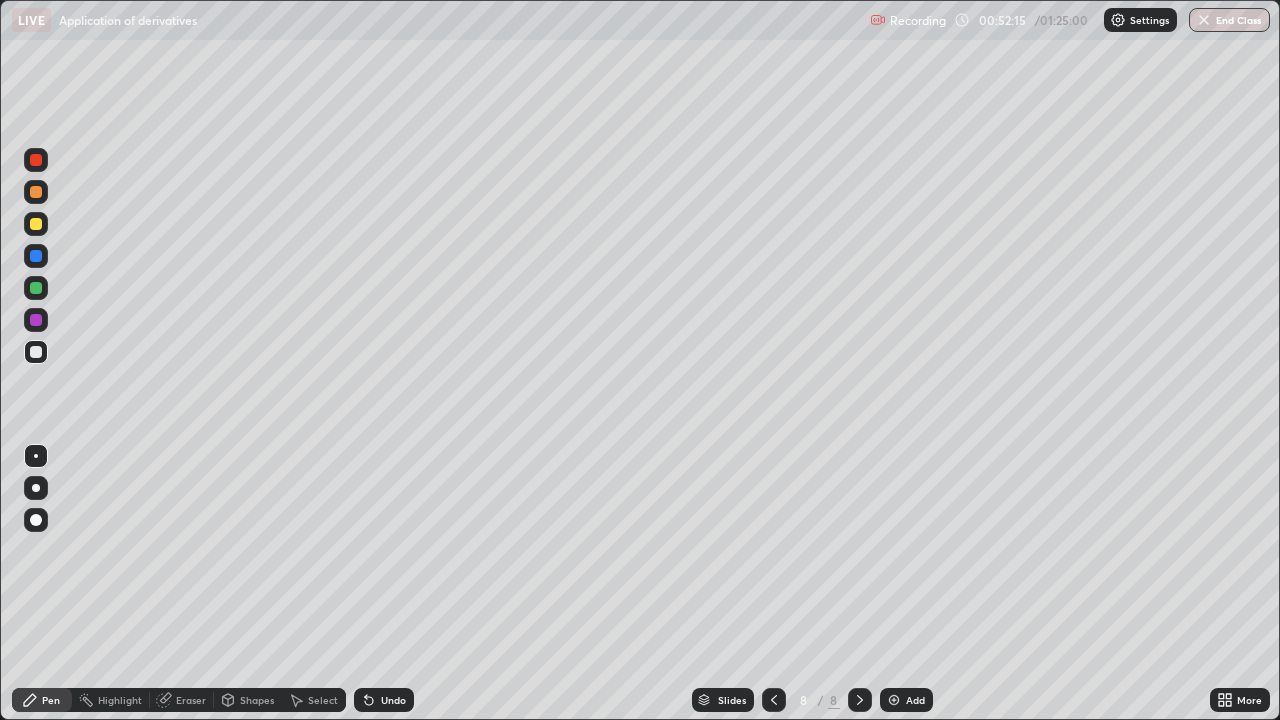 click at bounding box center (36, 224) 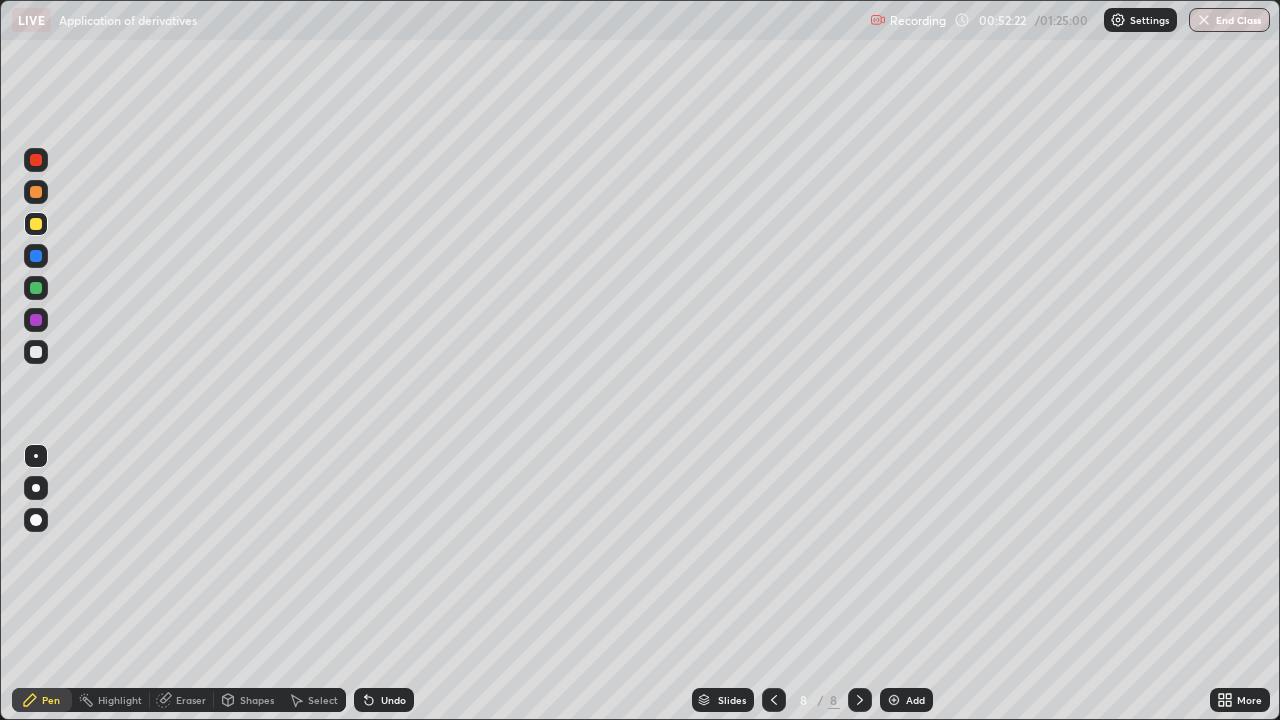 click 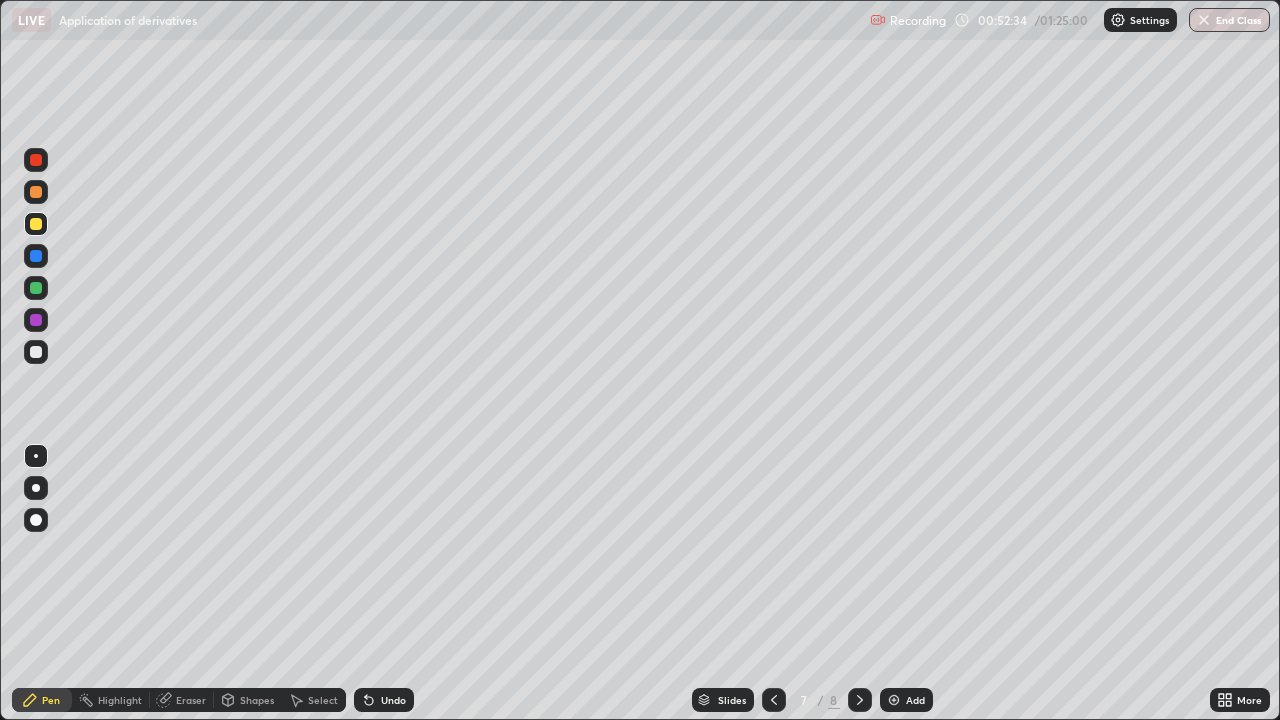 click 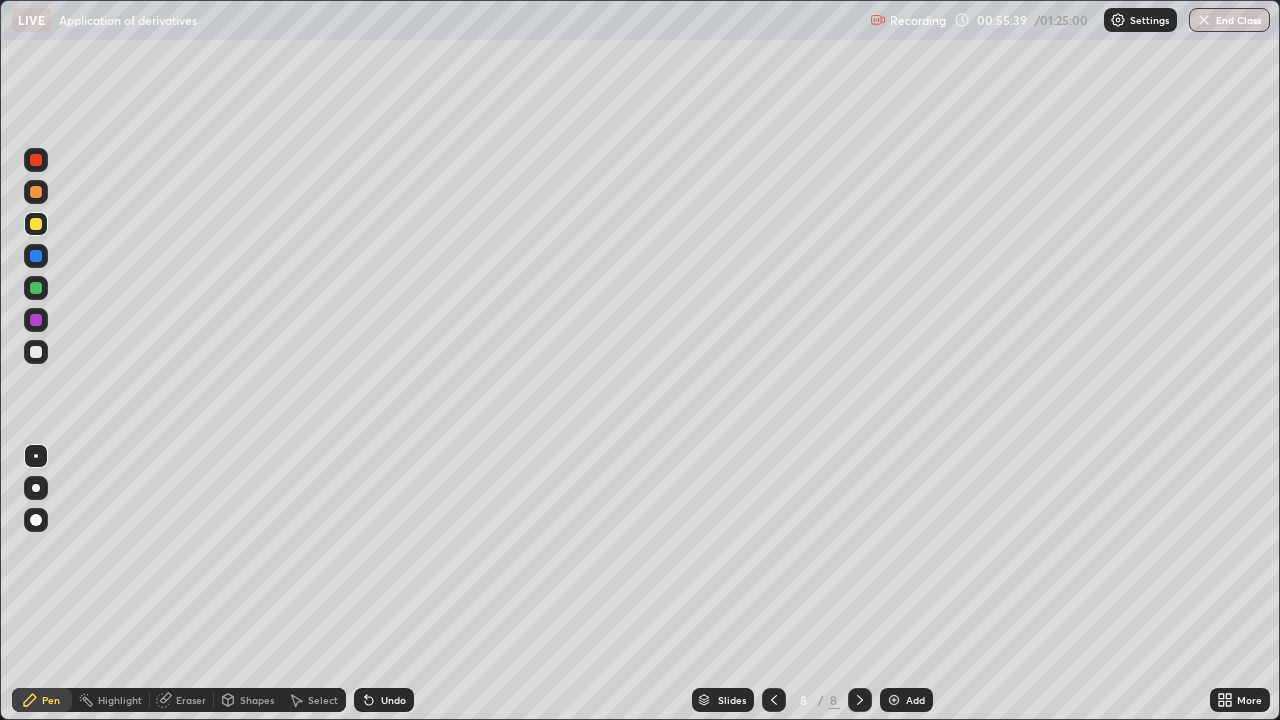 click on "Shapes" at bounding box center (257, 700) 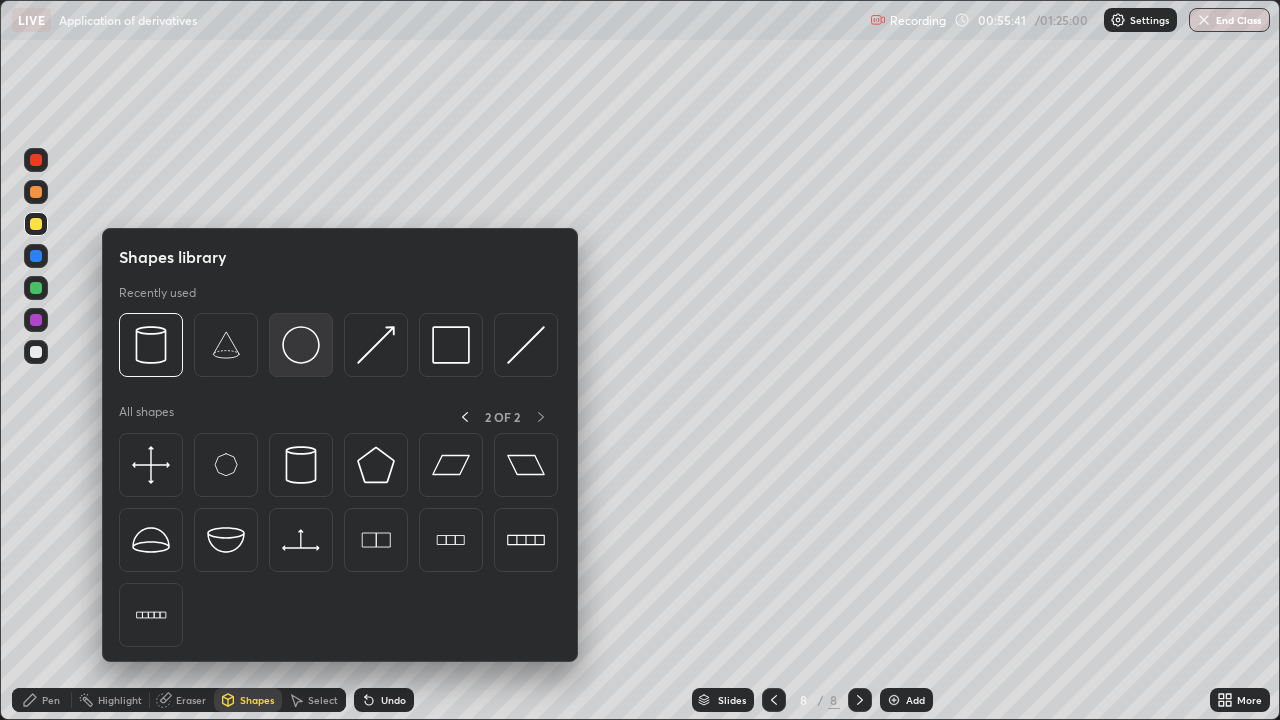 click at bounding box center (301, 345) 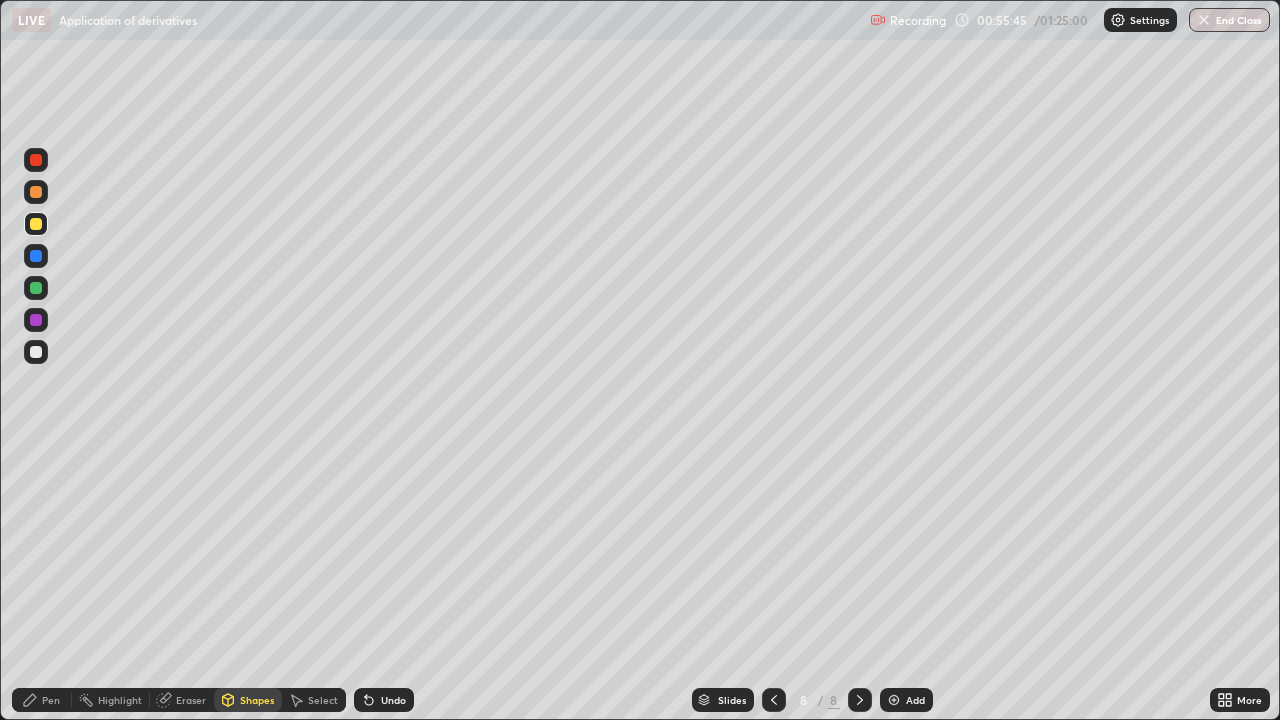 click on "Shapes" at bounding box center [257, 700] 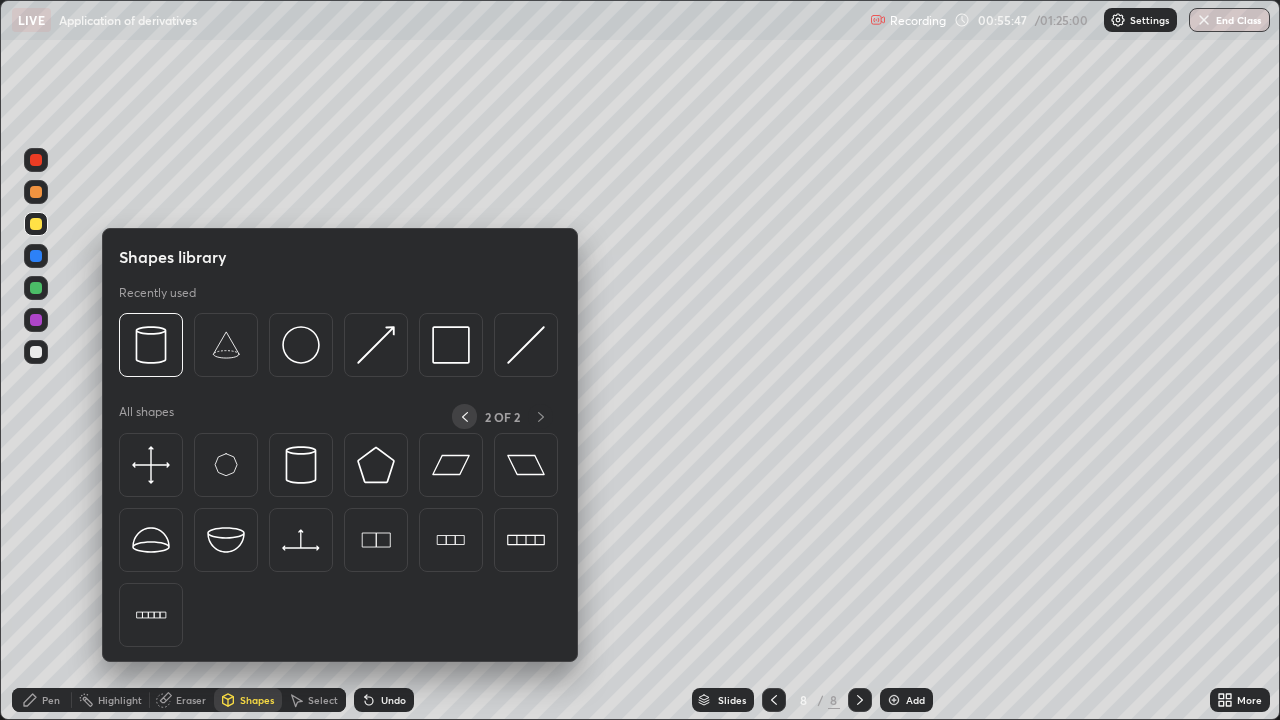 click 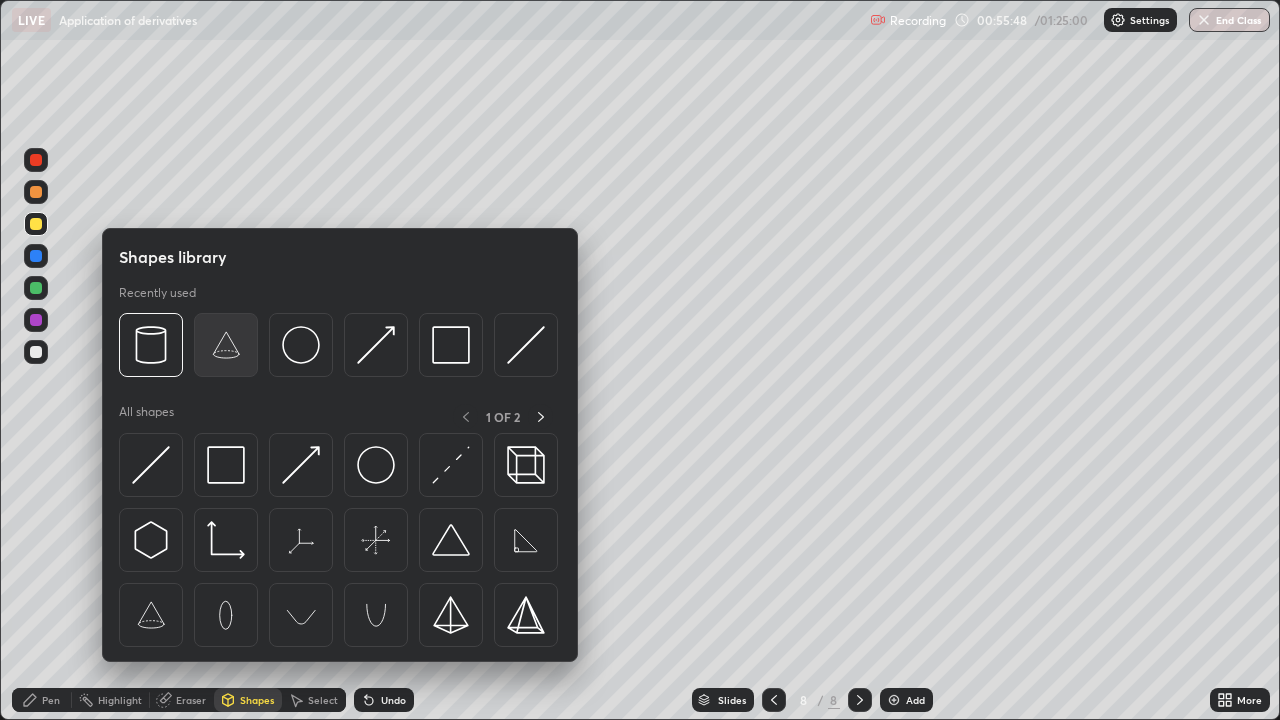 click at bounding box center [226, 345] 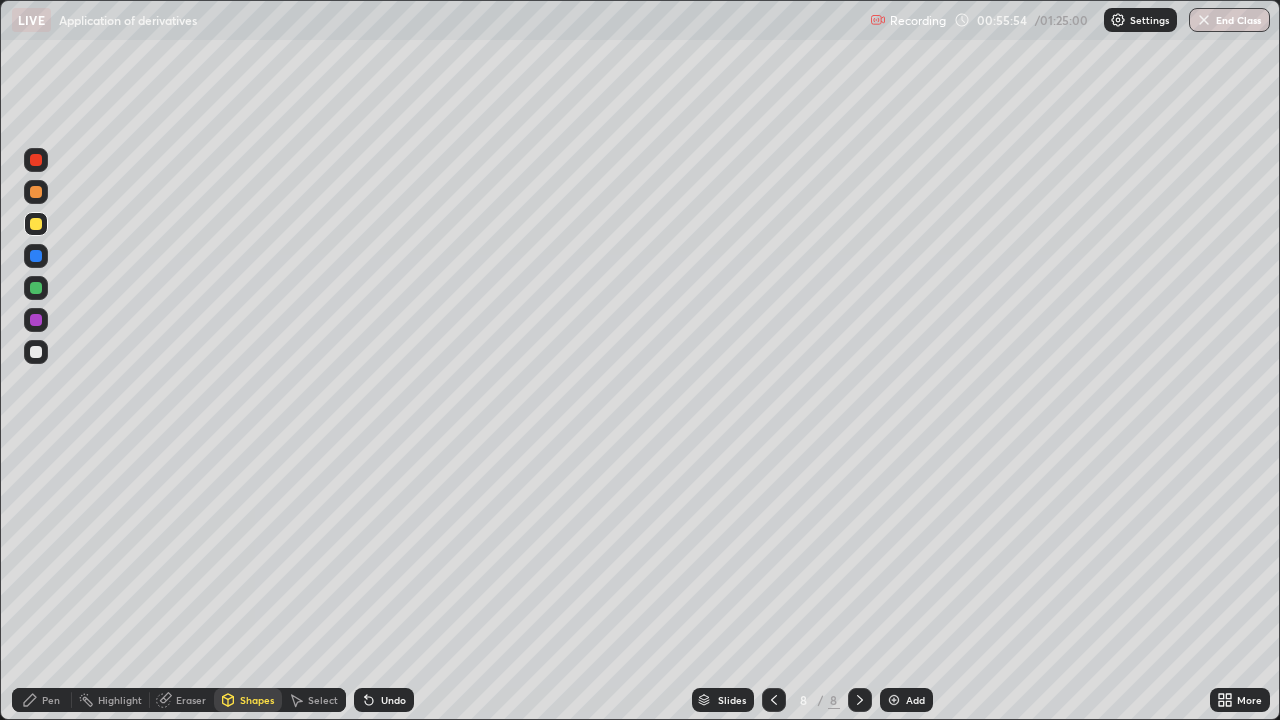 click on "Undo" at bounding box center [393, 700] 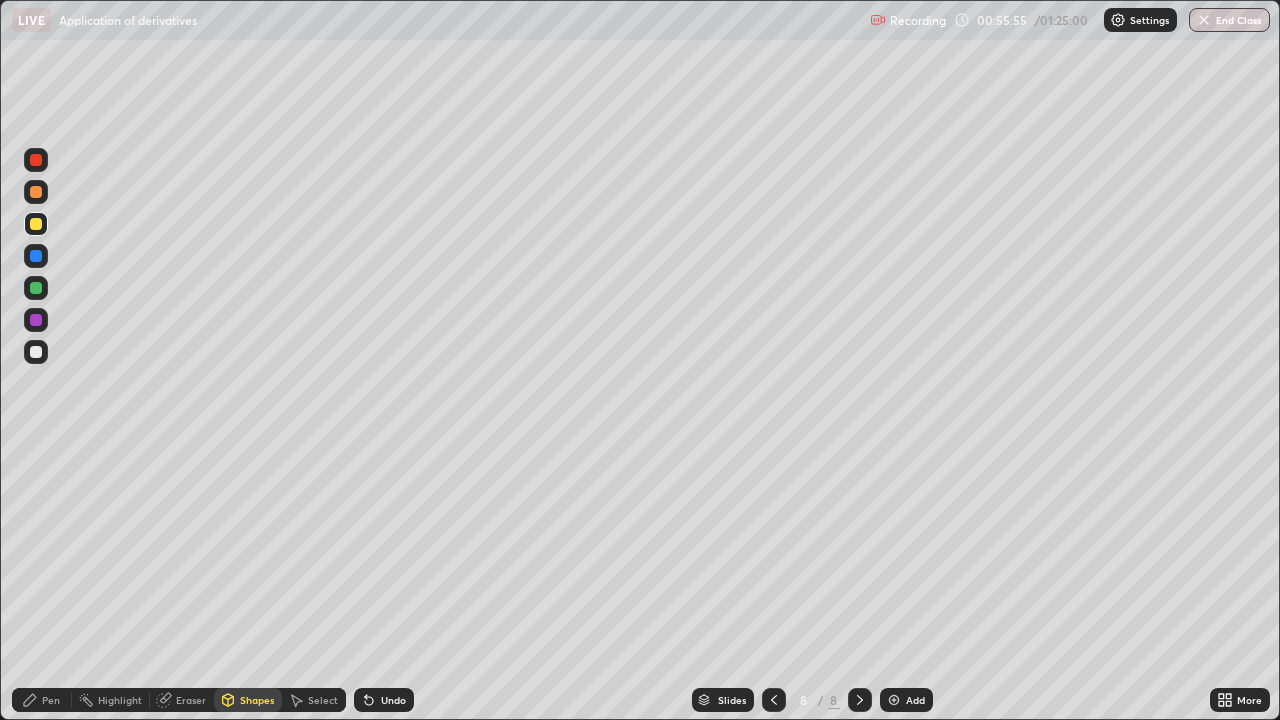 click on "Select" at bounding box center [323, 700] 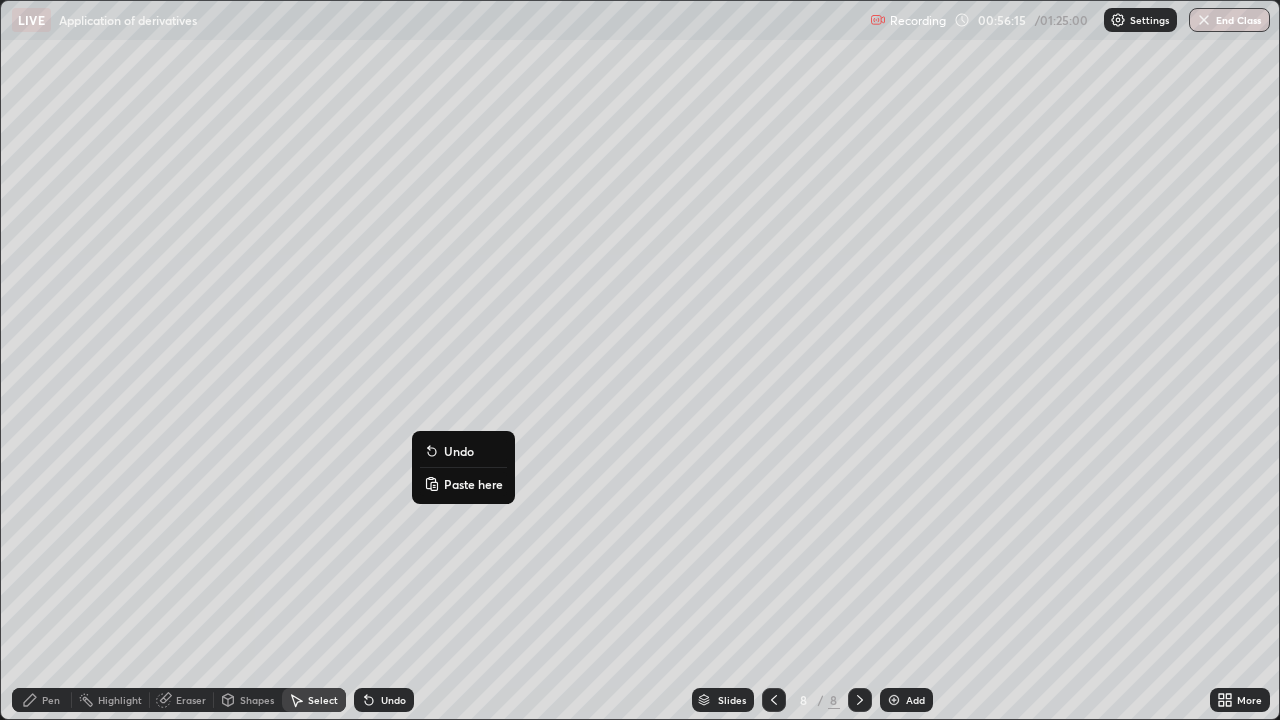 click on "Pen" at bounding box center [51, 700] 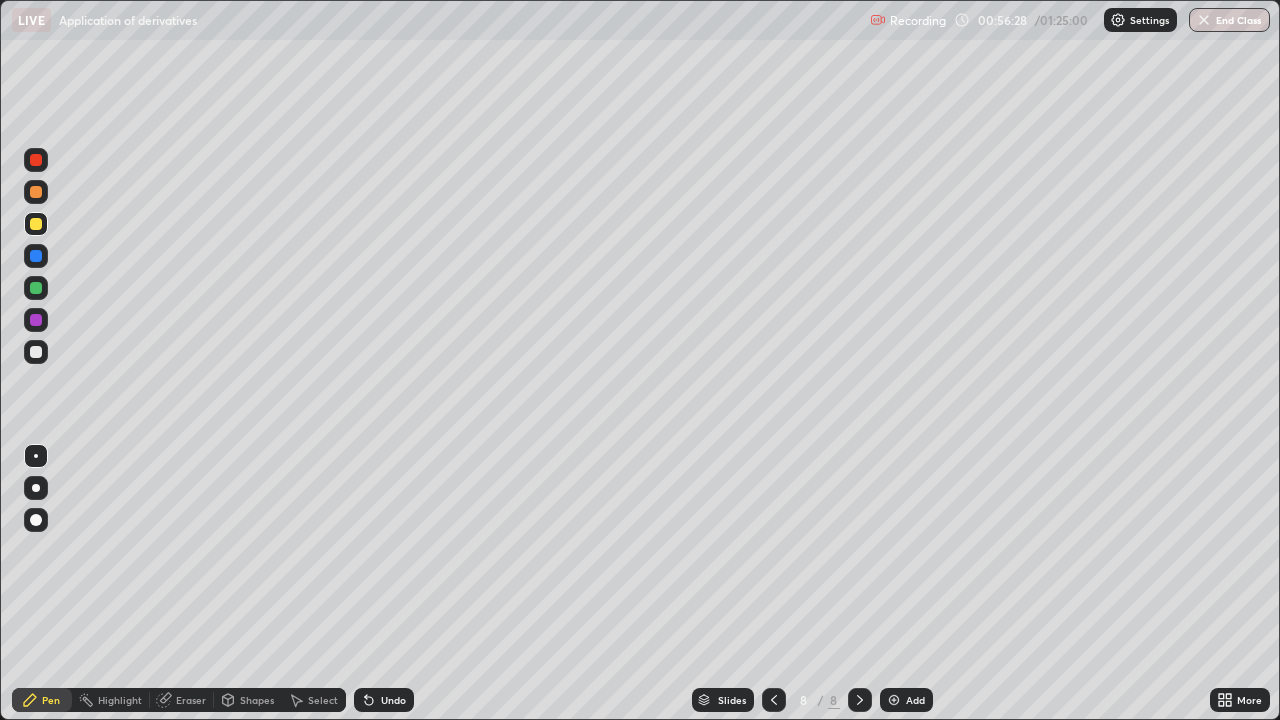click at bounding box center (36, 352) 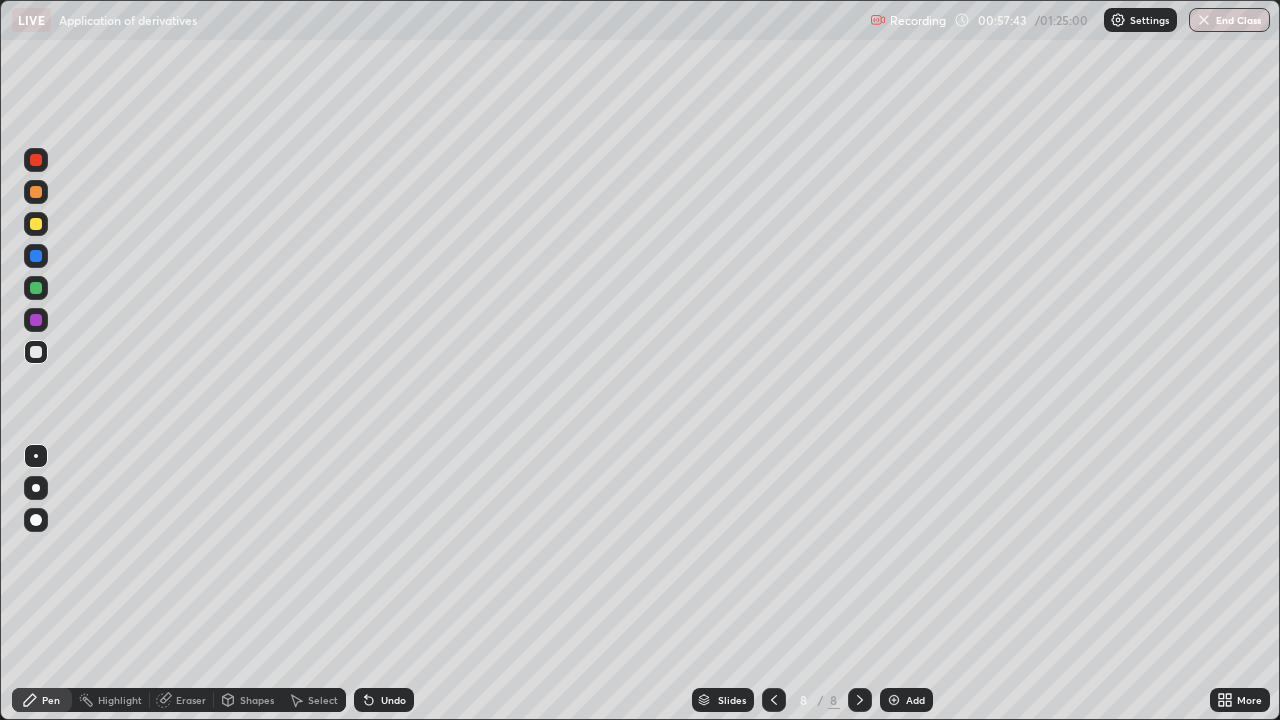 click at bounding box center (36, 288) 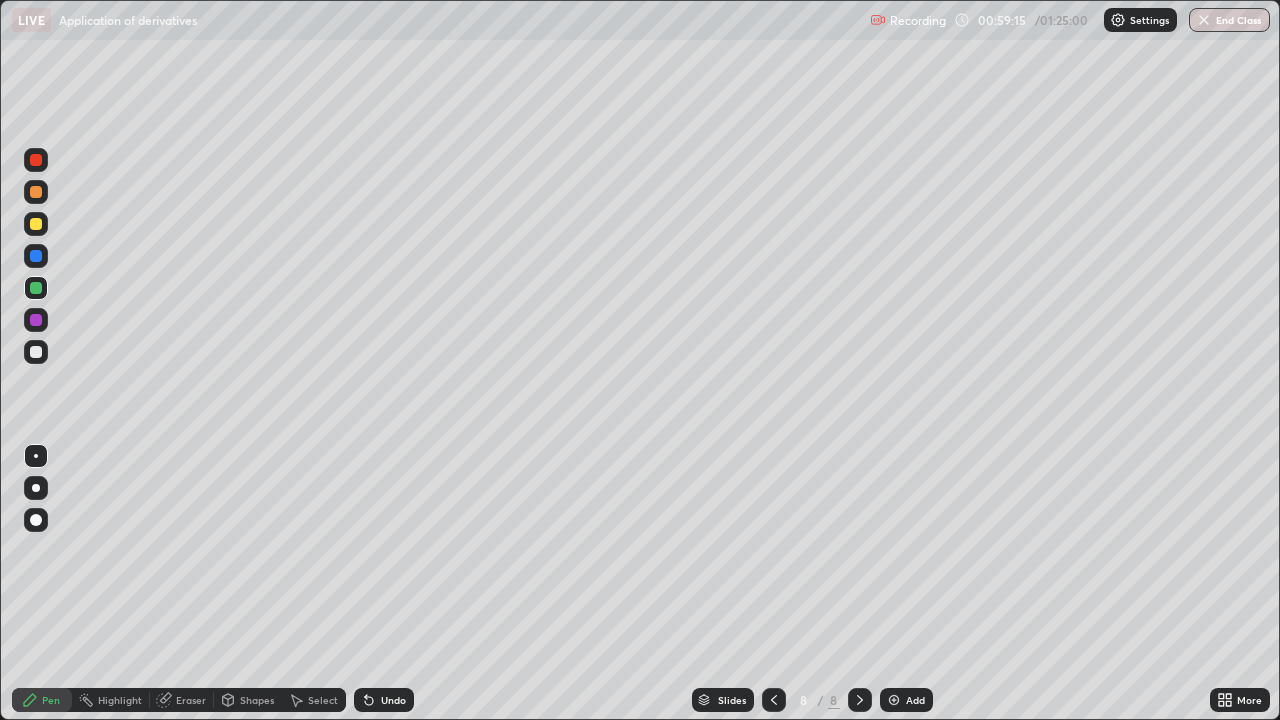 click at bounding box center (36, 352) 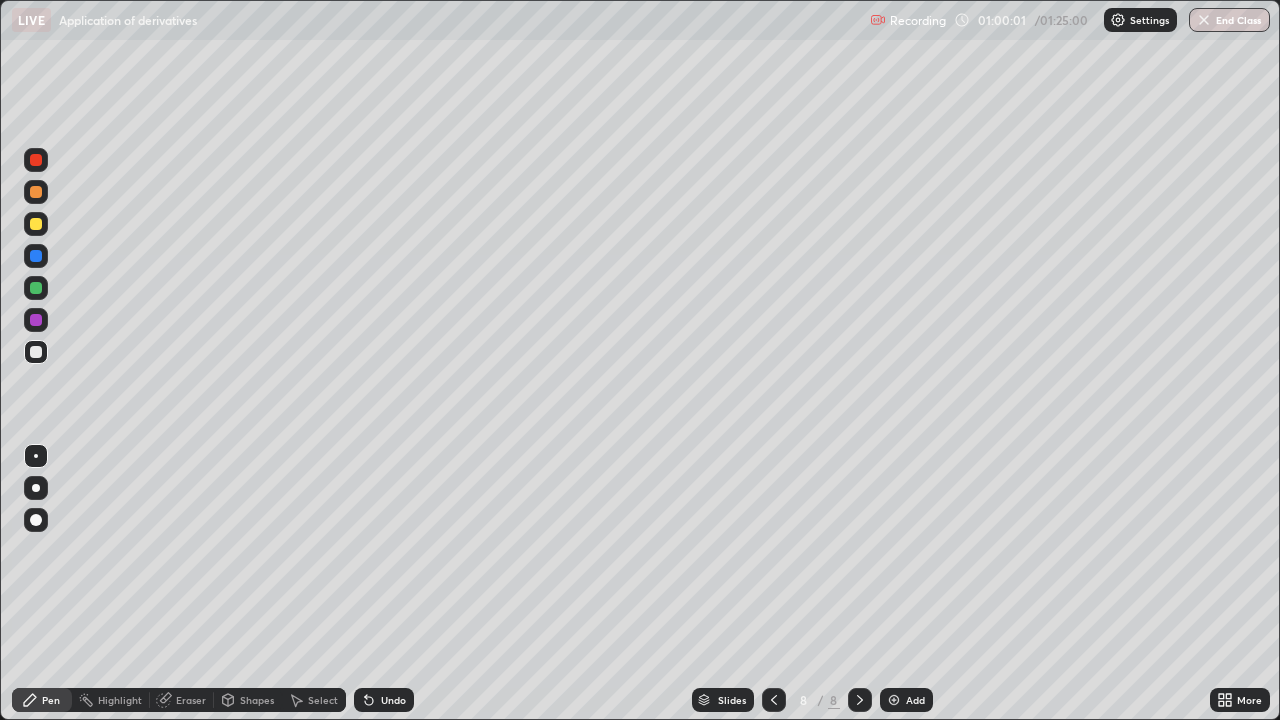 click at bounding box center (36, 320) 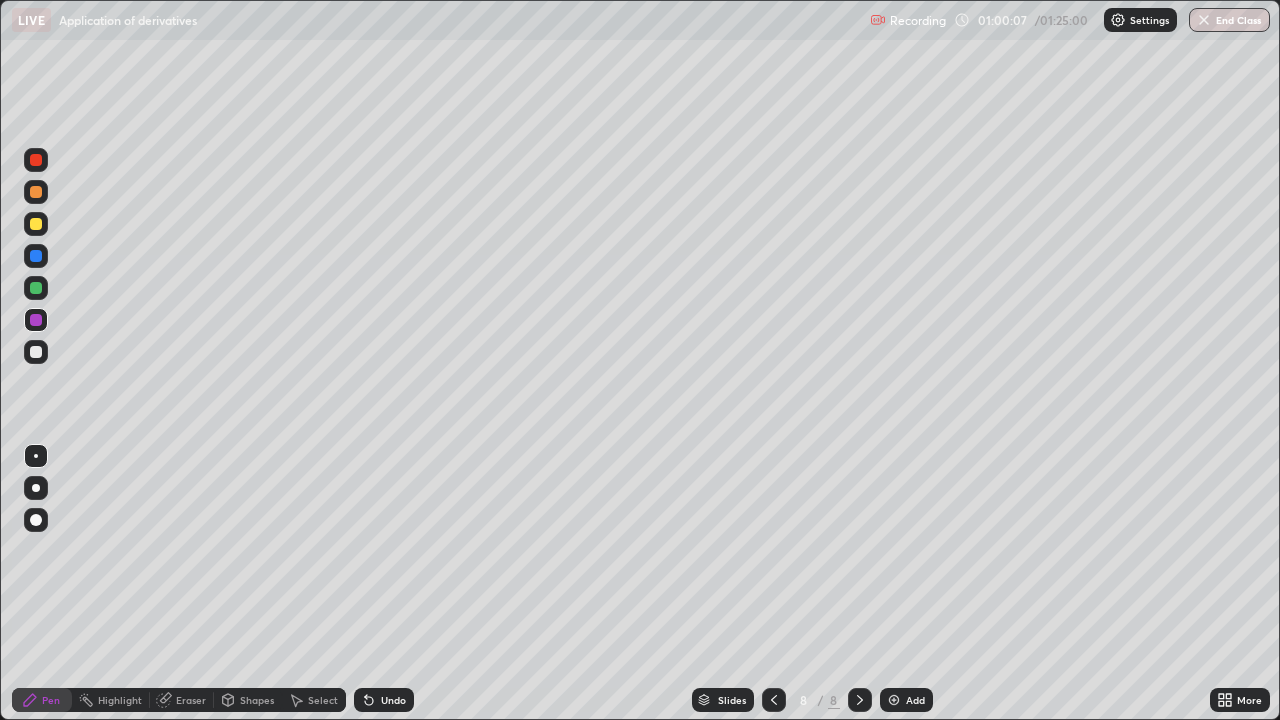 click on "Undo" at bounding box center (393, 700) 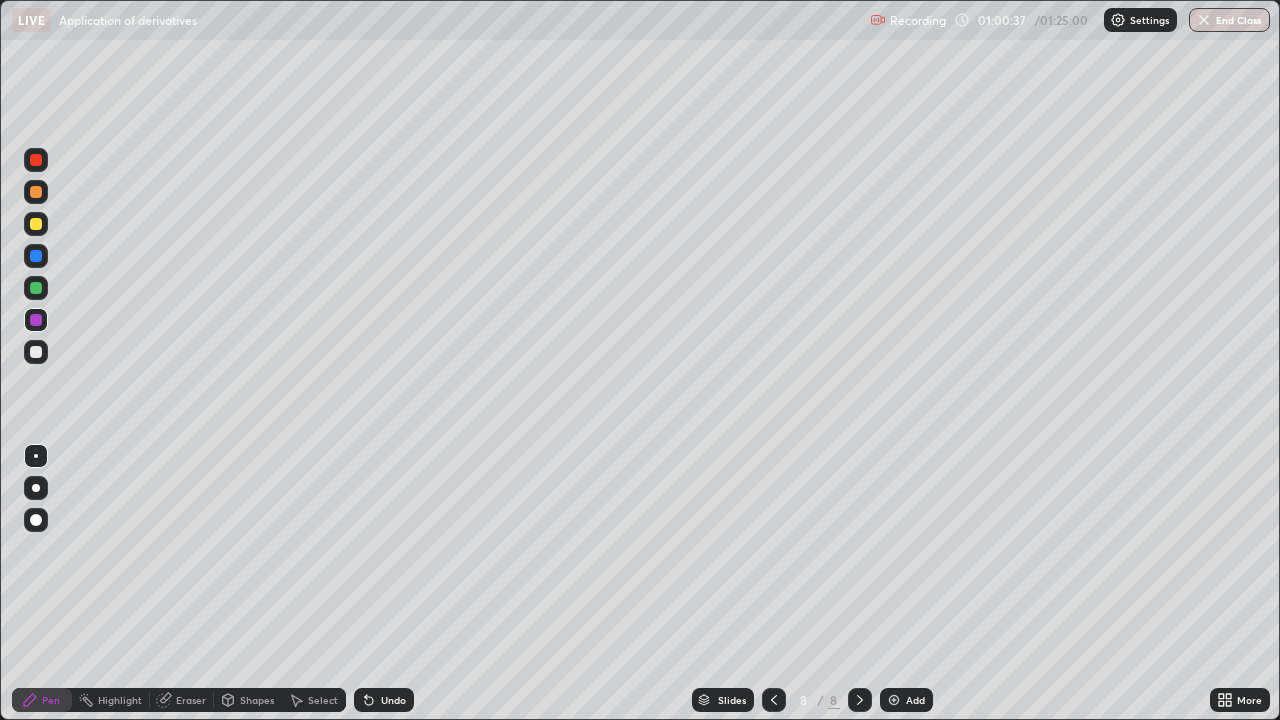 click at bounding box center (36, 352) 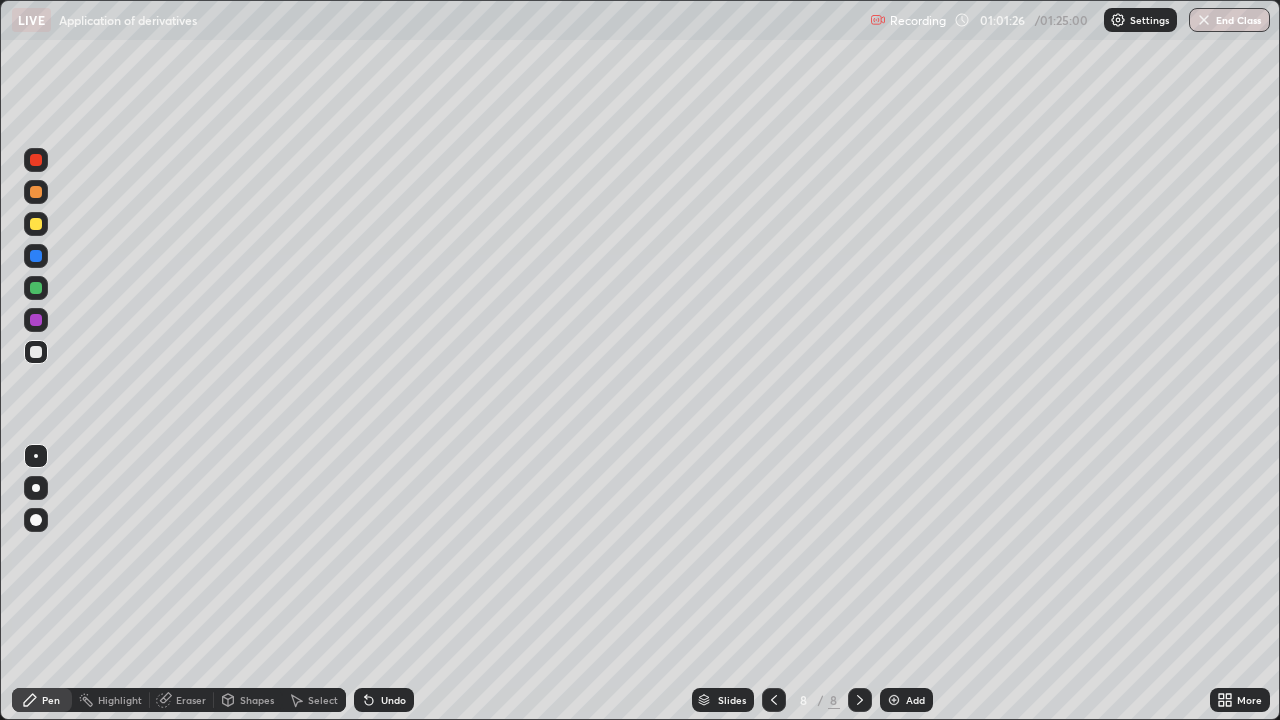 click on "Add" at bounding box center (906, 700) 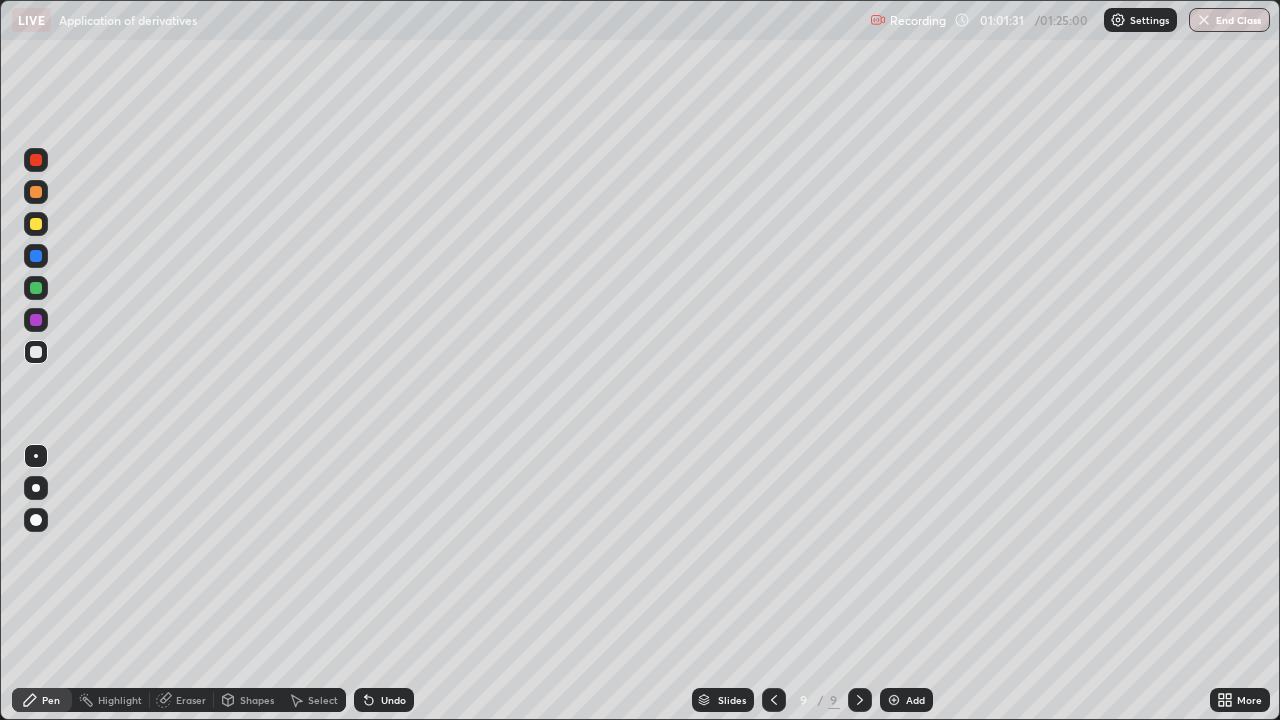 click 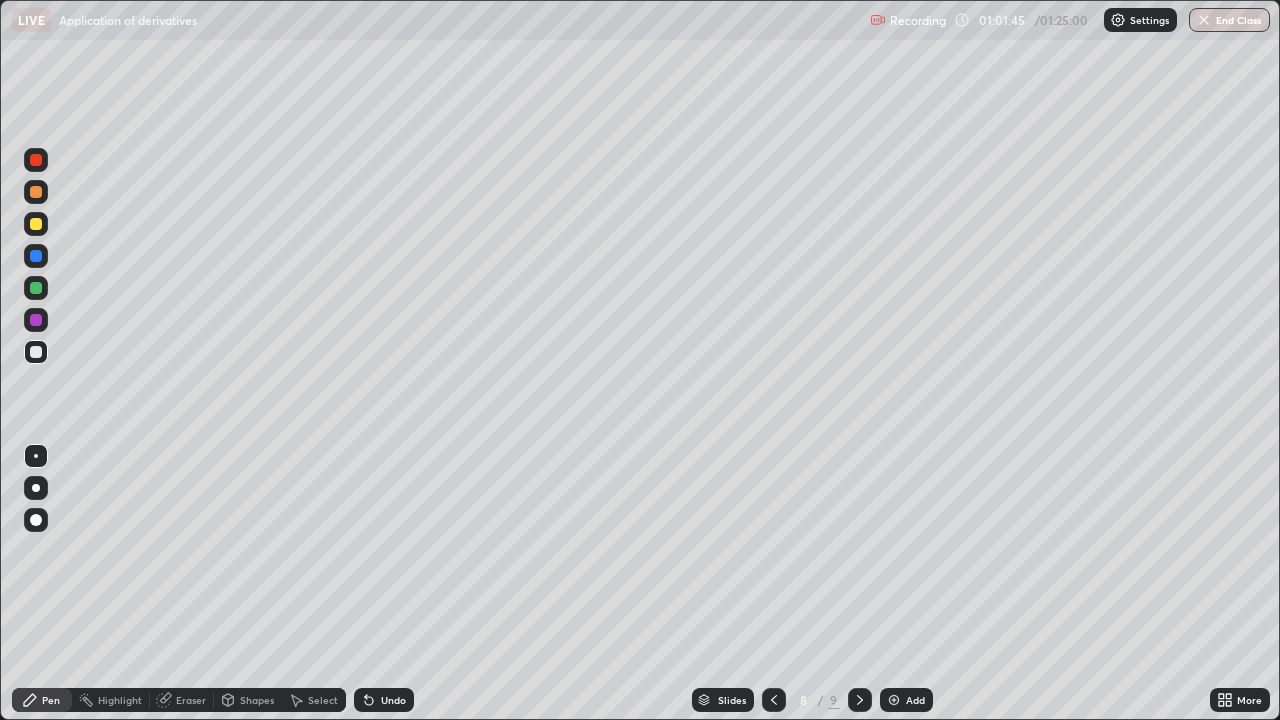 click 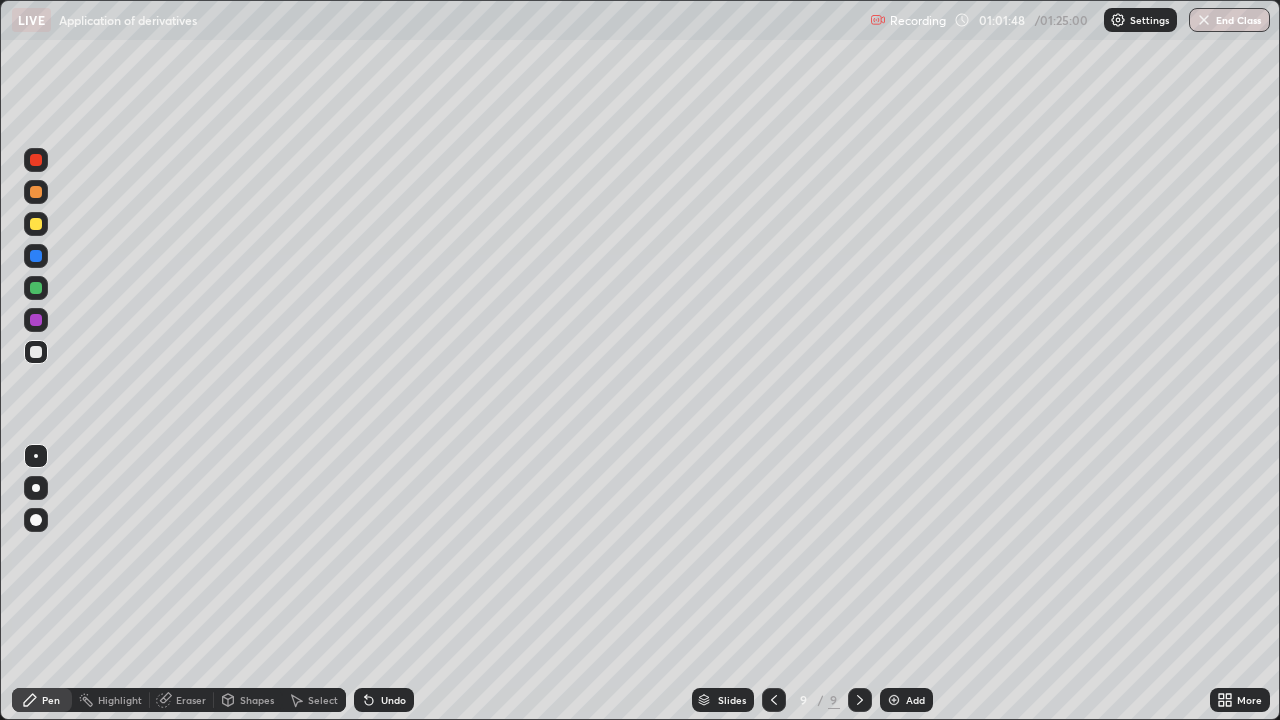 click 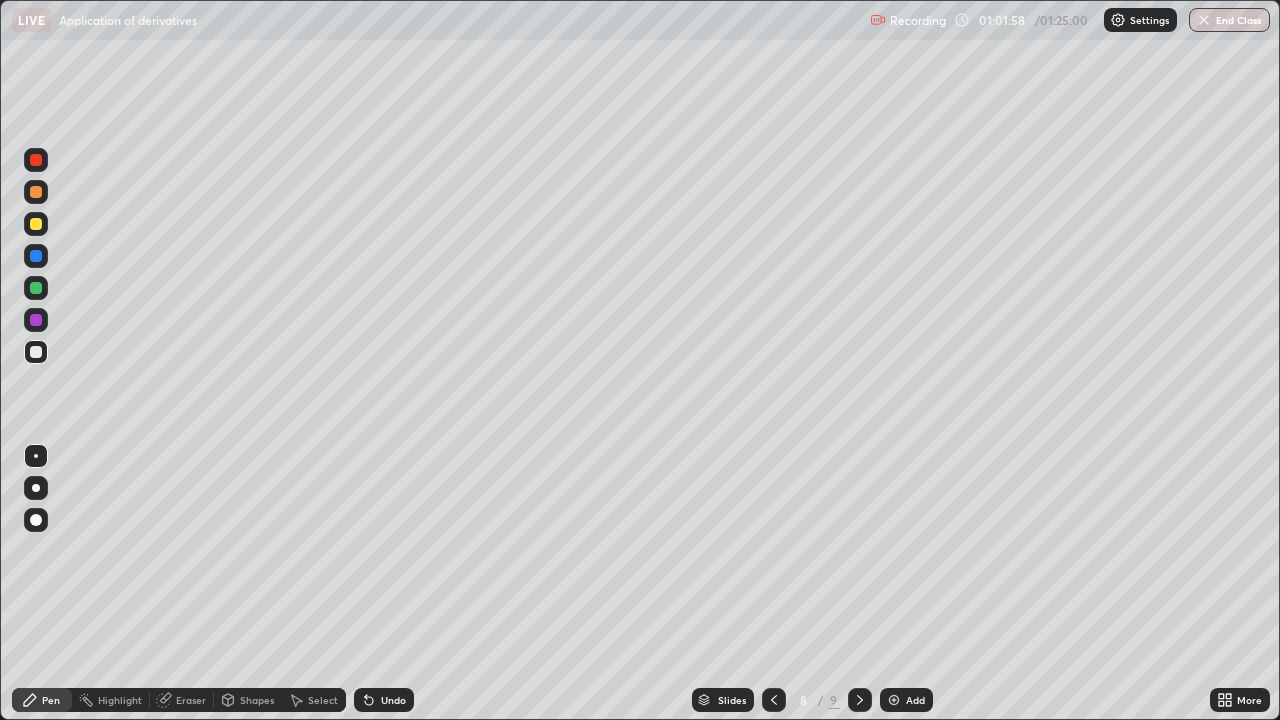 click 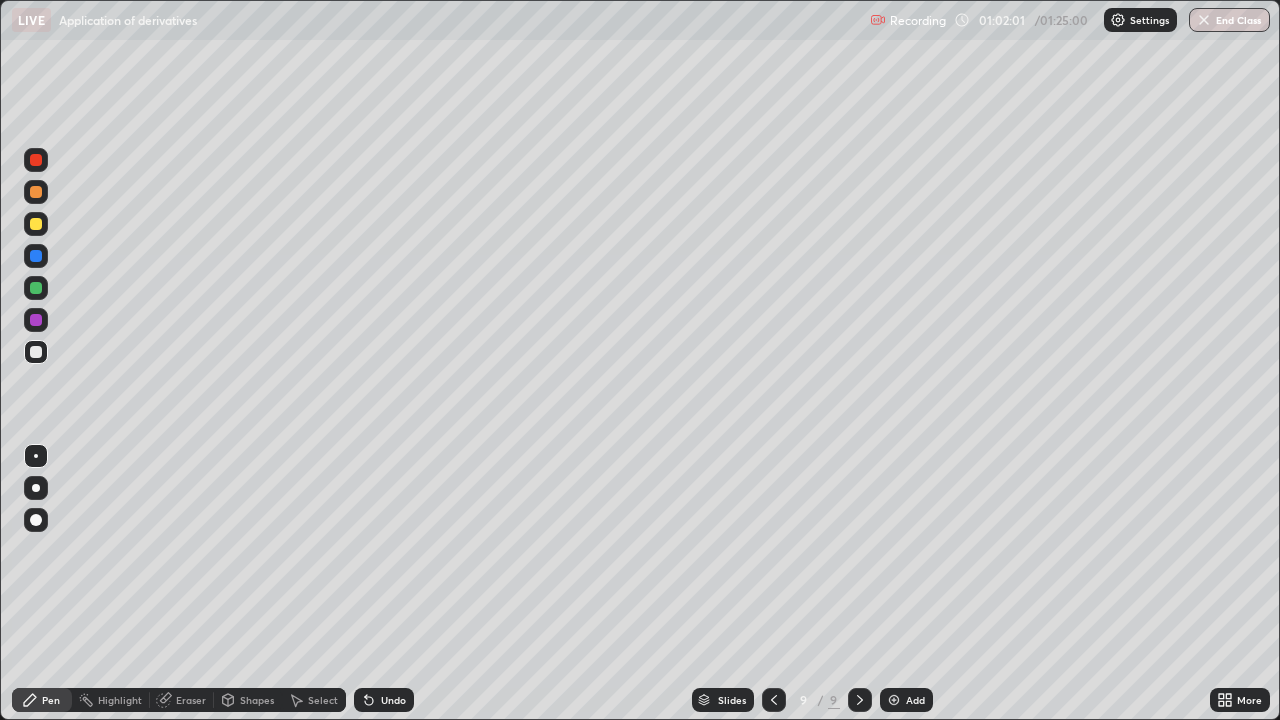 click 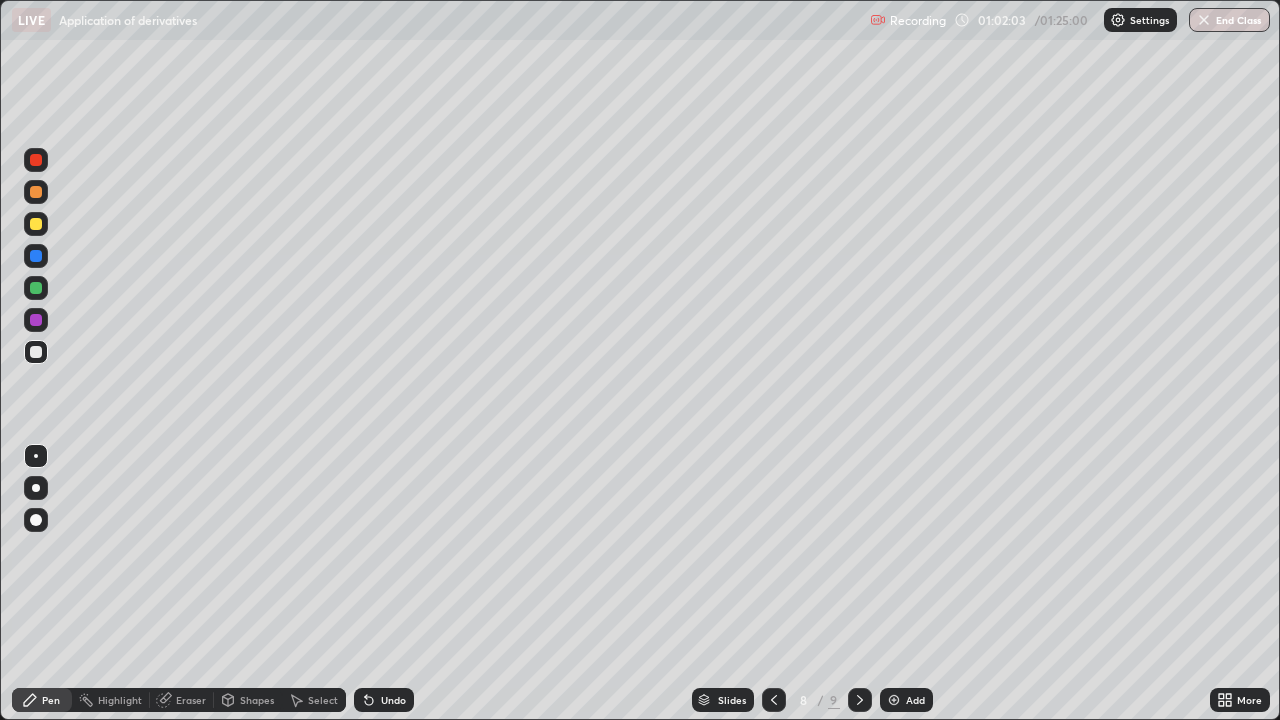 click 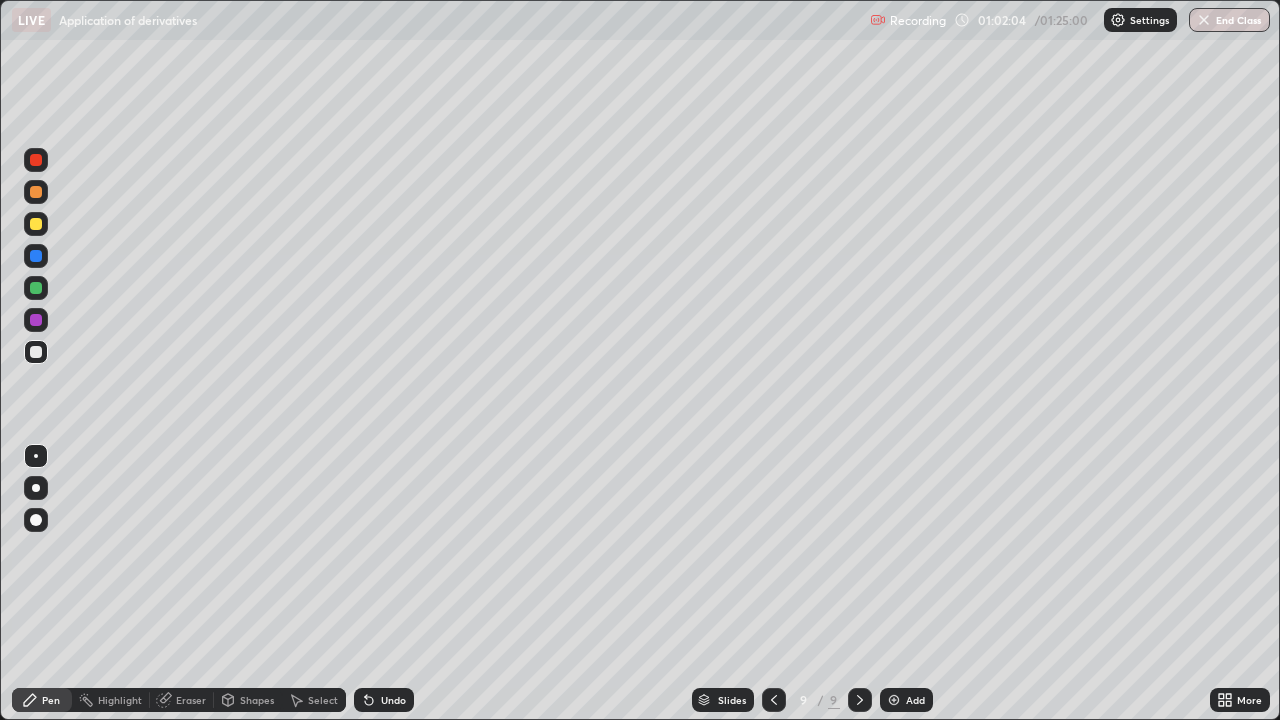 click on "Undo" at bounding box center (393, 700) 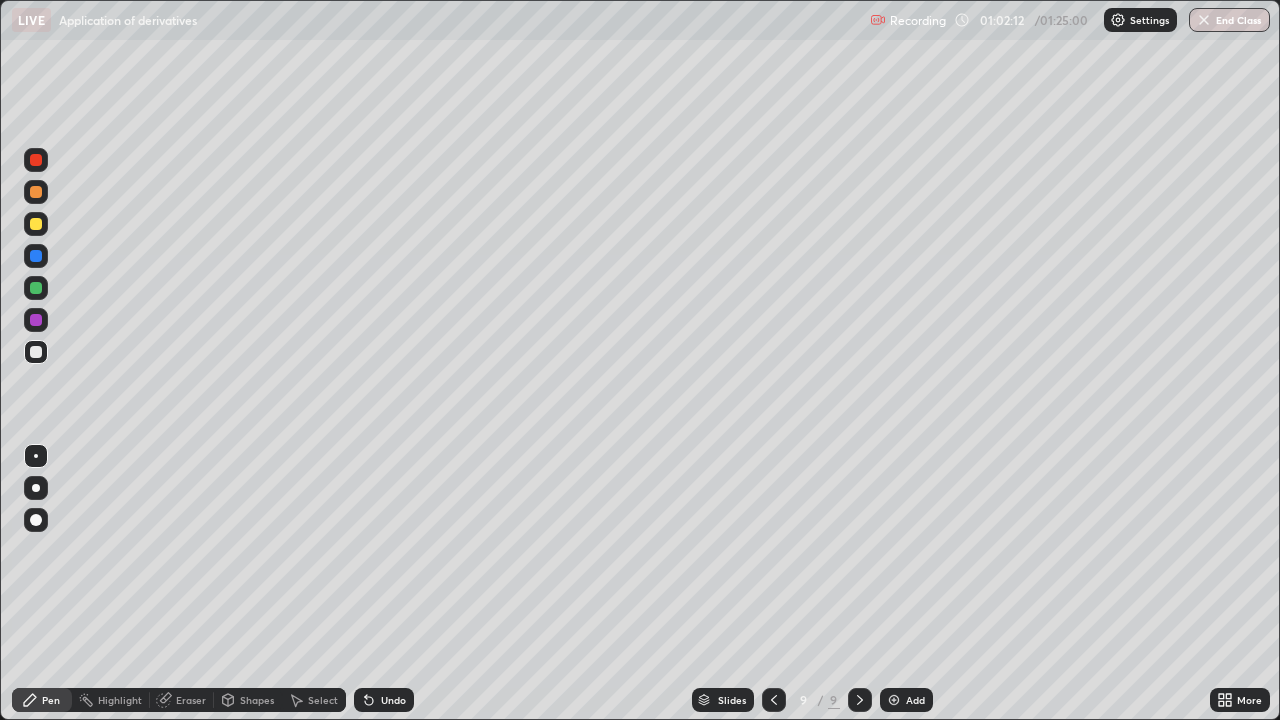 click 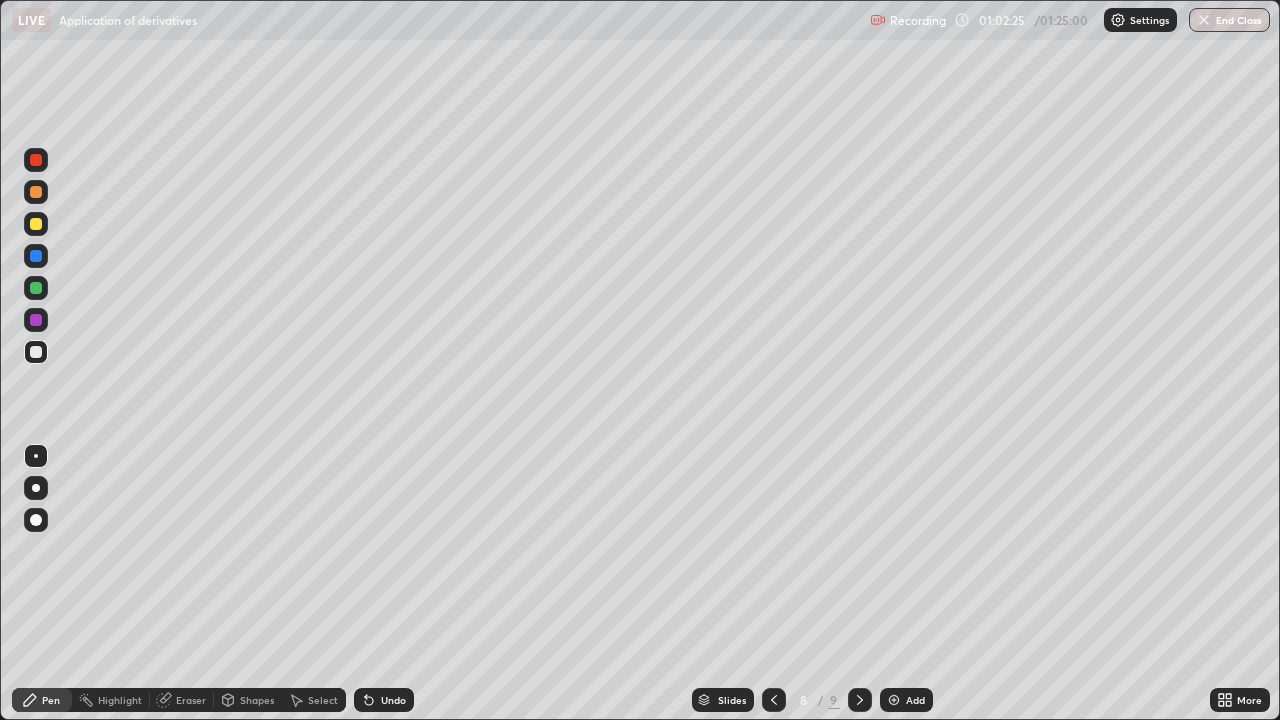 click 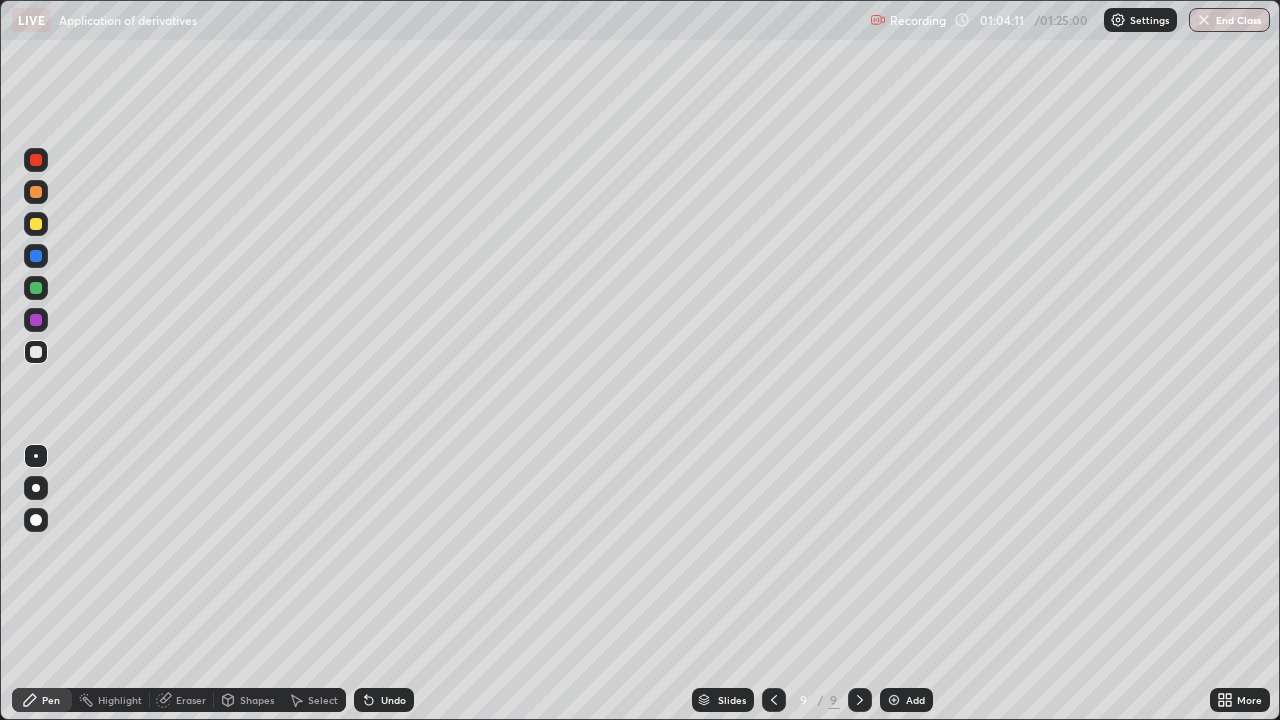 click 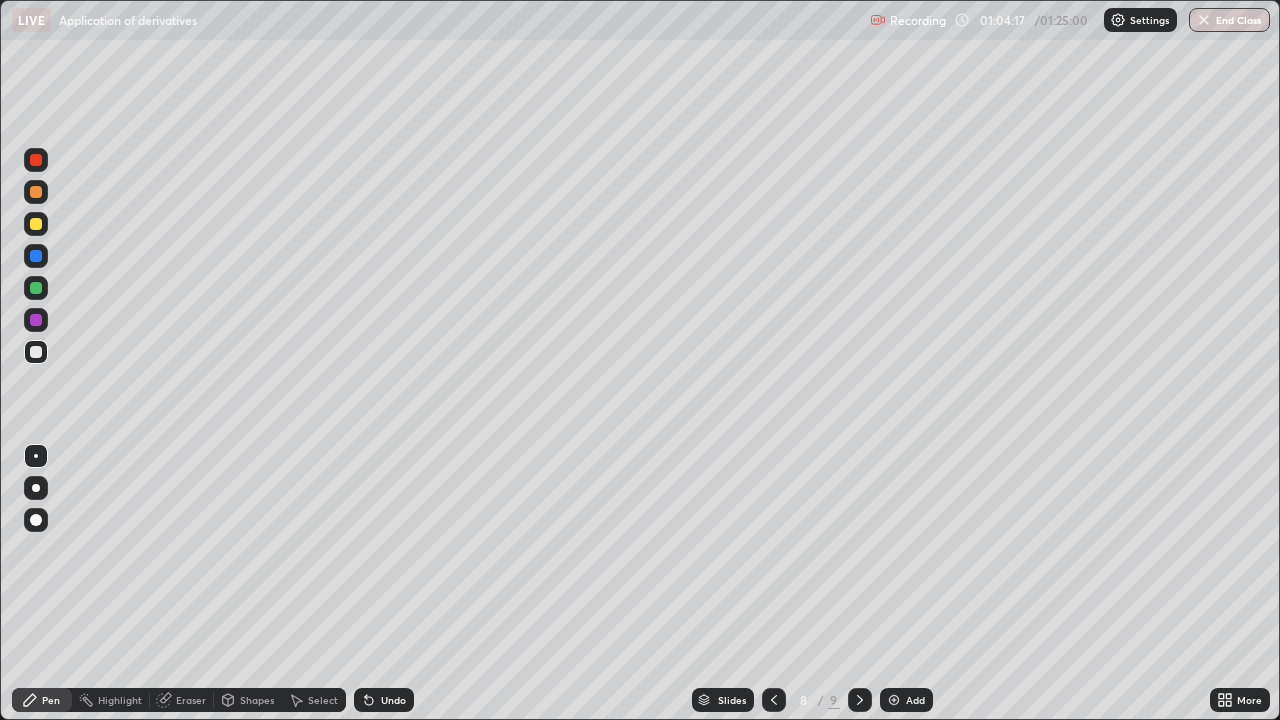 click 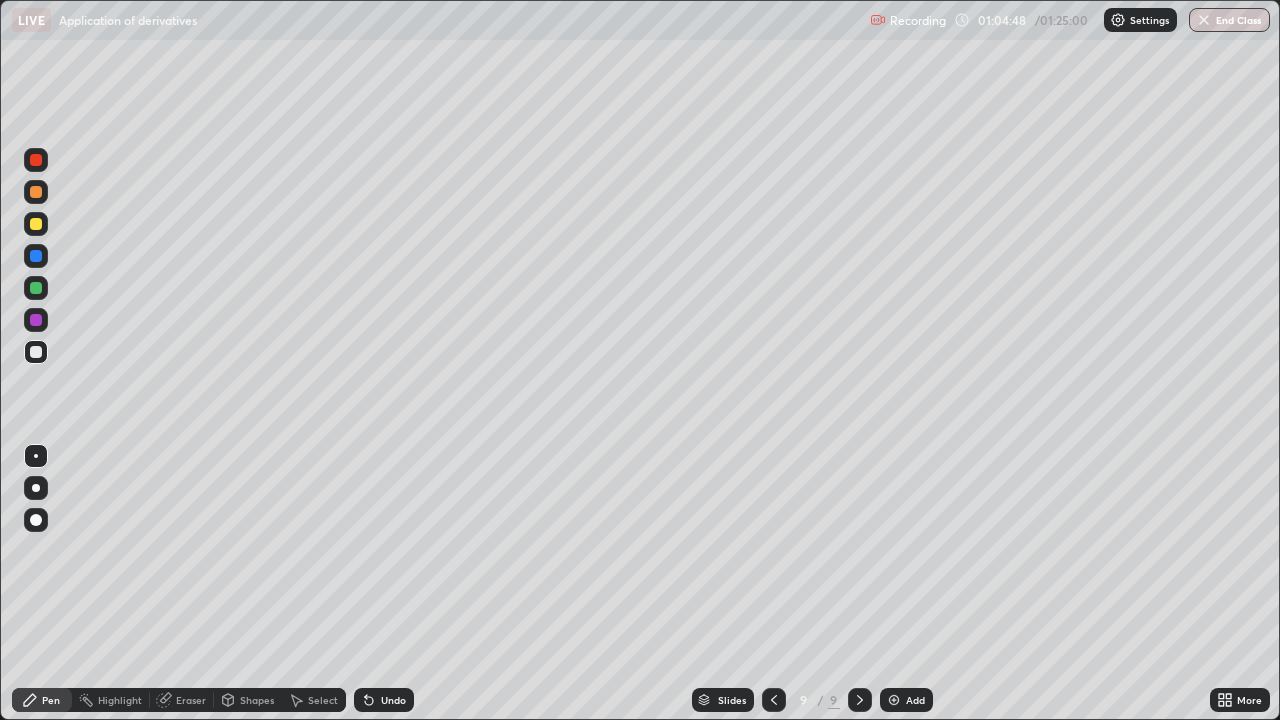 click 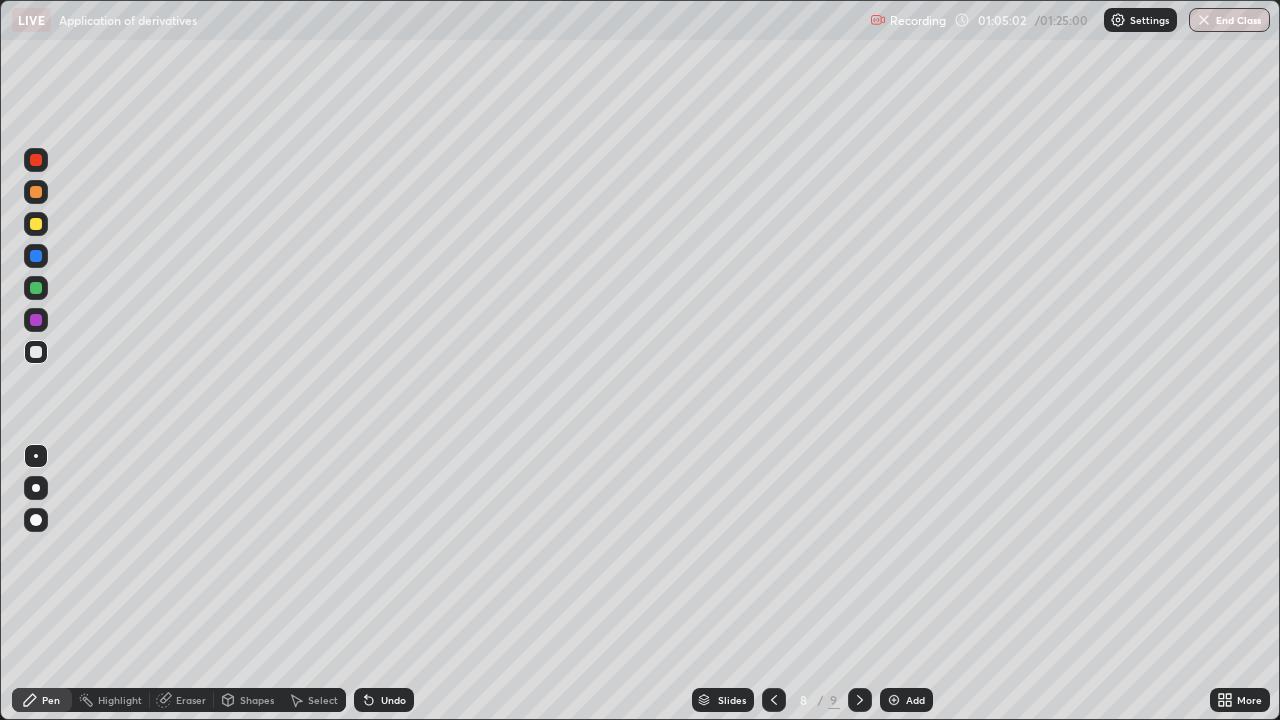 click 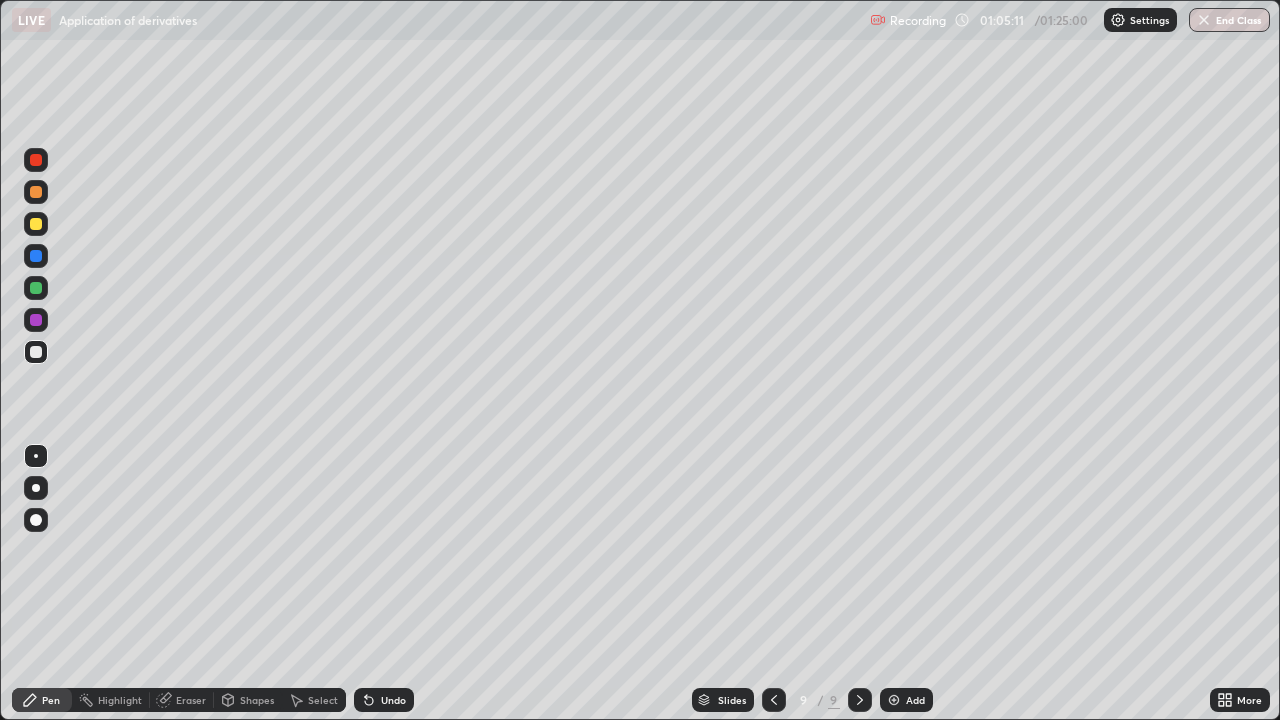 click at bounding box center [774, 700] 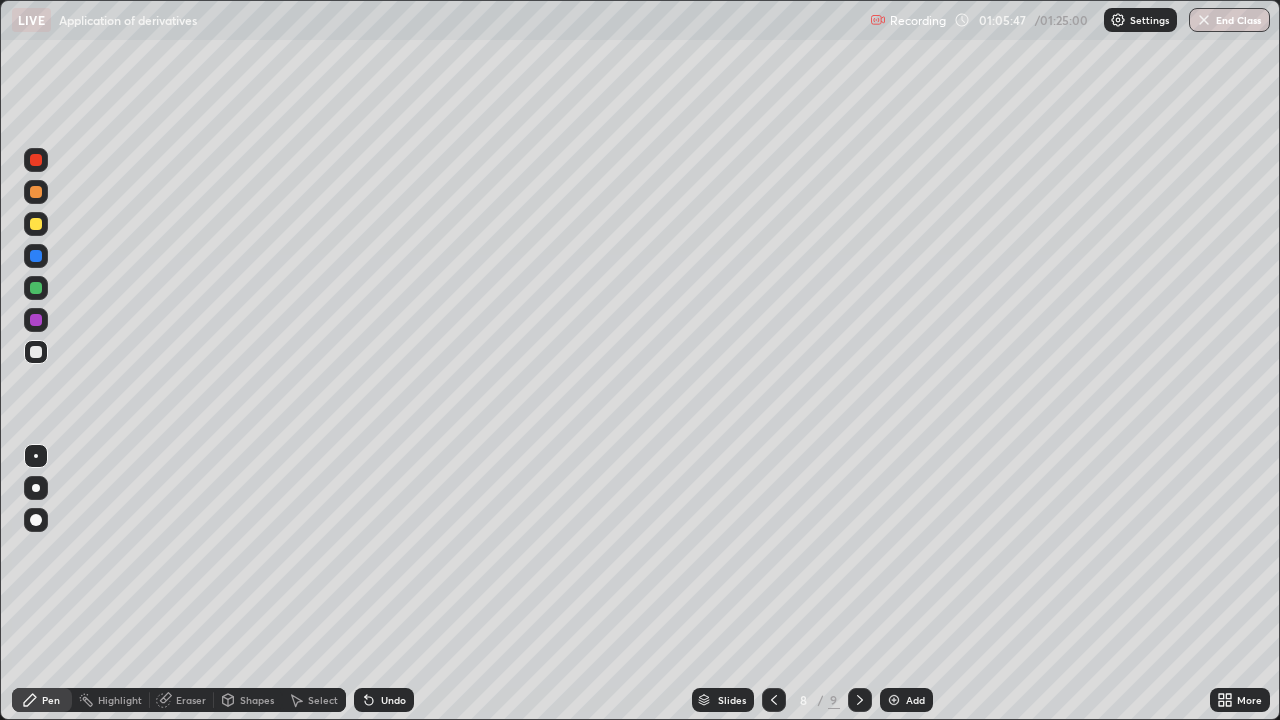 click 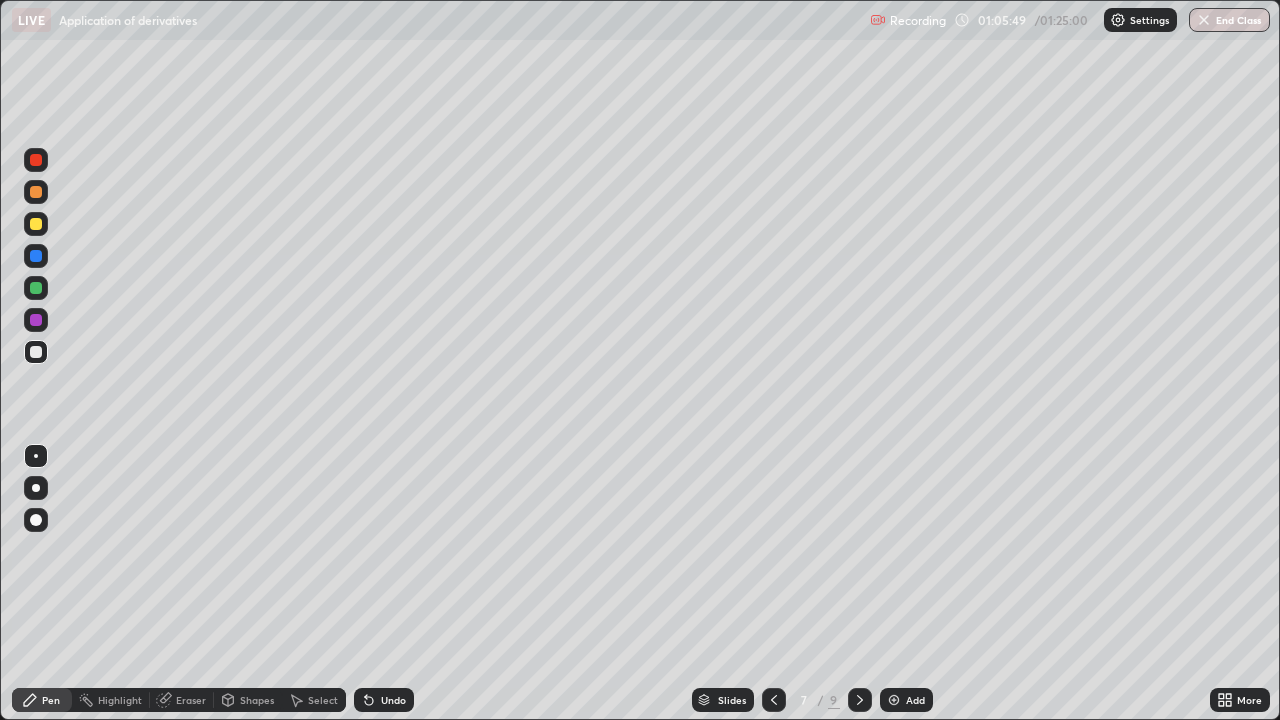 click 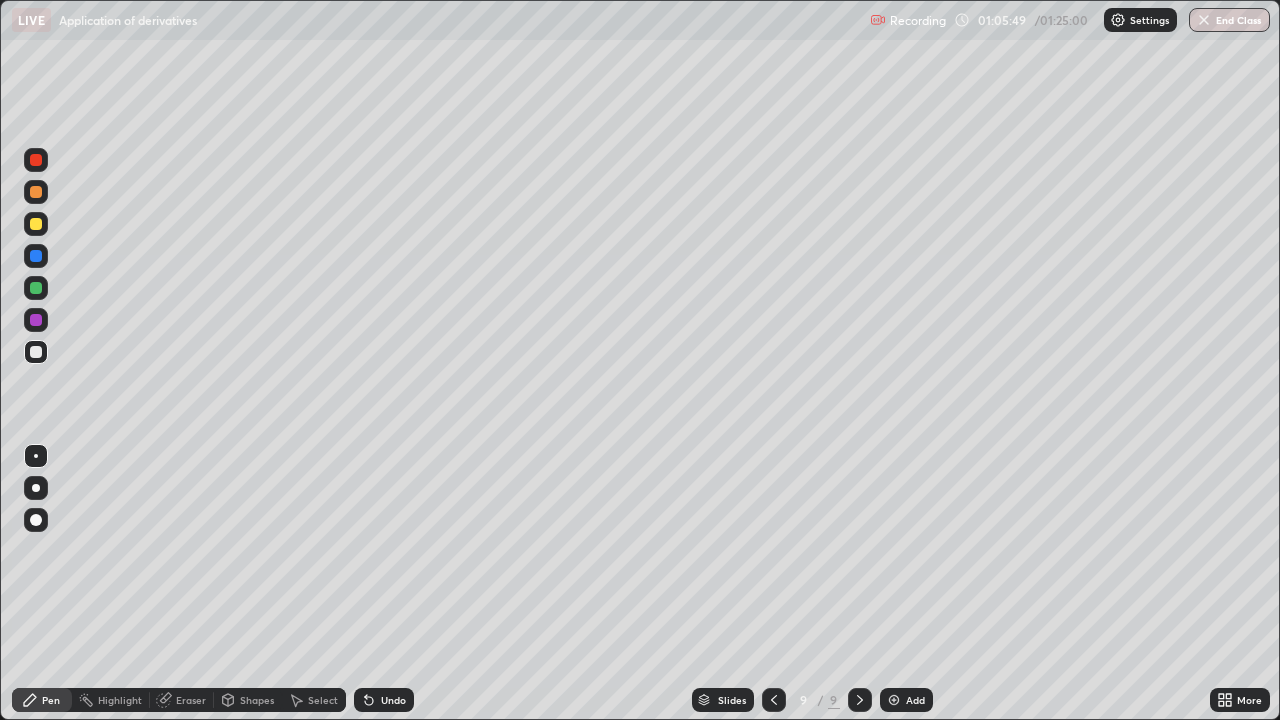 click 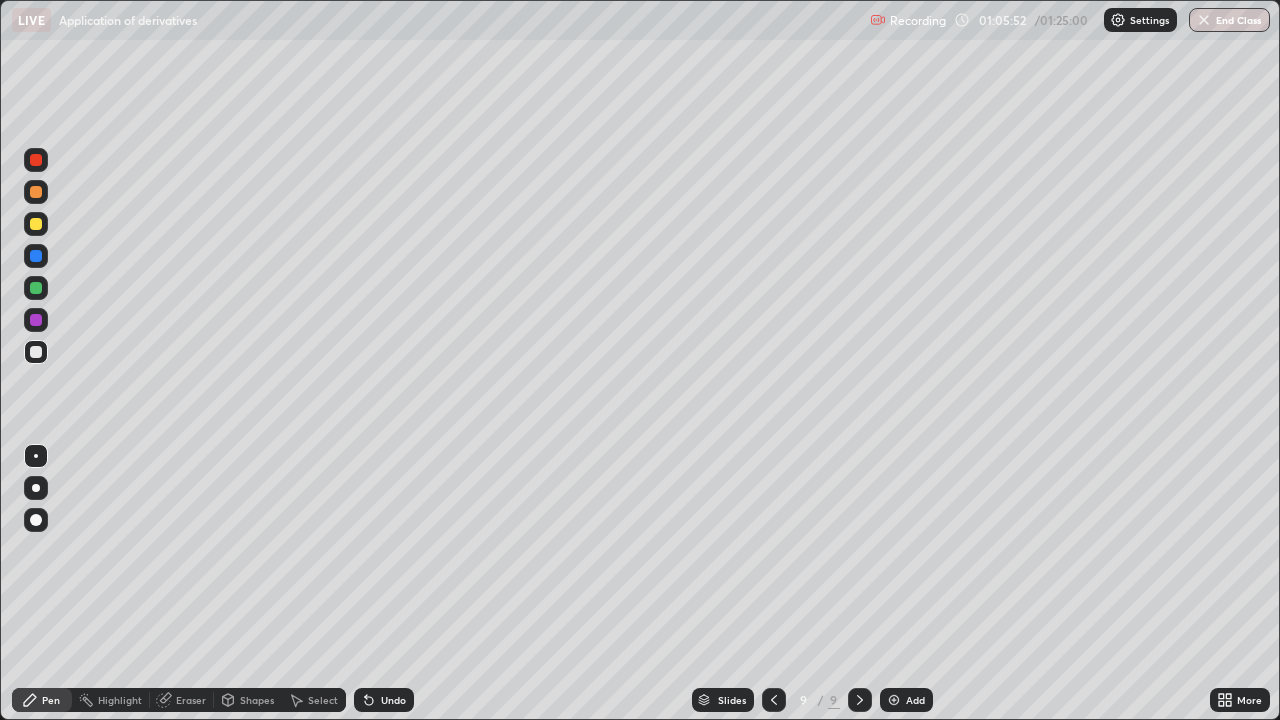 click on "Undo" at bounding box center [384, 700] 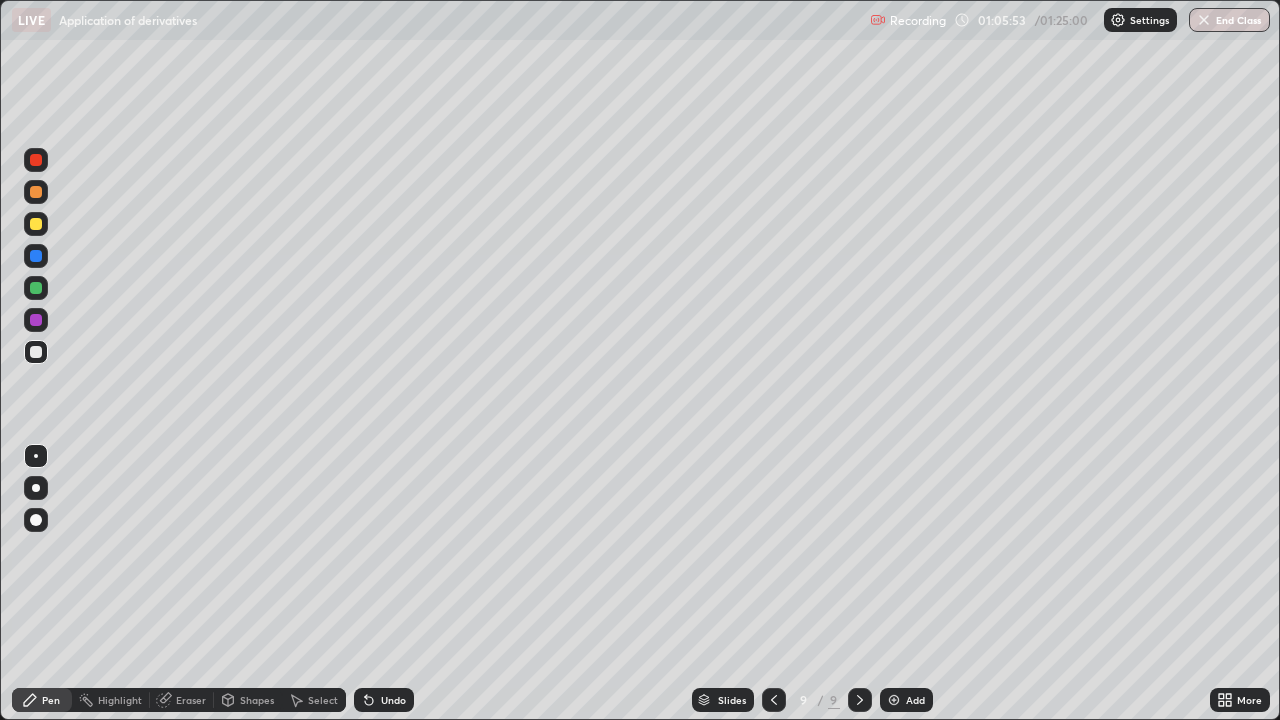 click on "Undo" at bounding box center (384, 700) 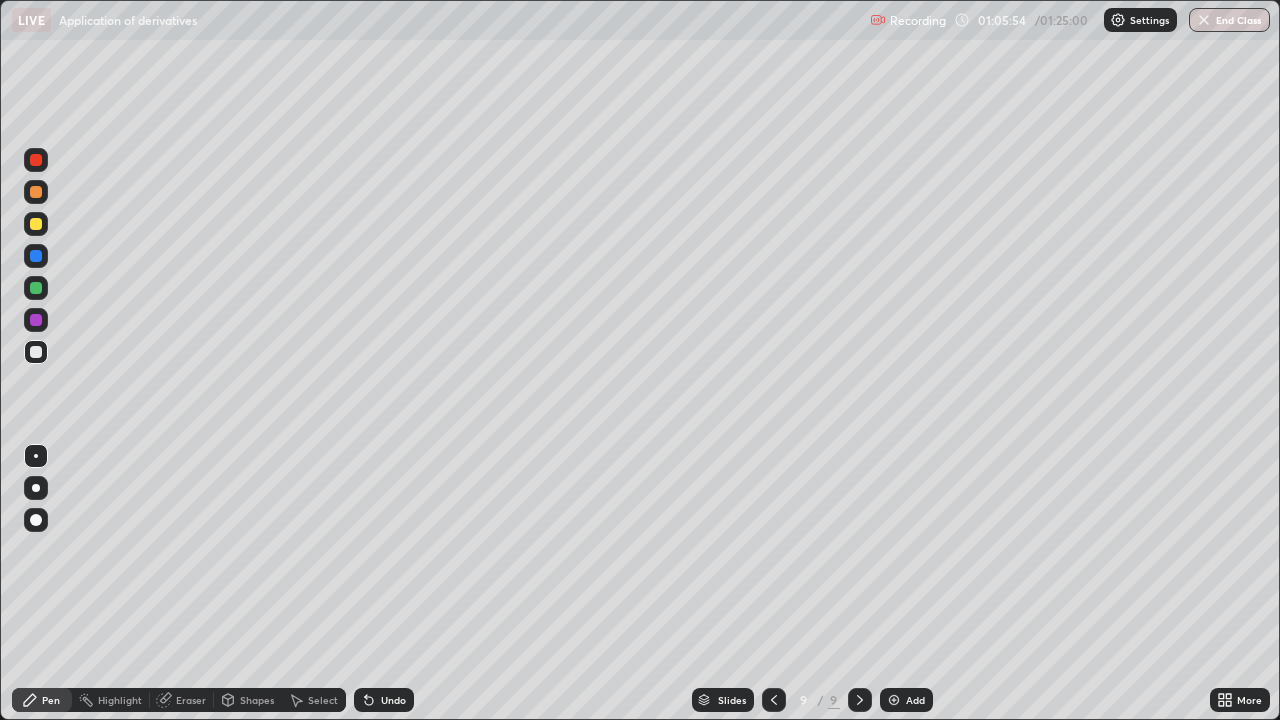 click 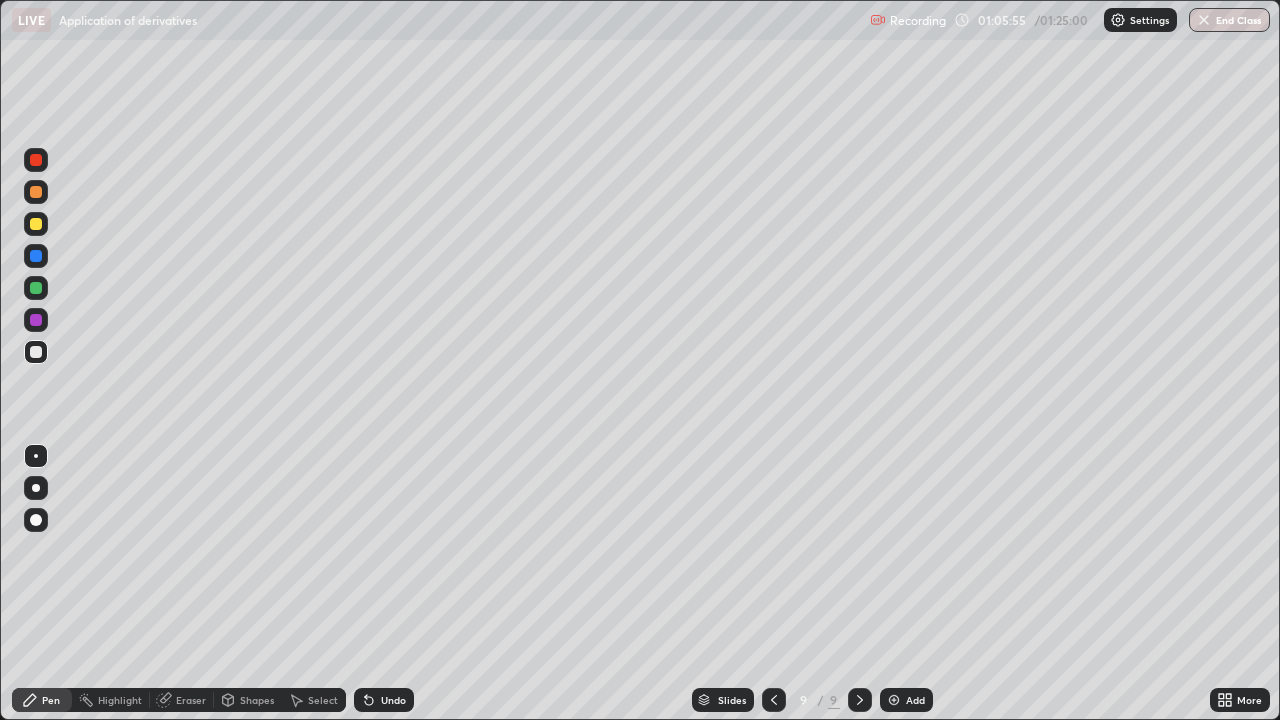 click 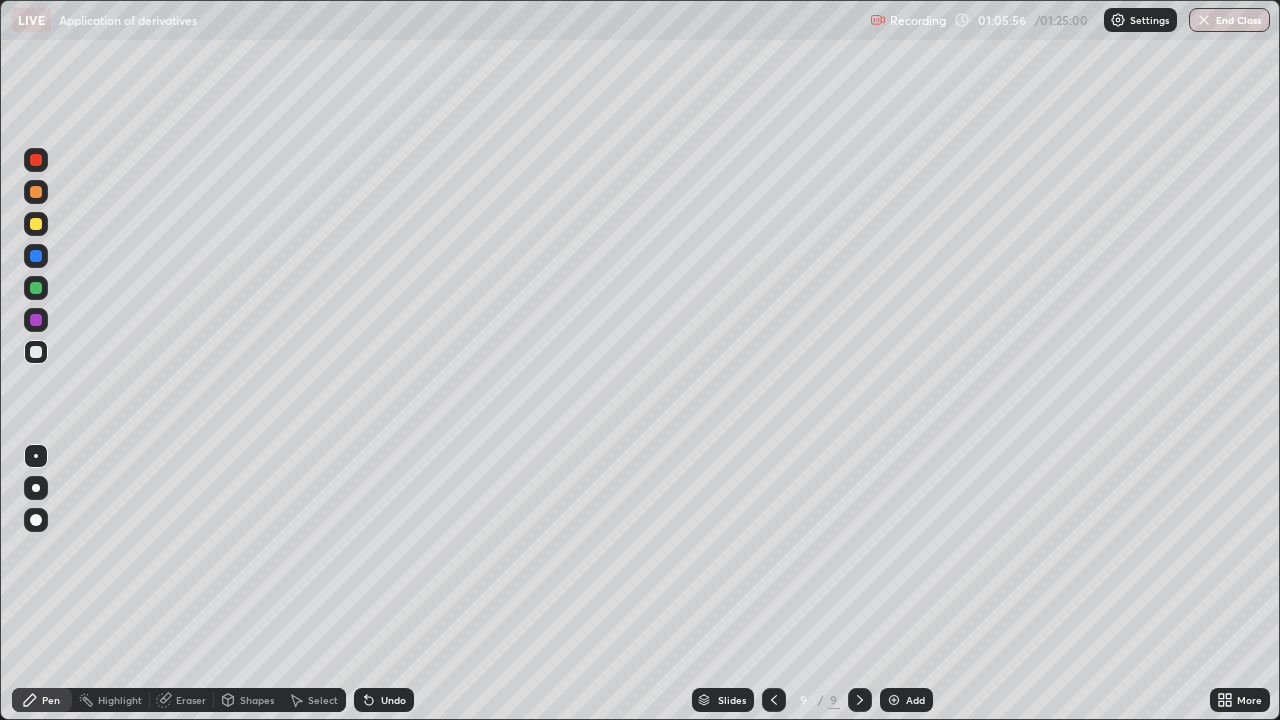 click on "Undo" at bounding box center [393, 700] 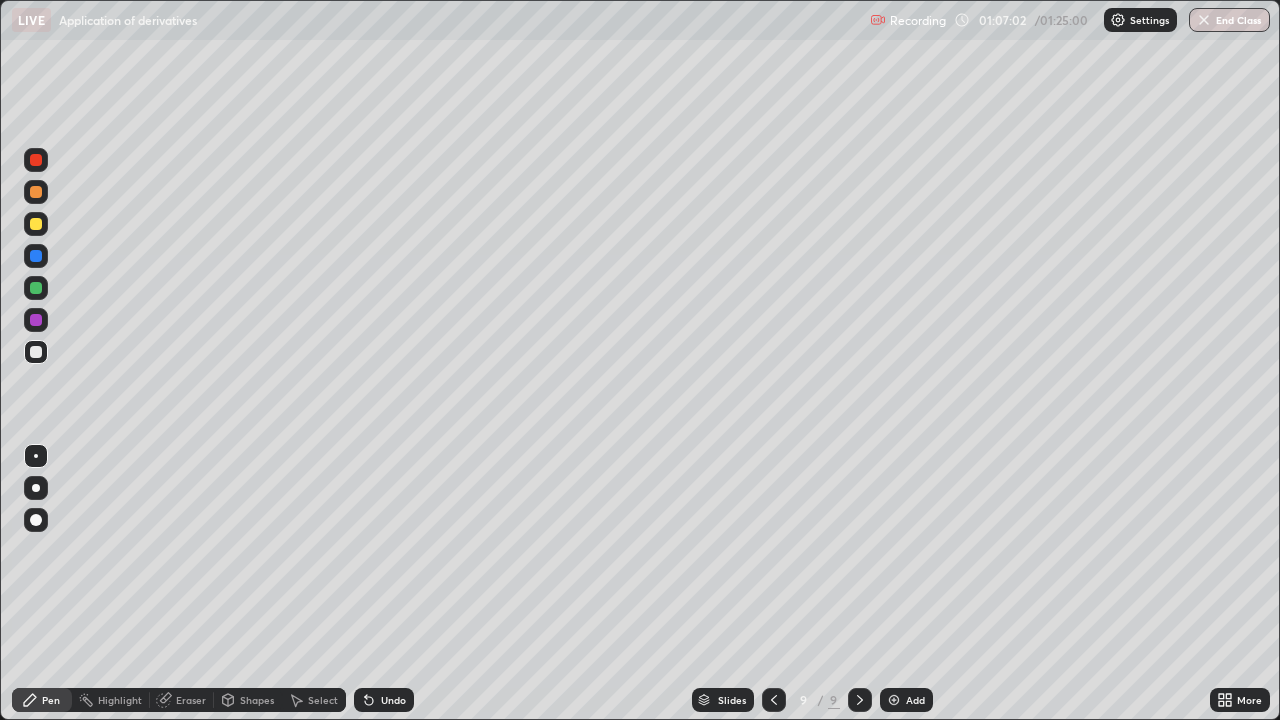 click at bounding box center [774, 700] 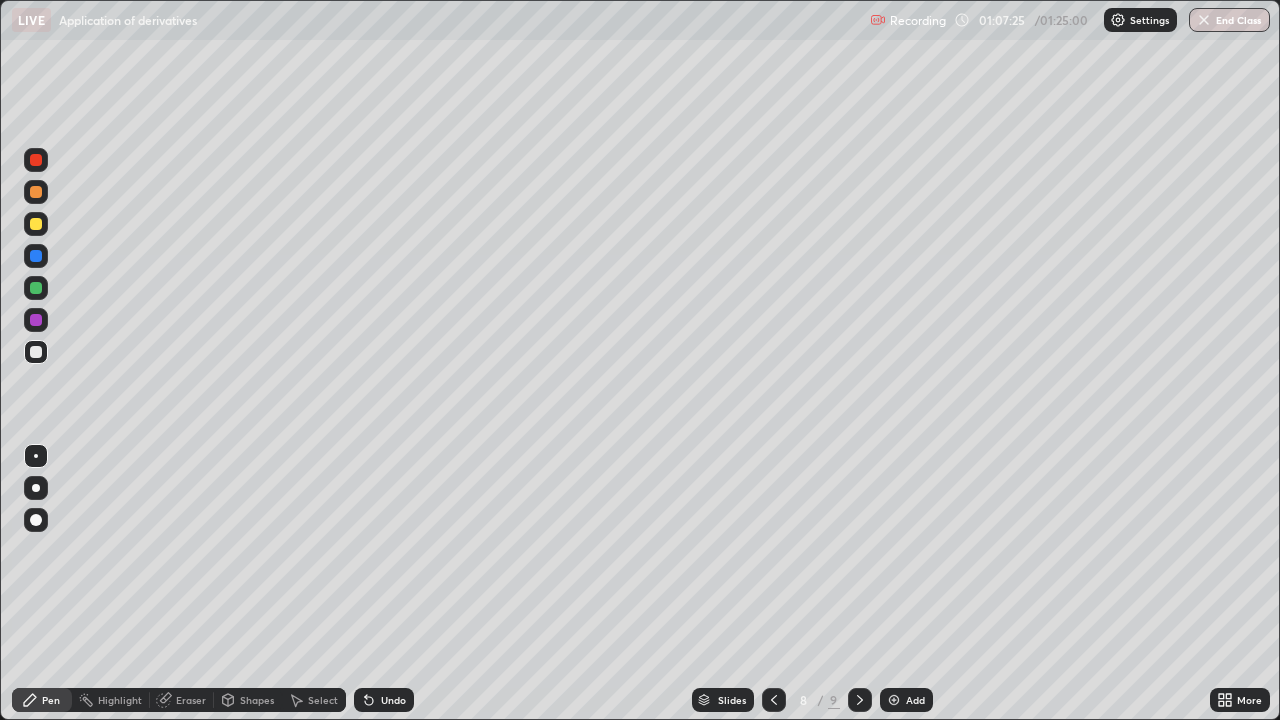 click on "Undo" at bounding box center (393, 700) 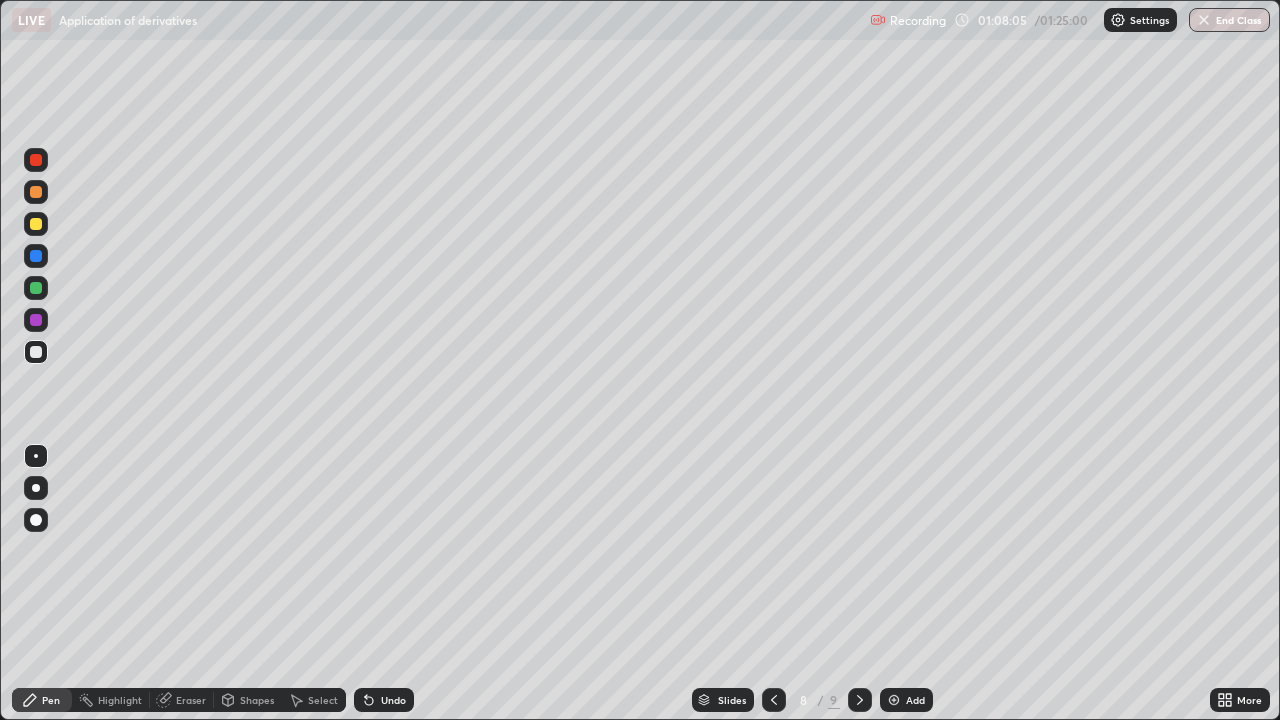 click 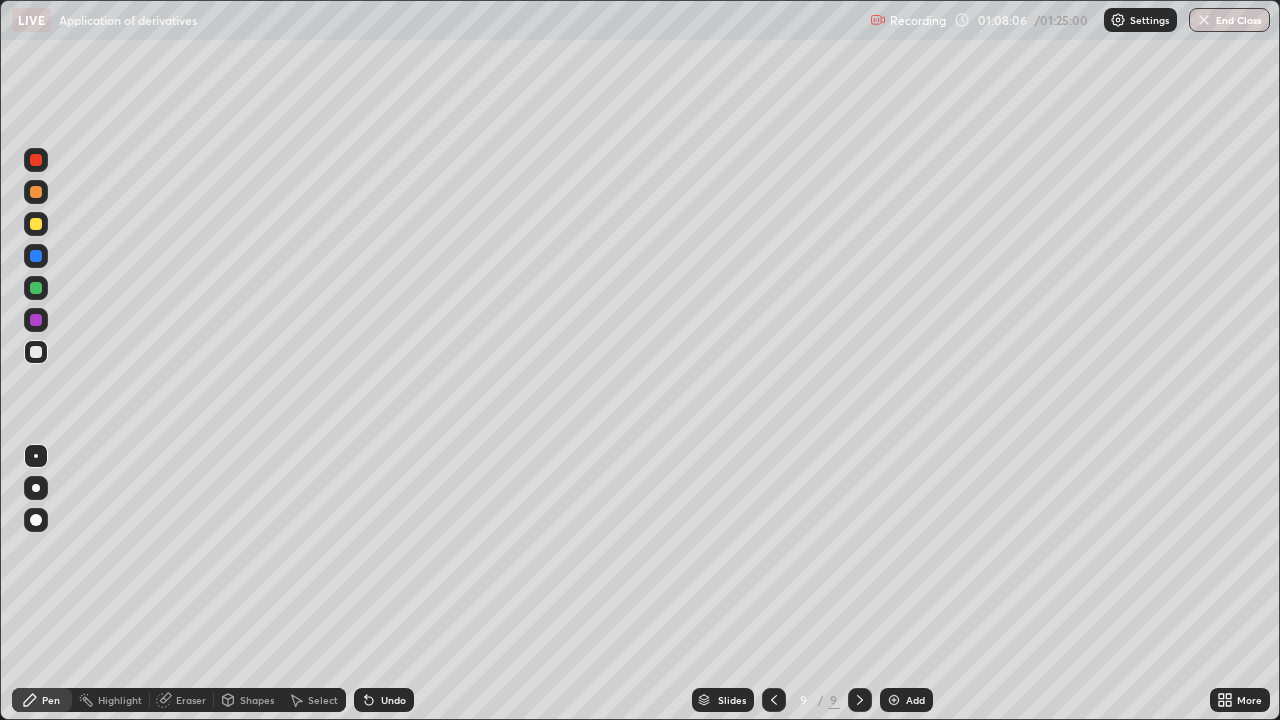 click 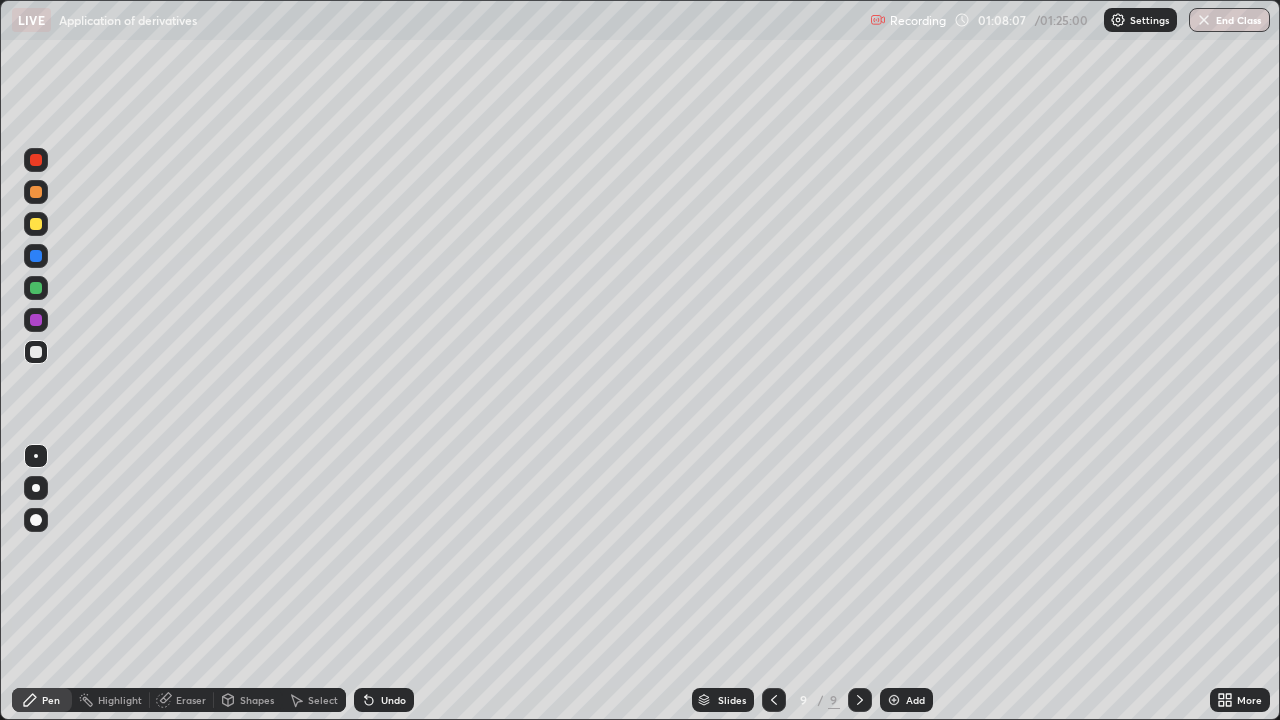 click at bounding box center (894, 700) 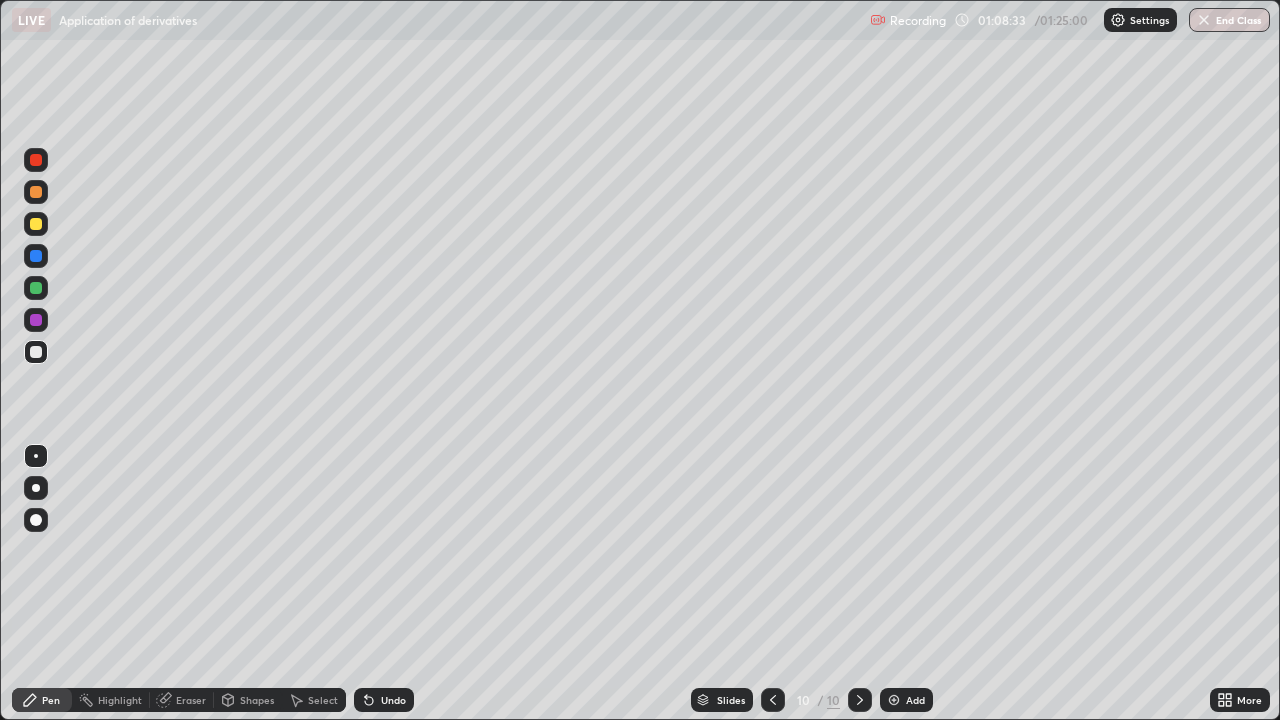 click on "Undo" at bounding box center [393, 700] 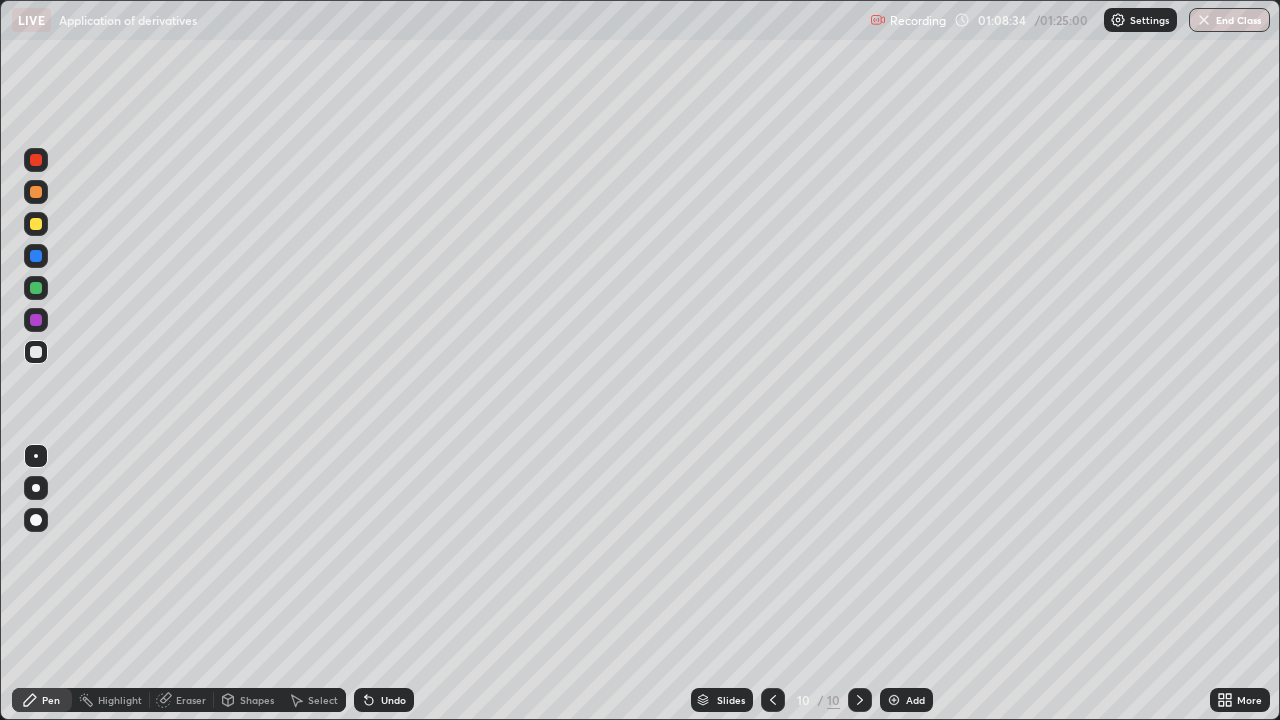 click on "Undo" at bounding box center (393, 700) 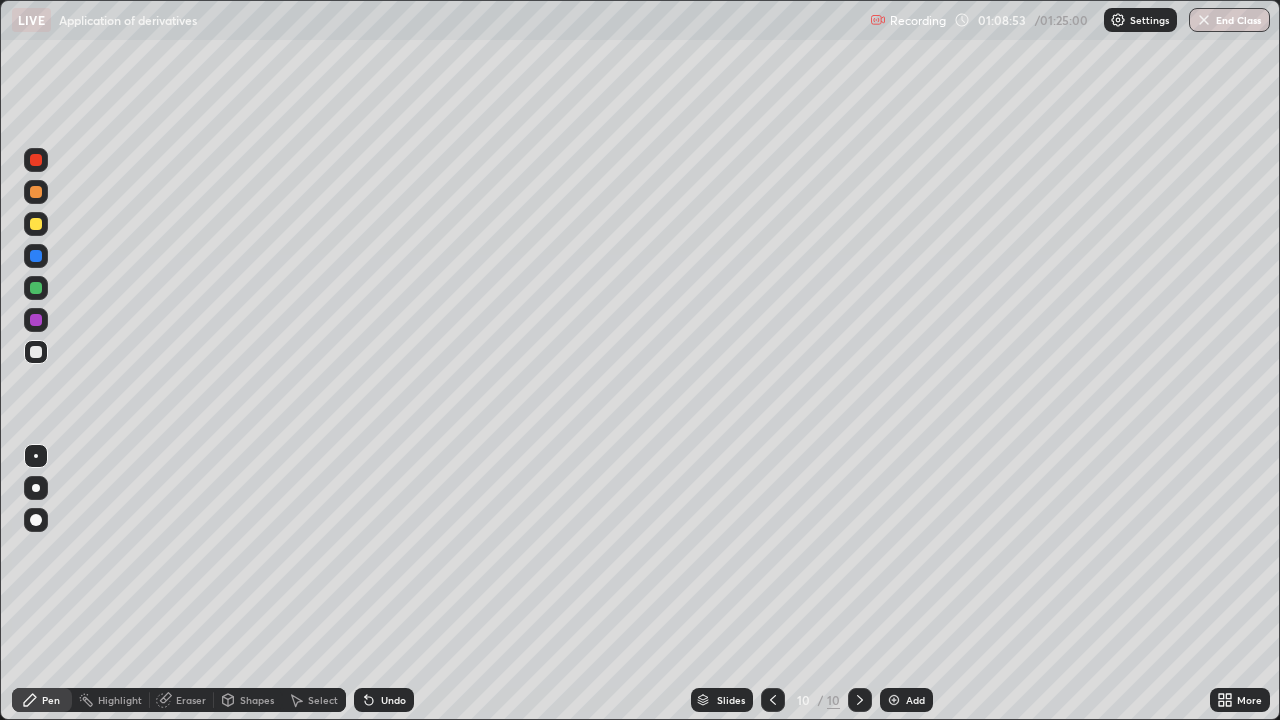 click on "Undo" at bounding box center [393, 700] 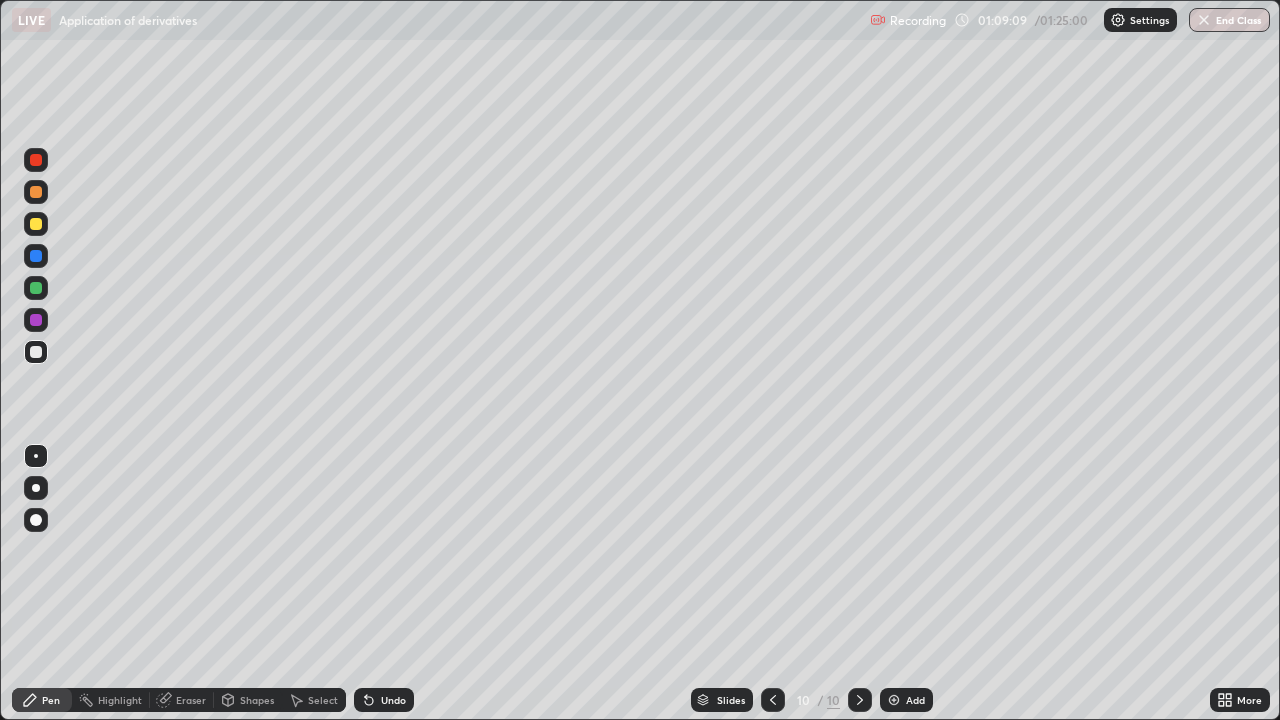 click 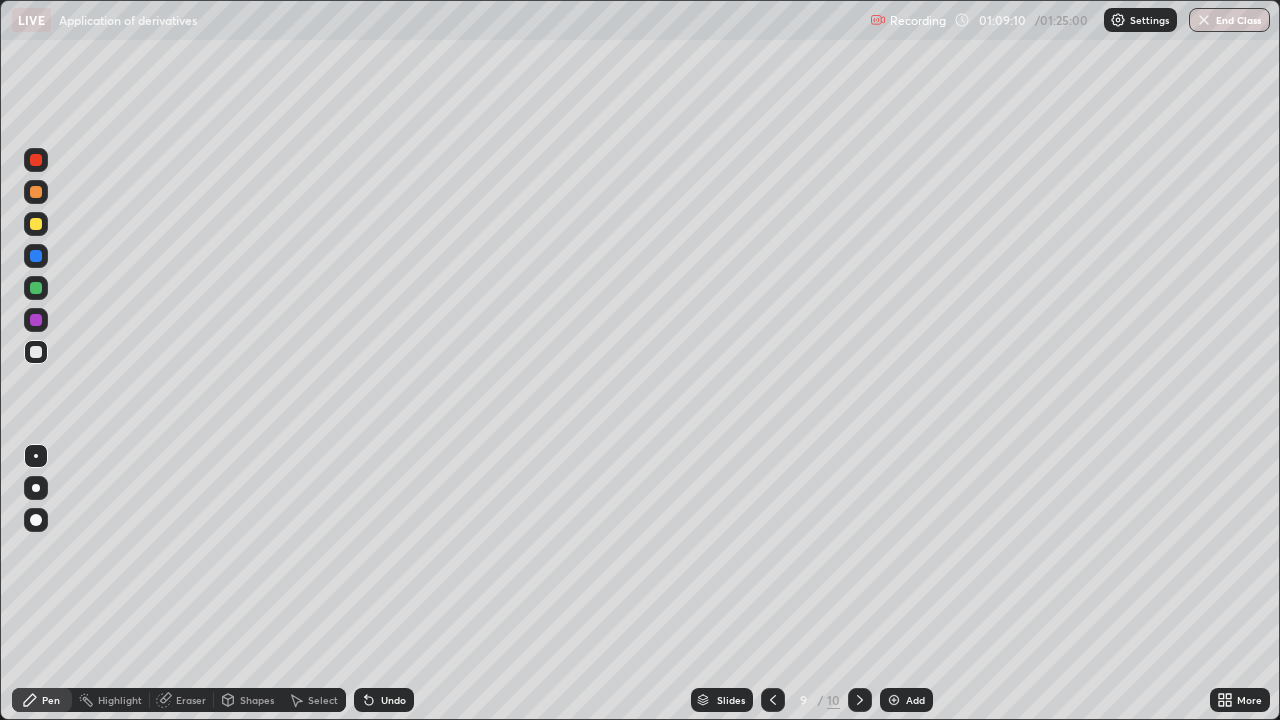click 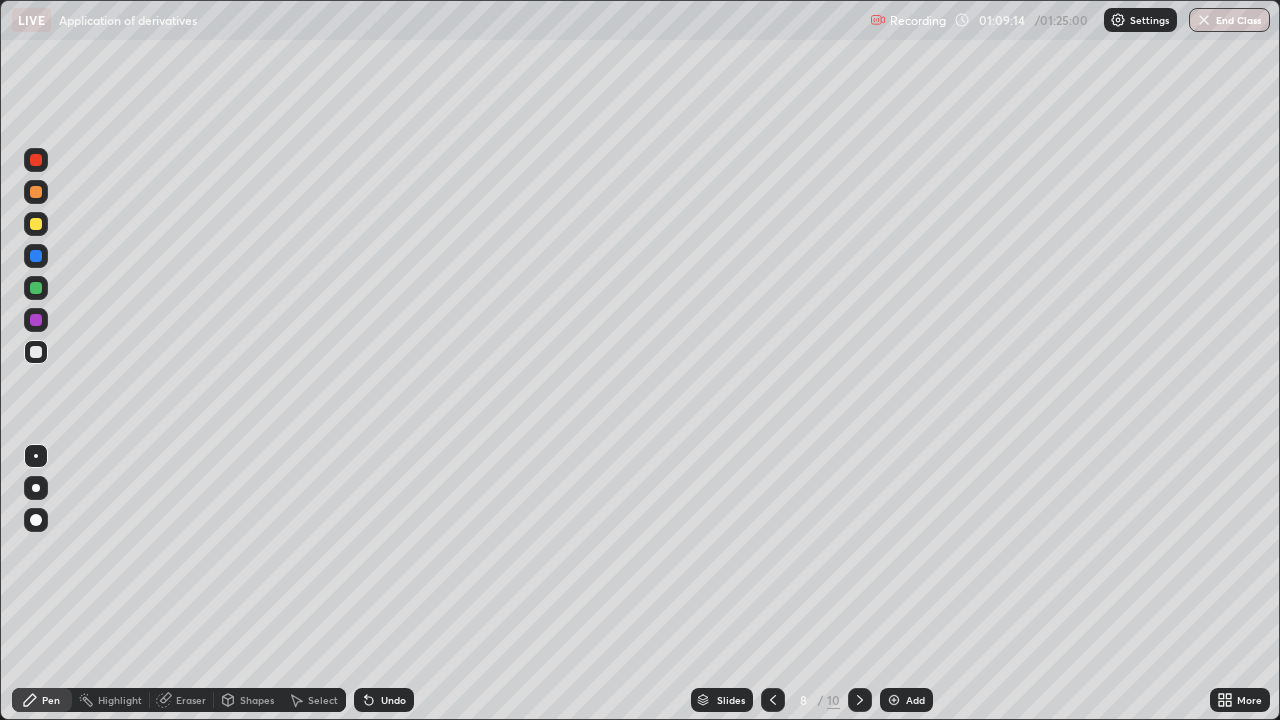 click on "Eraser" at bounding box center [191, 700] 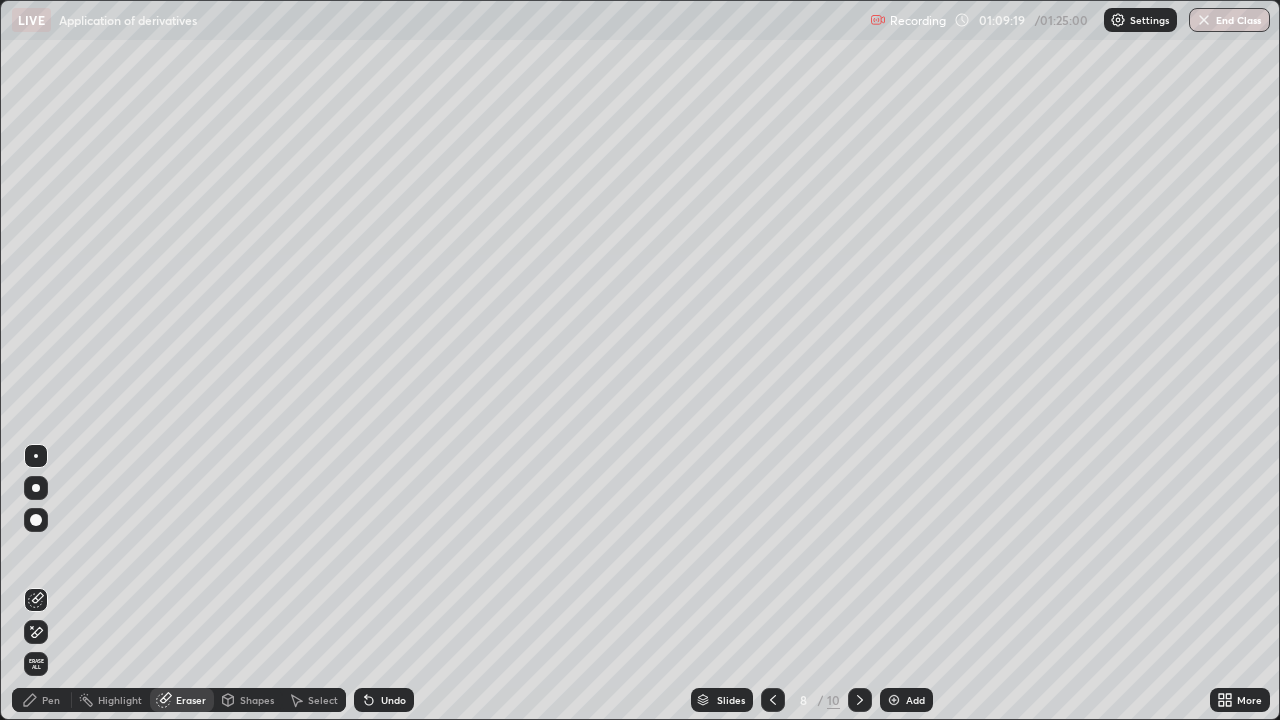 click on "Pen" at bounding box center [51, 700] 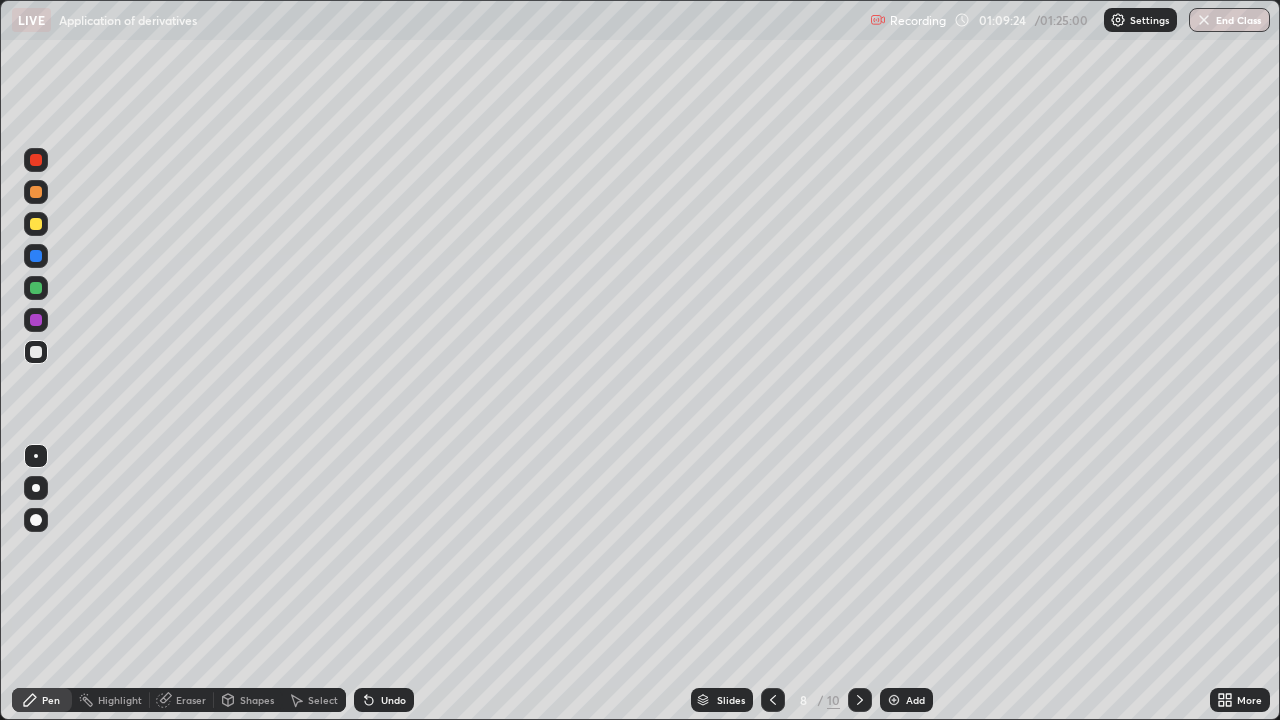 click 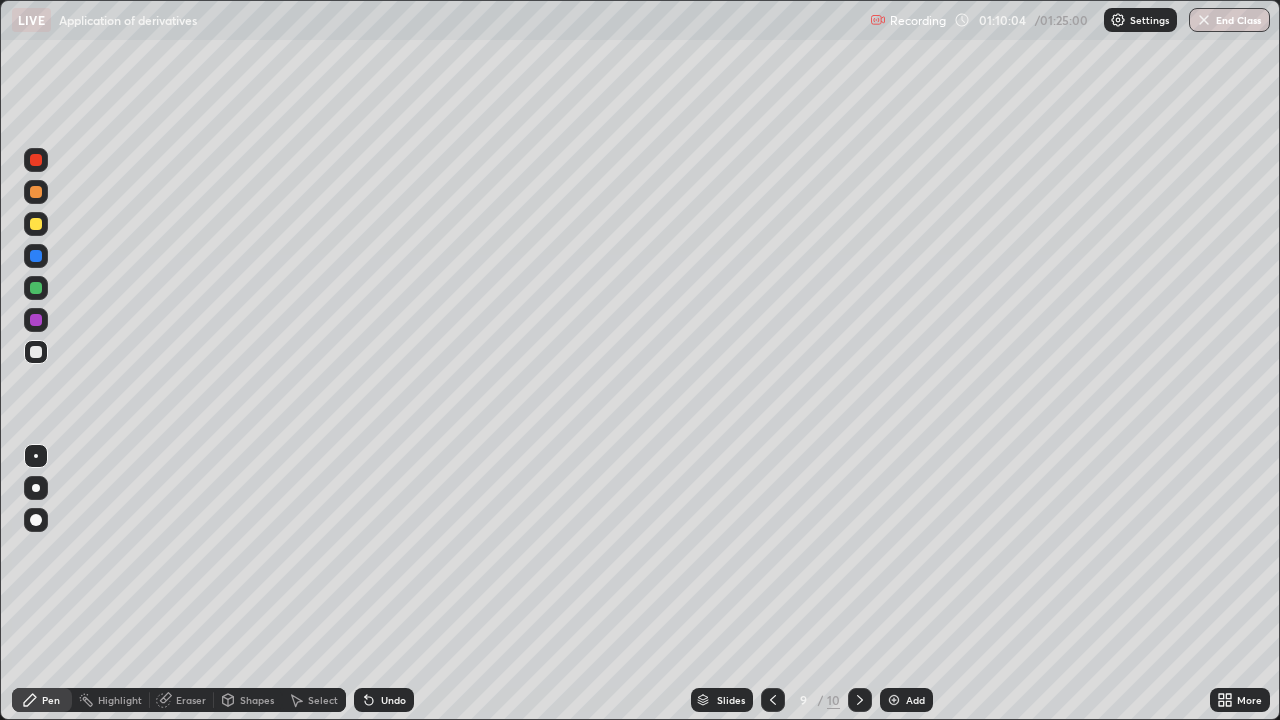 click 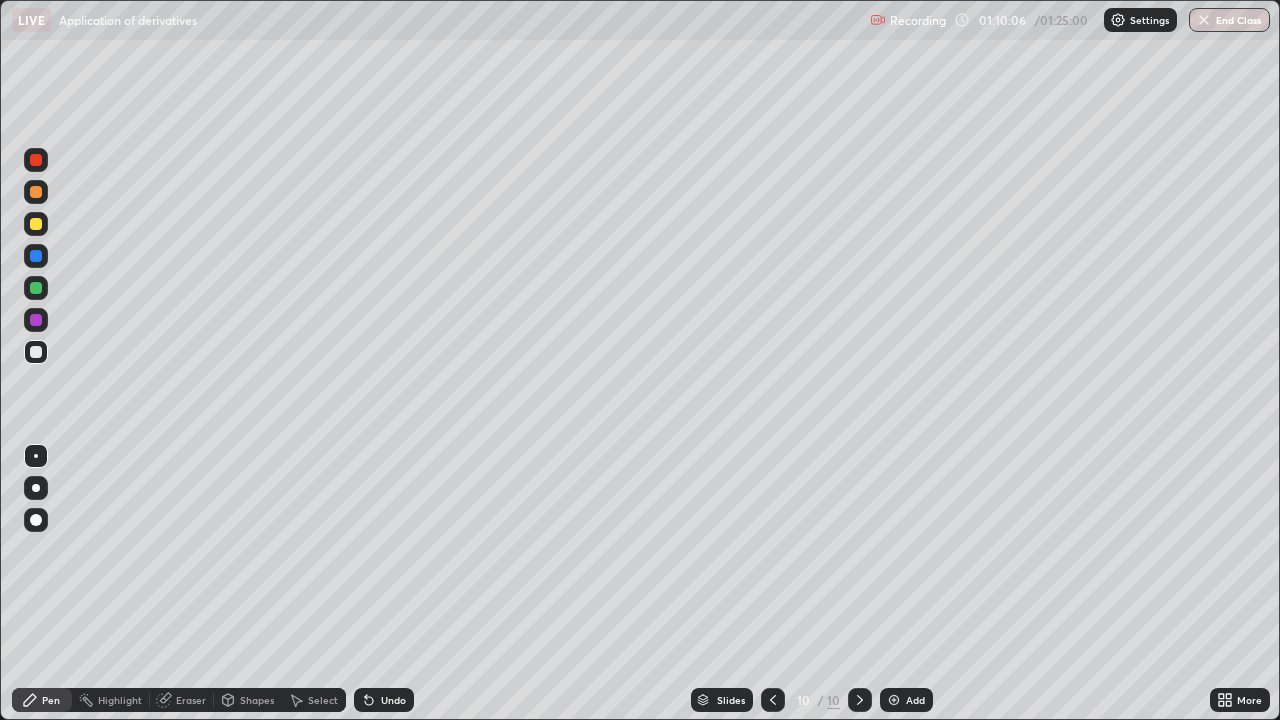 click 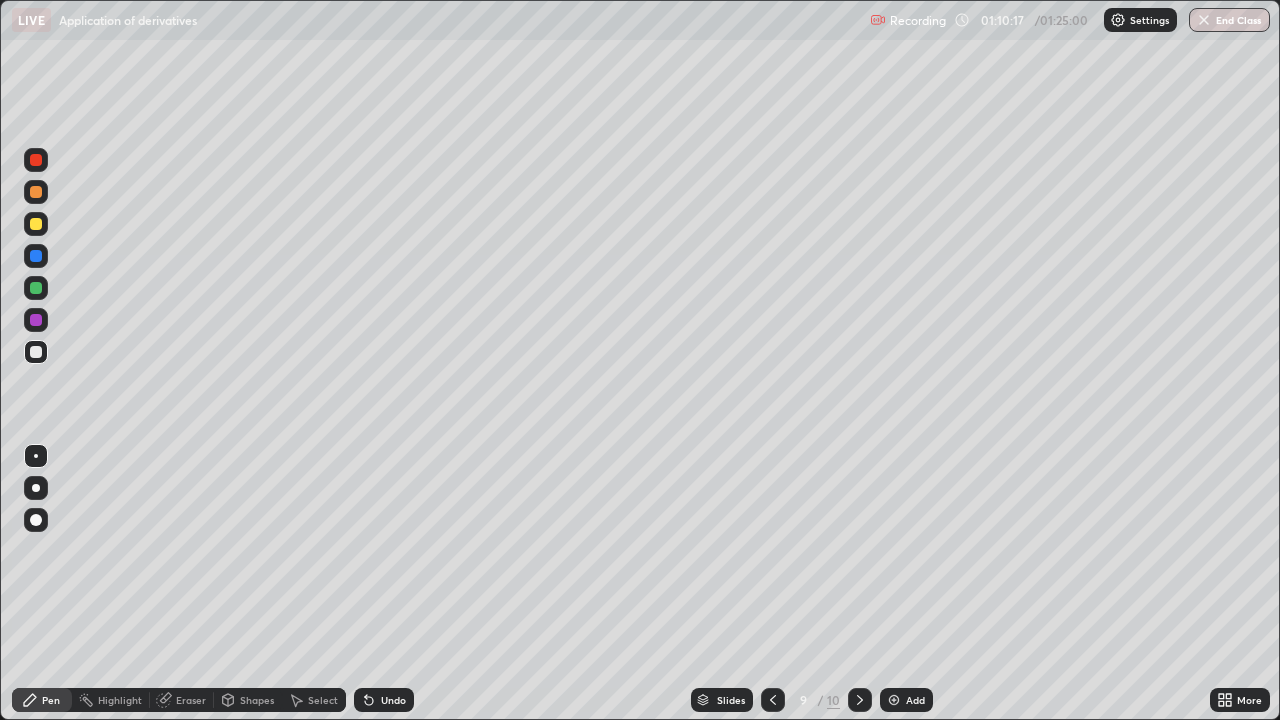 click 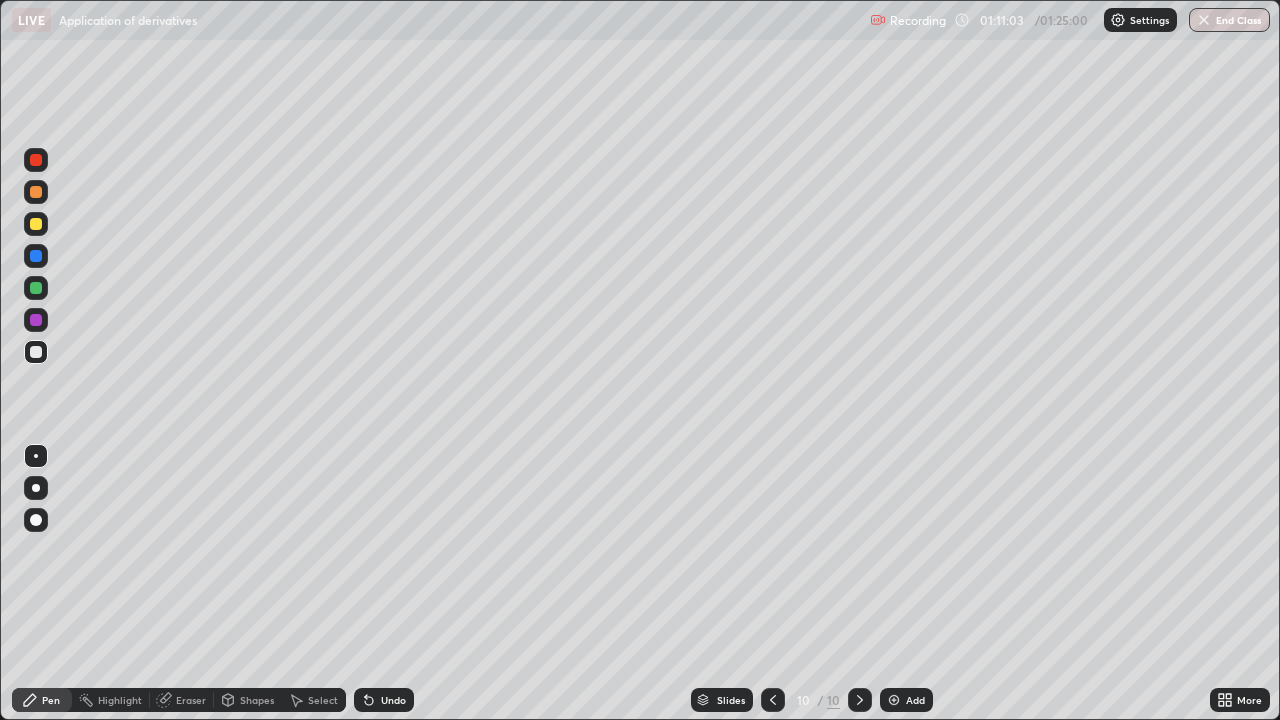 click 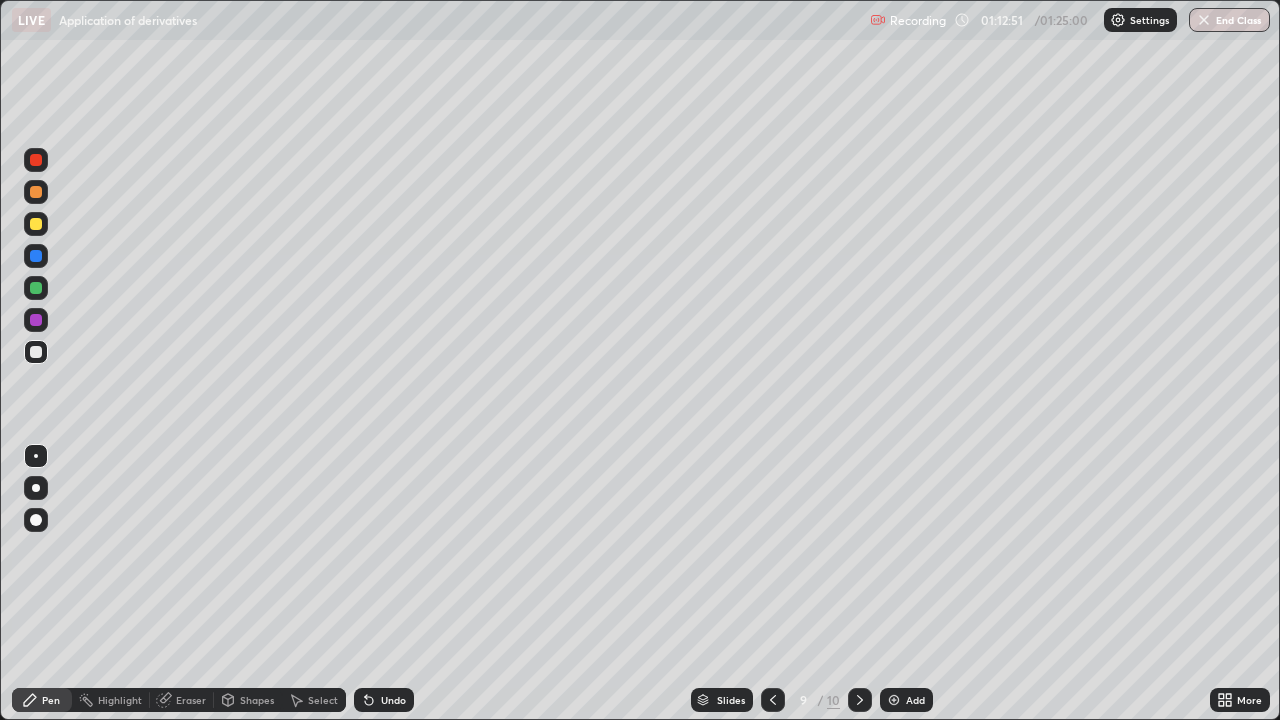 click 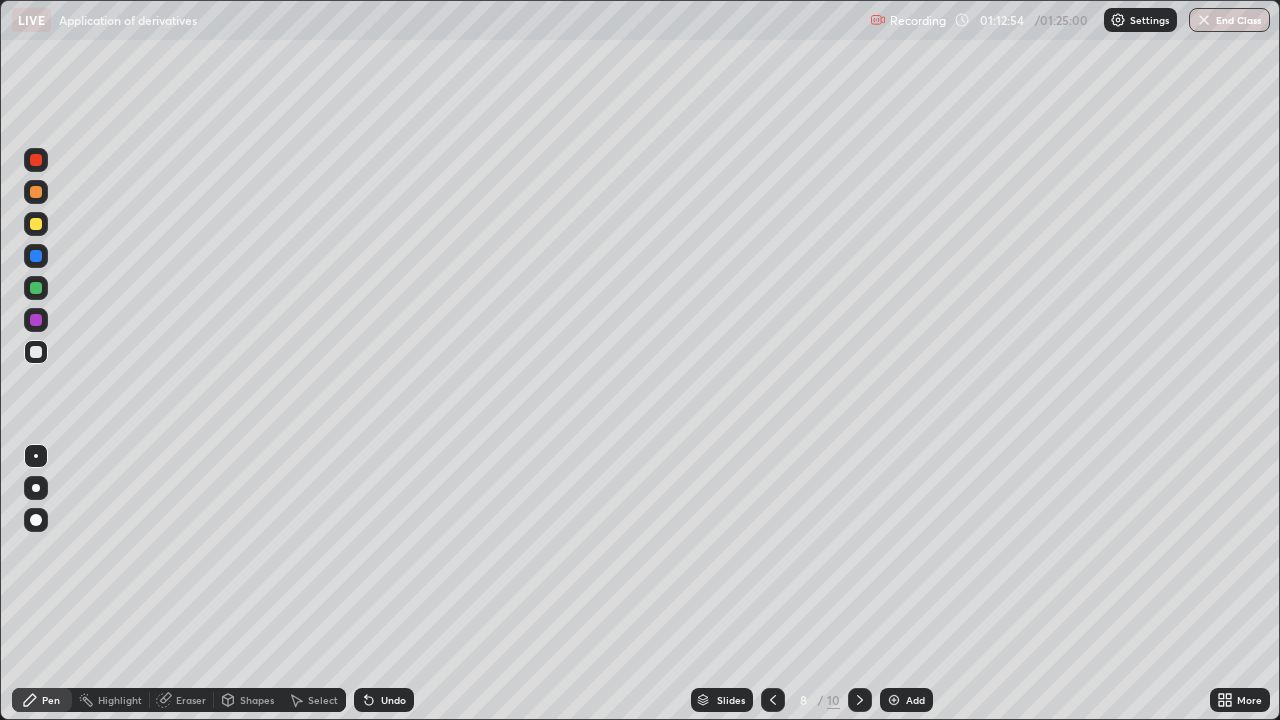 click 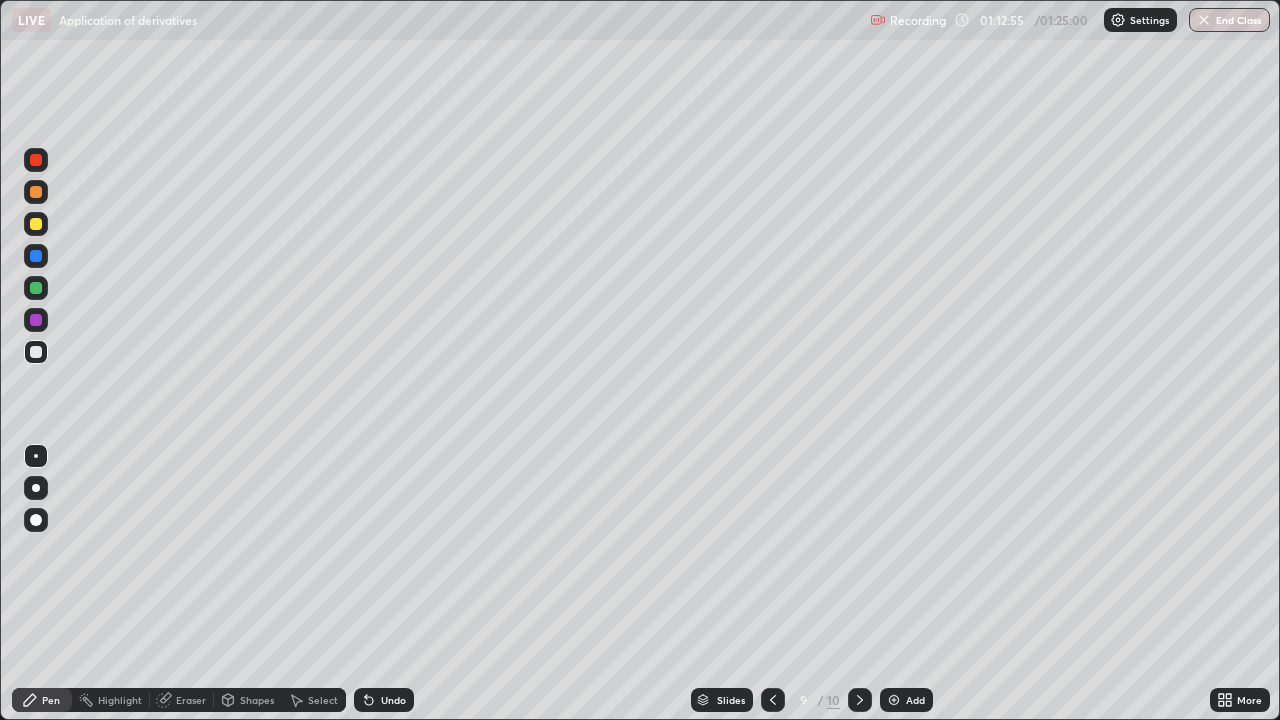 click 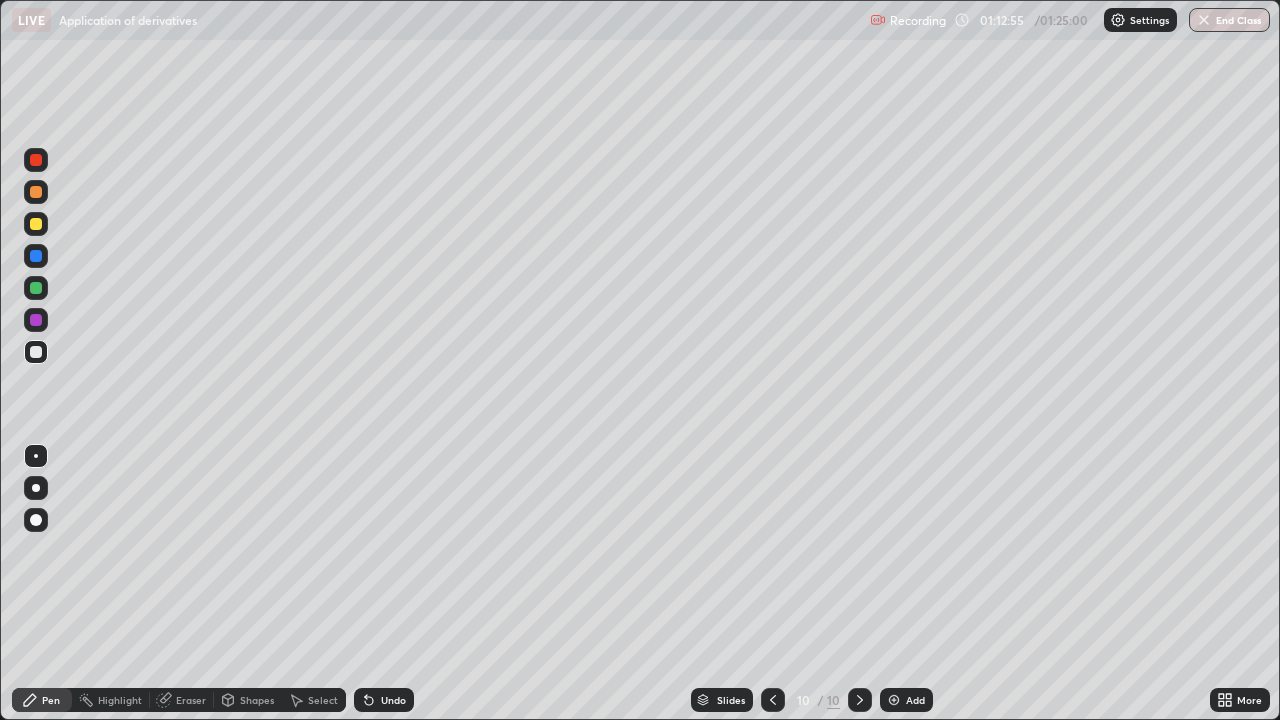 click 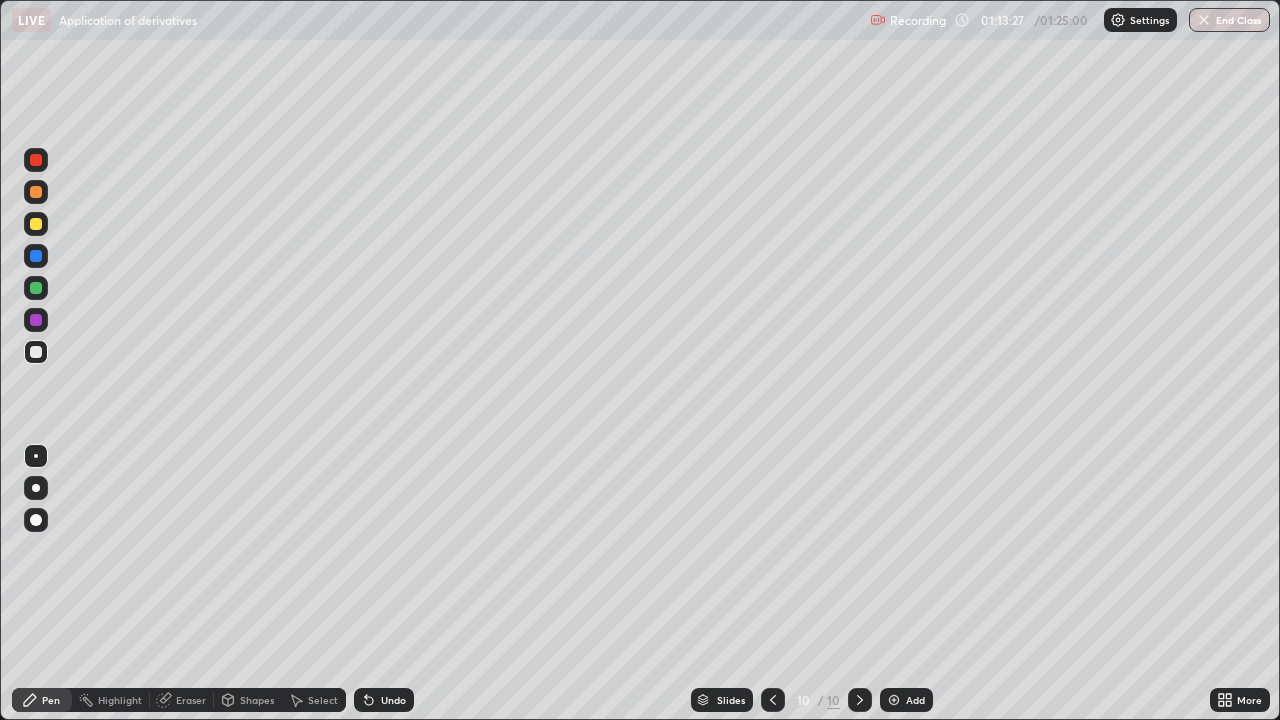 click on "End Class" at bounding box center [1229, 20] 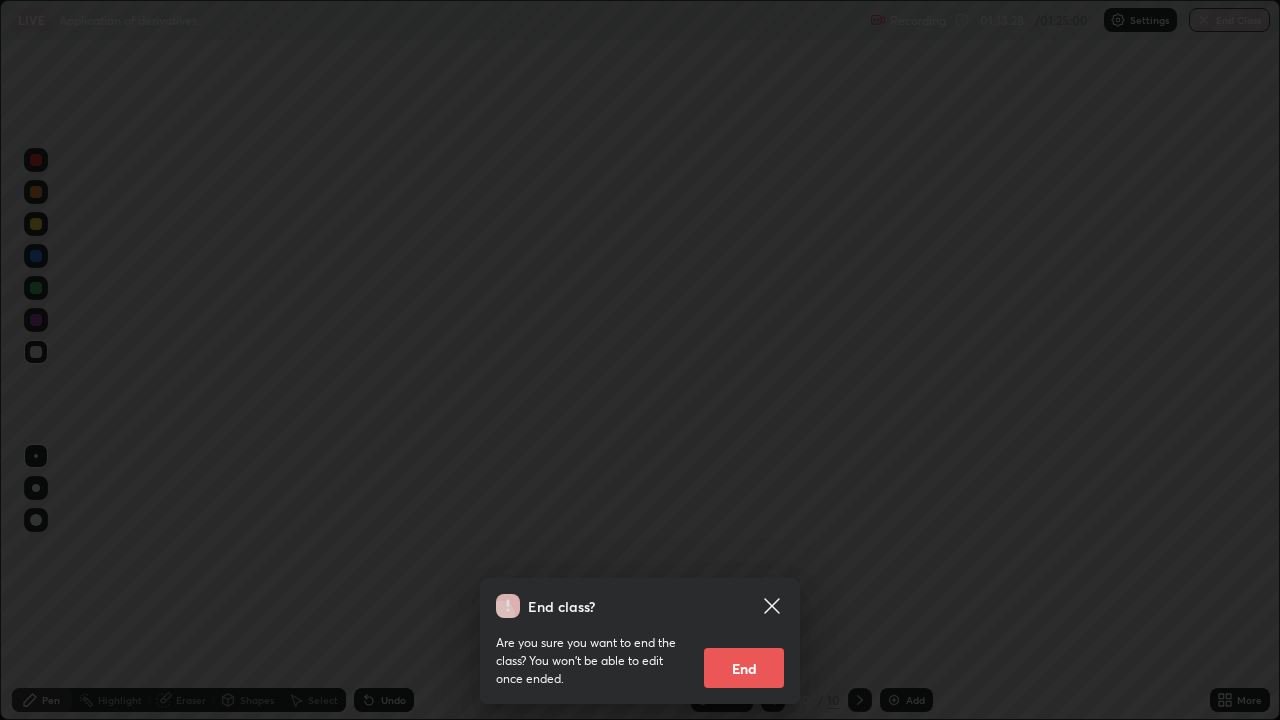 click on "End" at bounding box center [744, 668] 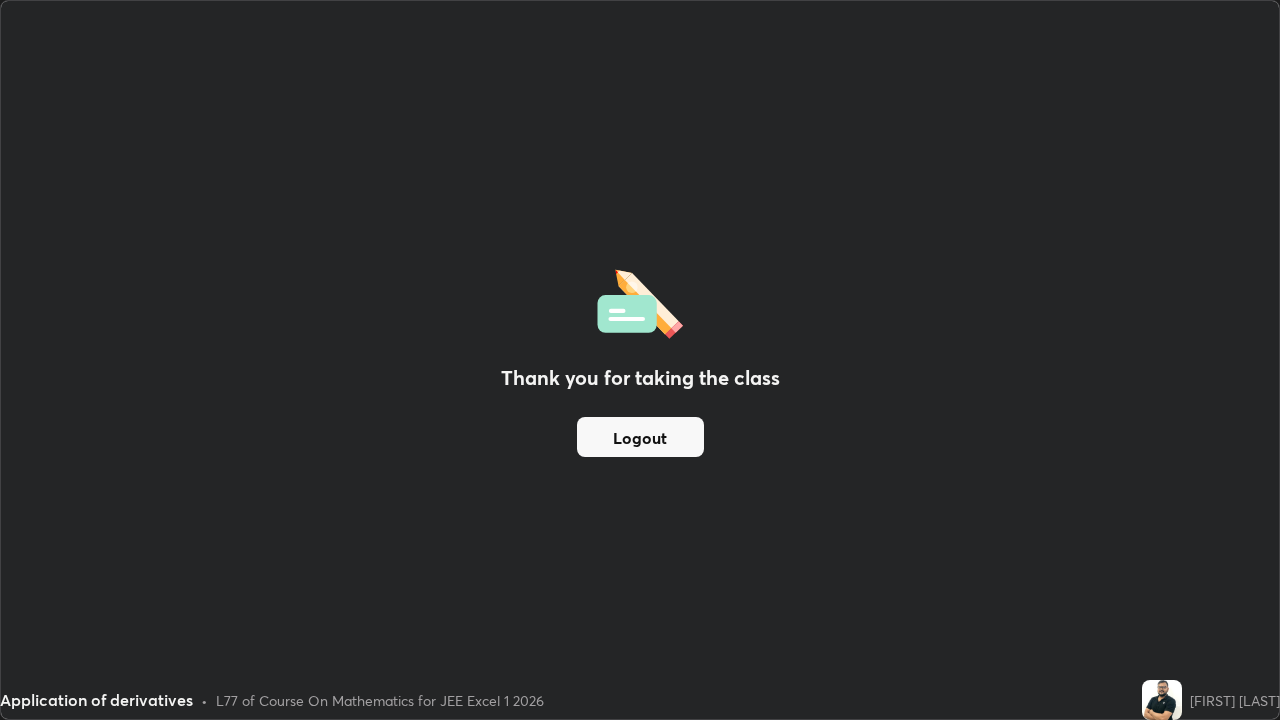 click on "Logout" at bounding box center [640, 437] 